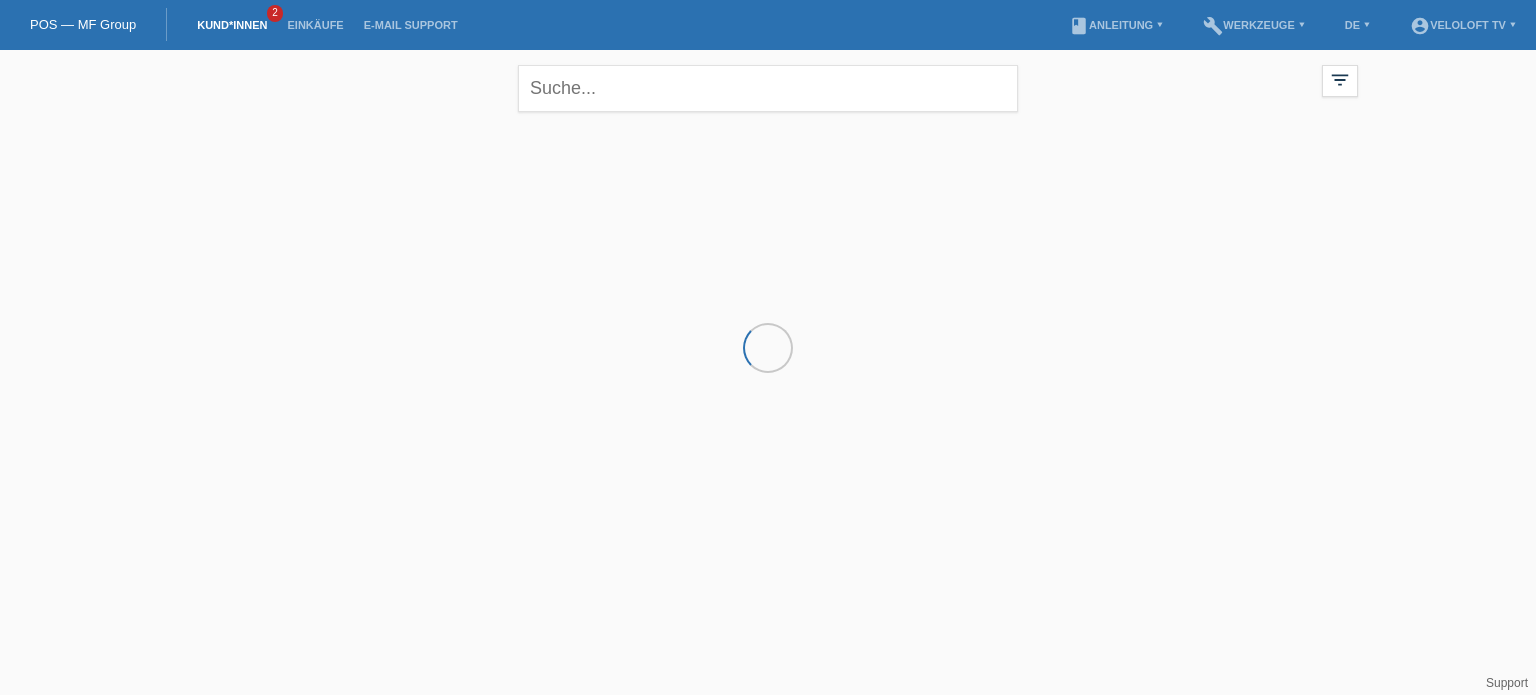scroll, scrollTop: 0, scrollLeft: 0, axis: both 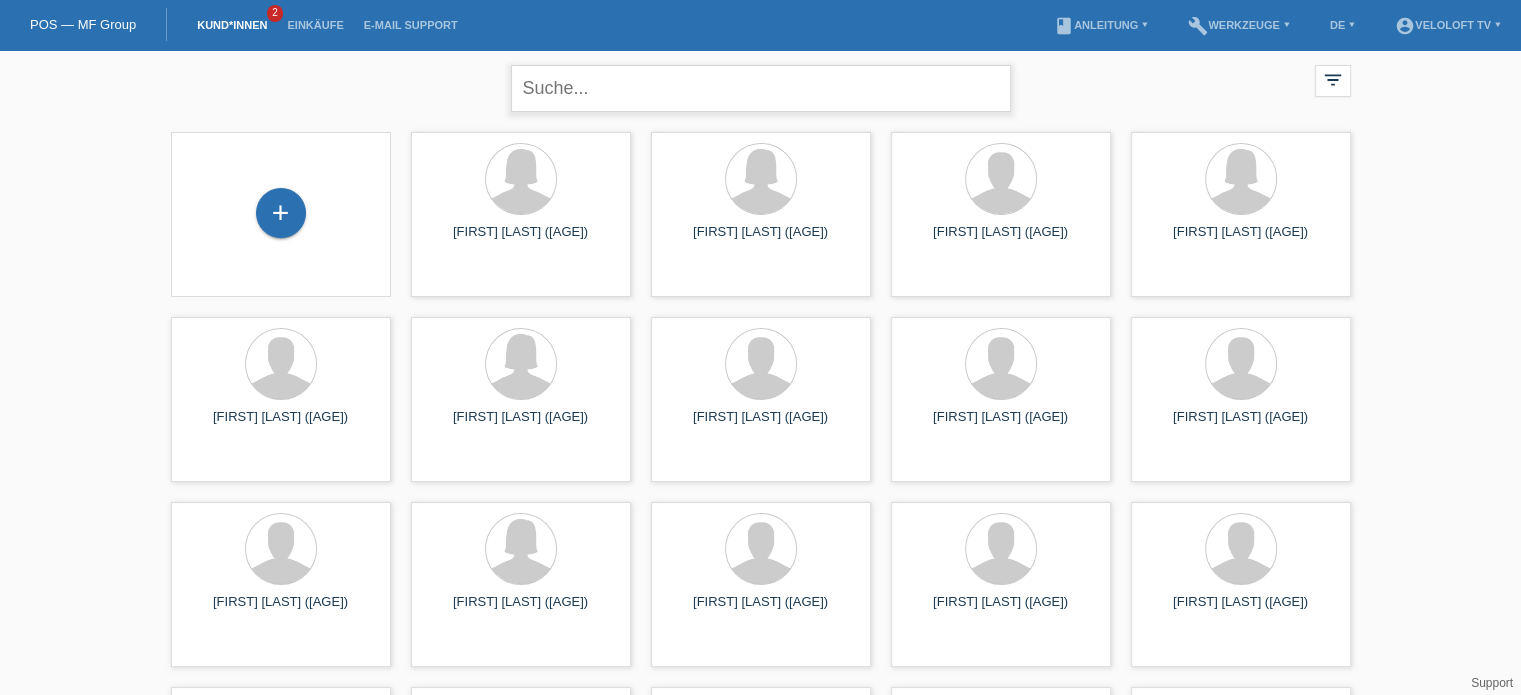 click at bounding box center [761, 88] 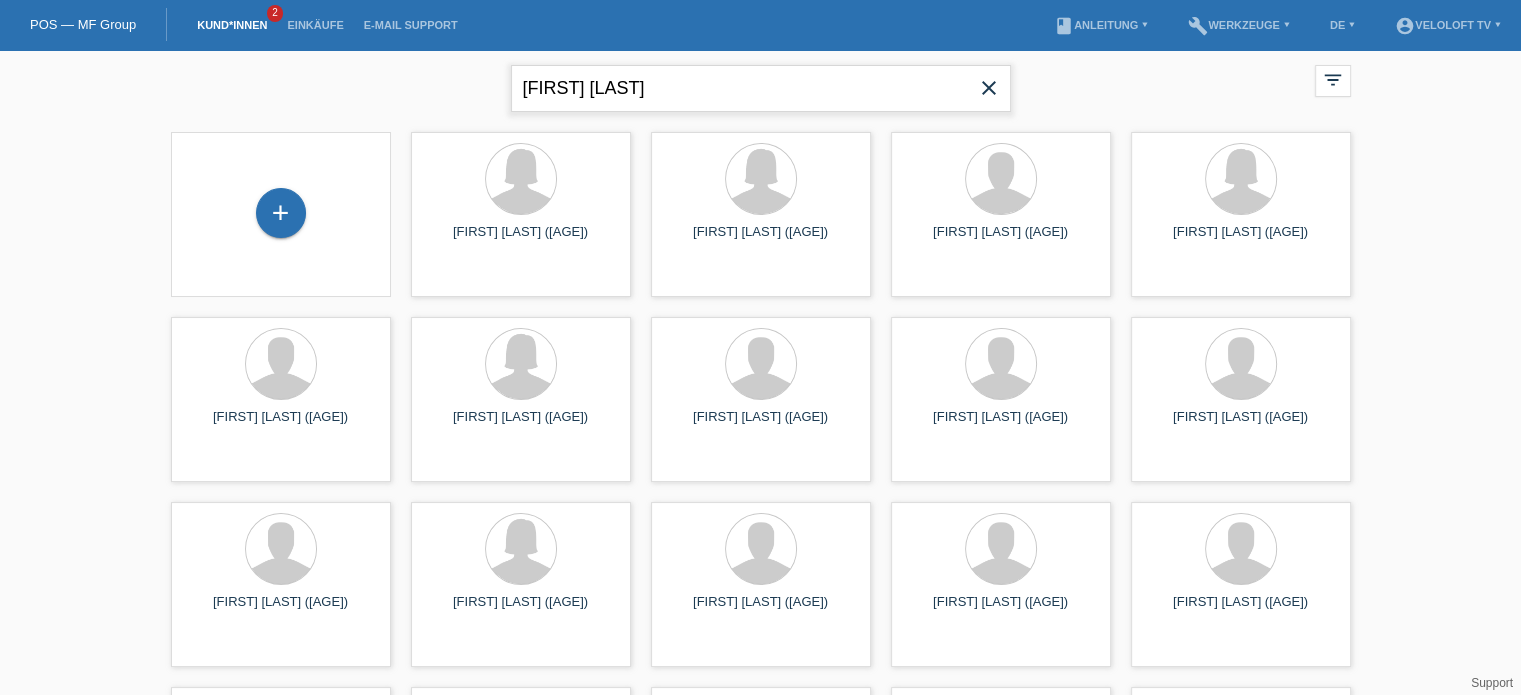 type on "Bernhard Blöchliger" 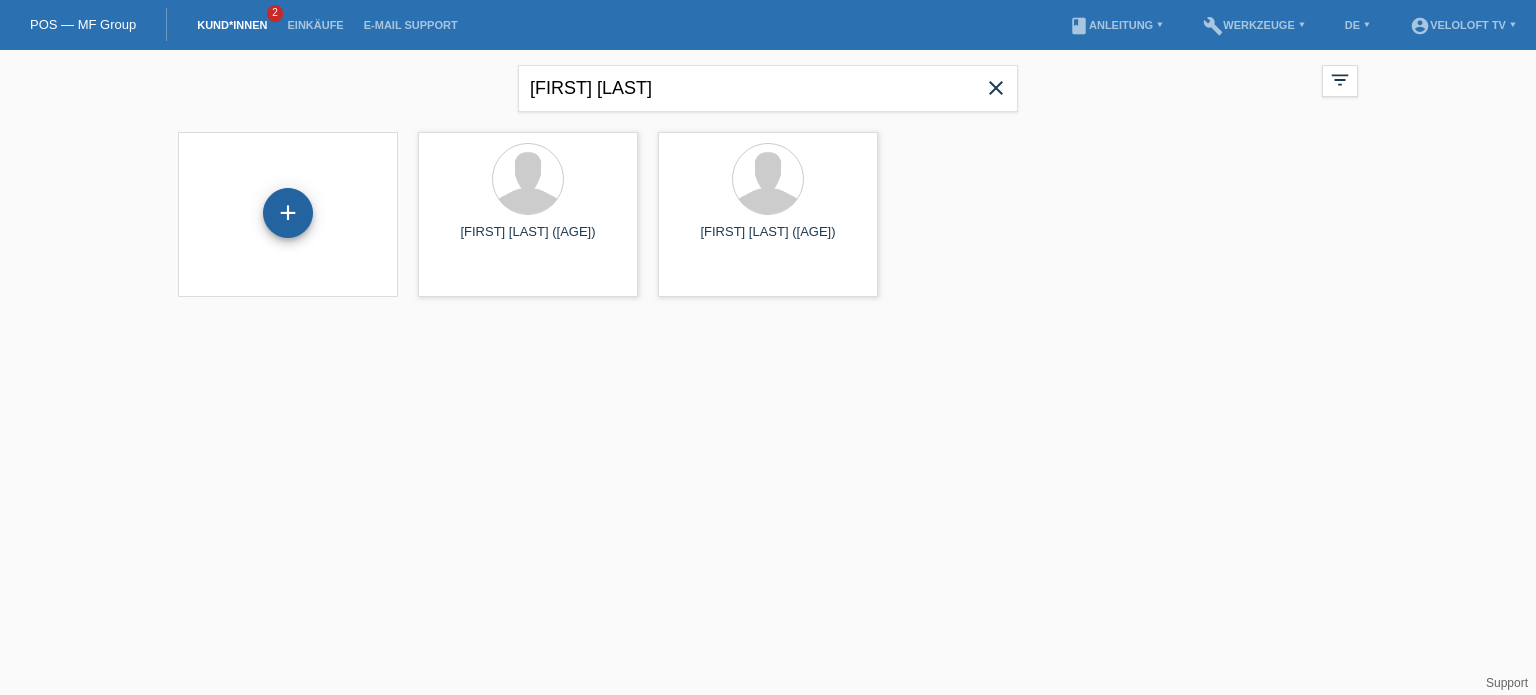 click on "+" at bounding box center [288, 213] 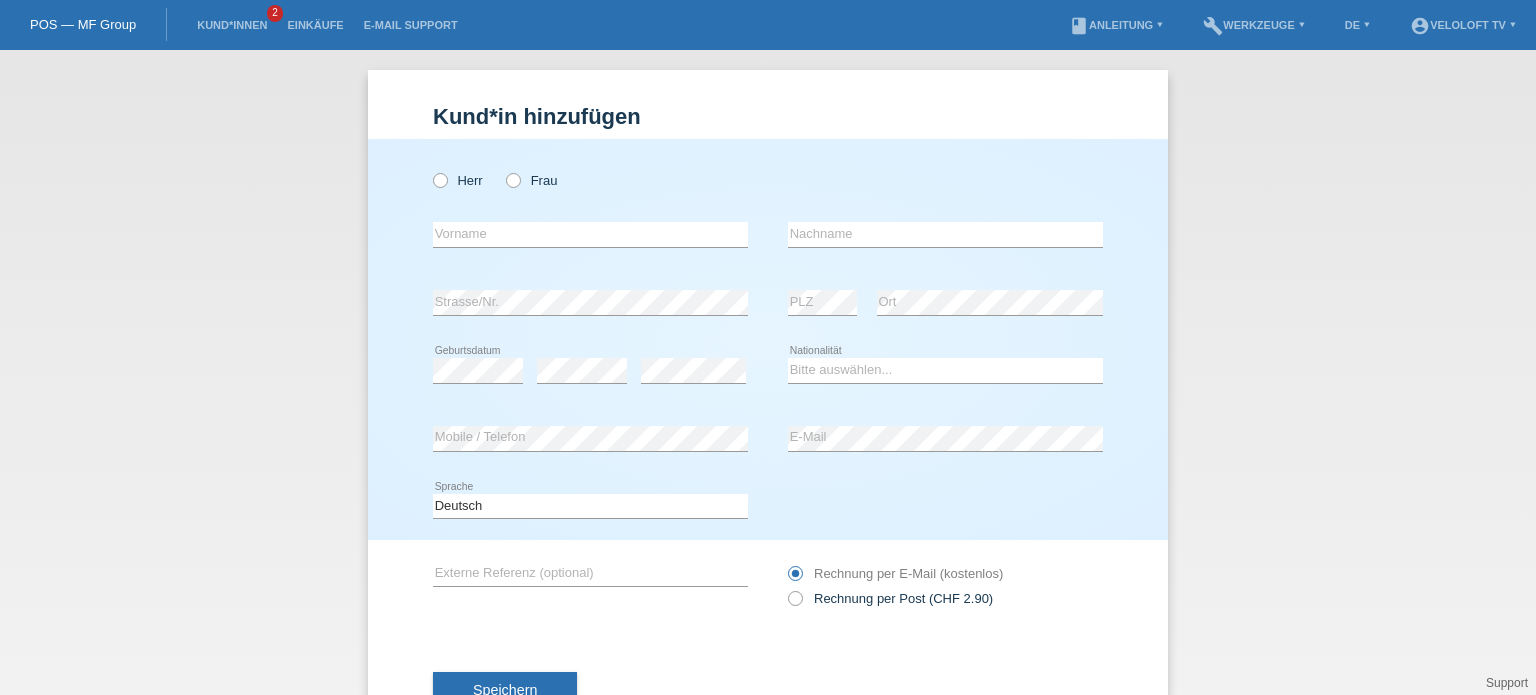 scroll, scrollTop: 0, scrollLeft: 0, axis: both 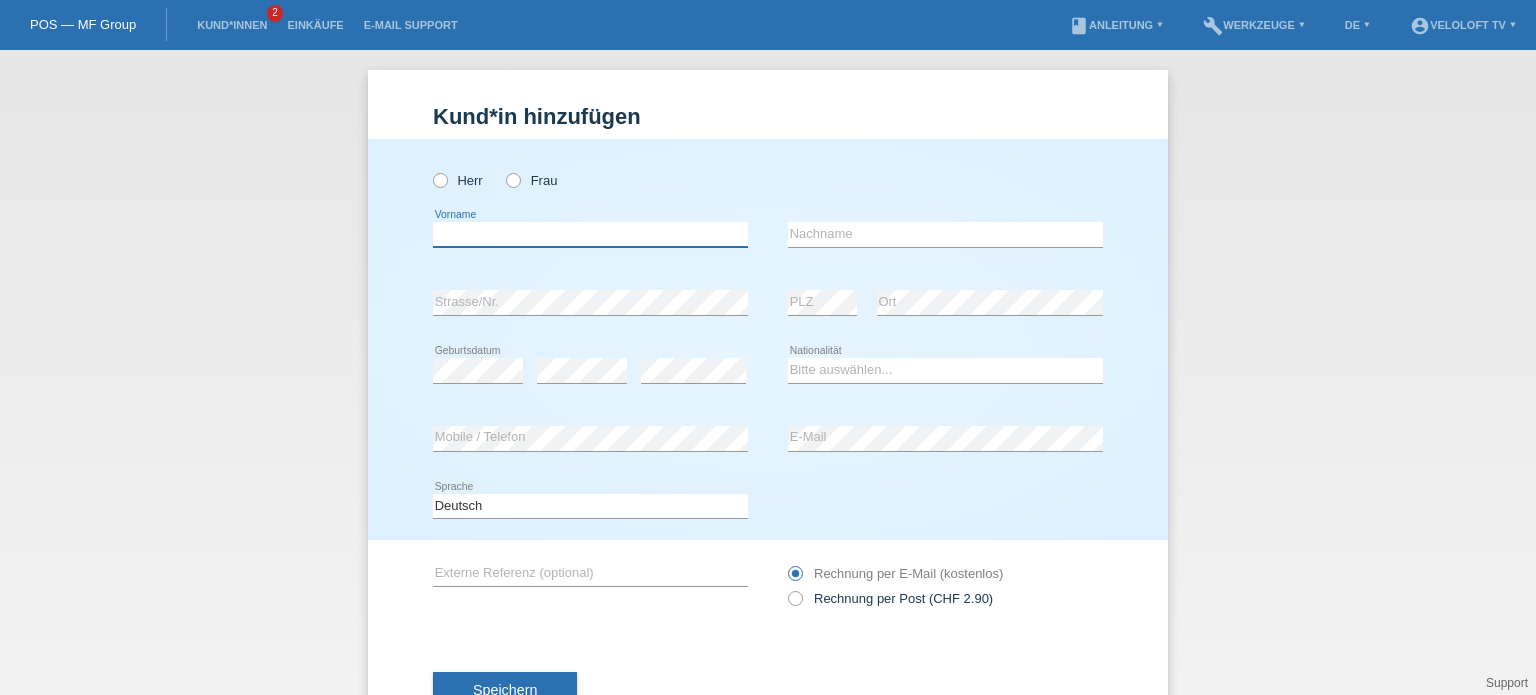 click at bounding box center [590, 234] 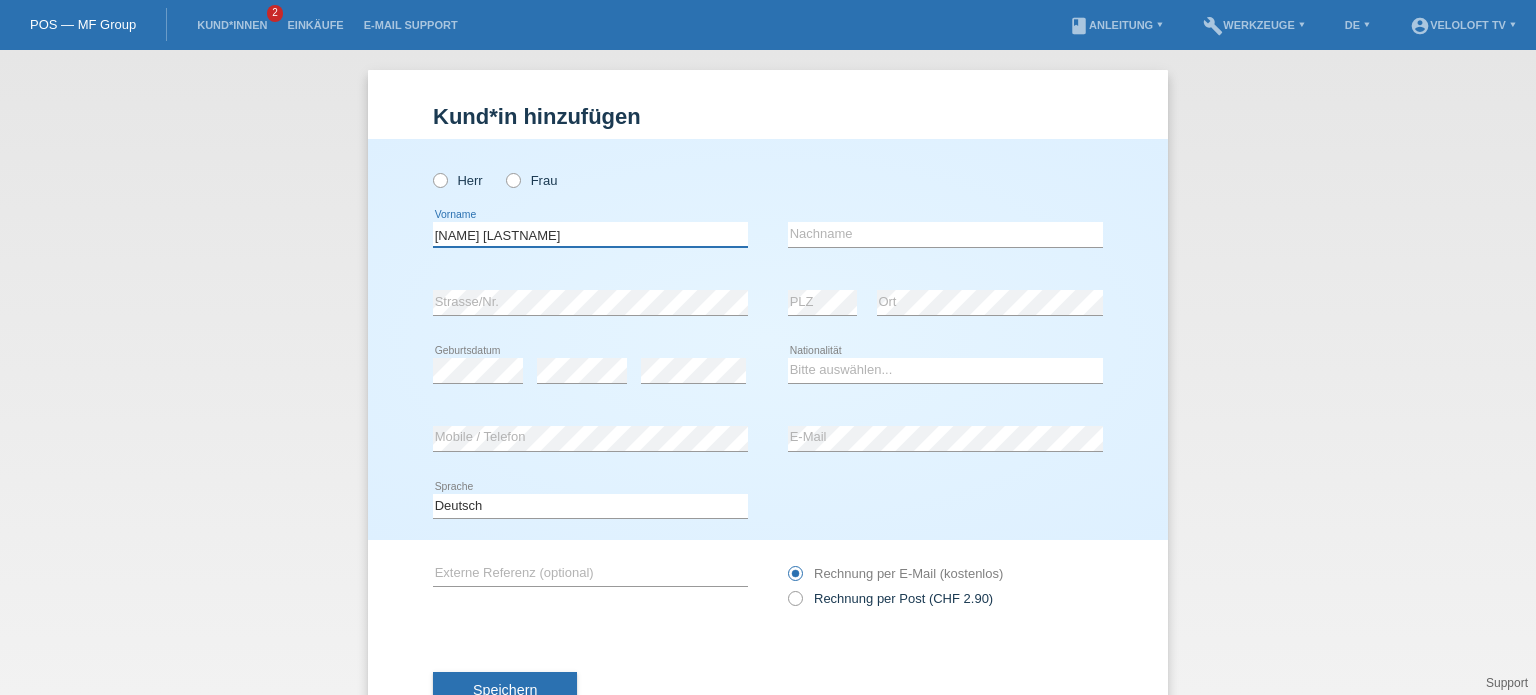 click on "[FIRST] [LAST]" at bounding box center [590, 234] 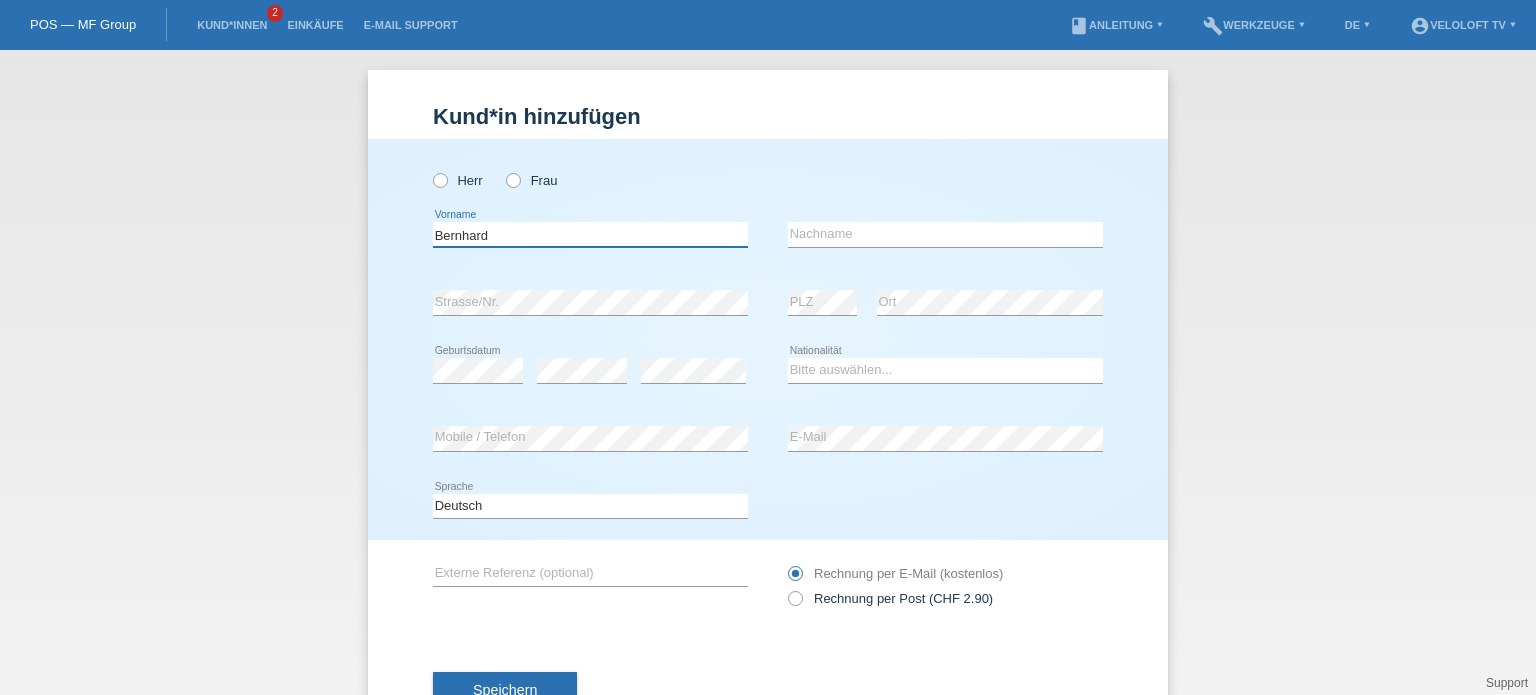 type on "[FIRST]" 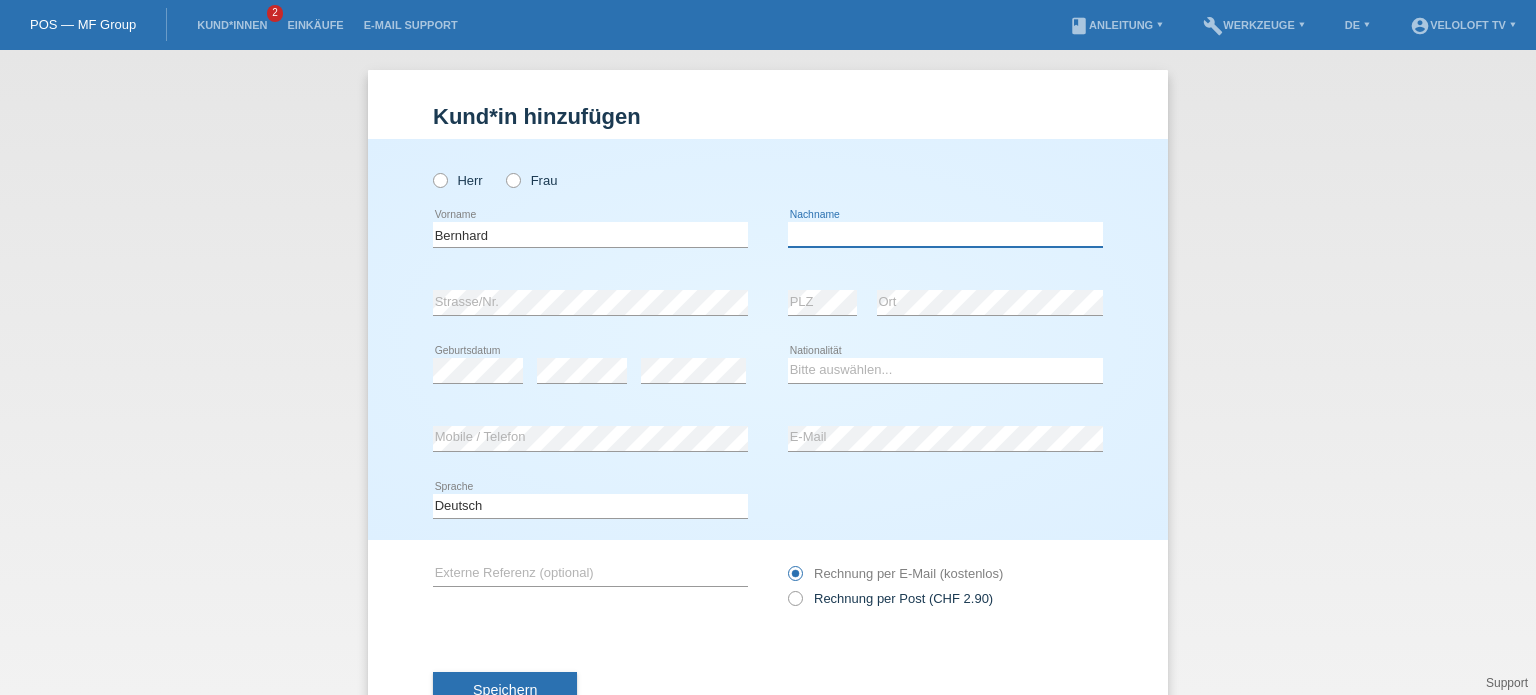 paste on "[LAST]" 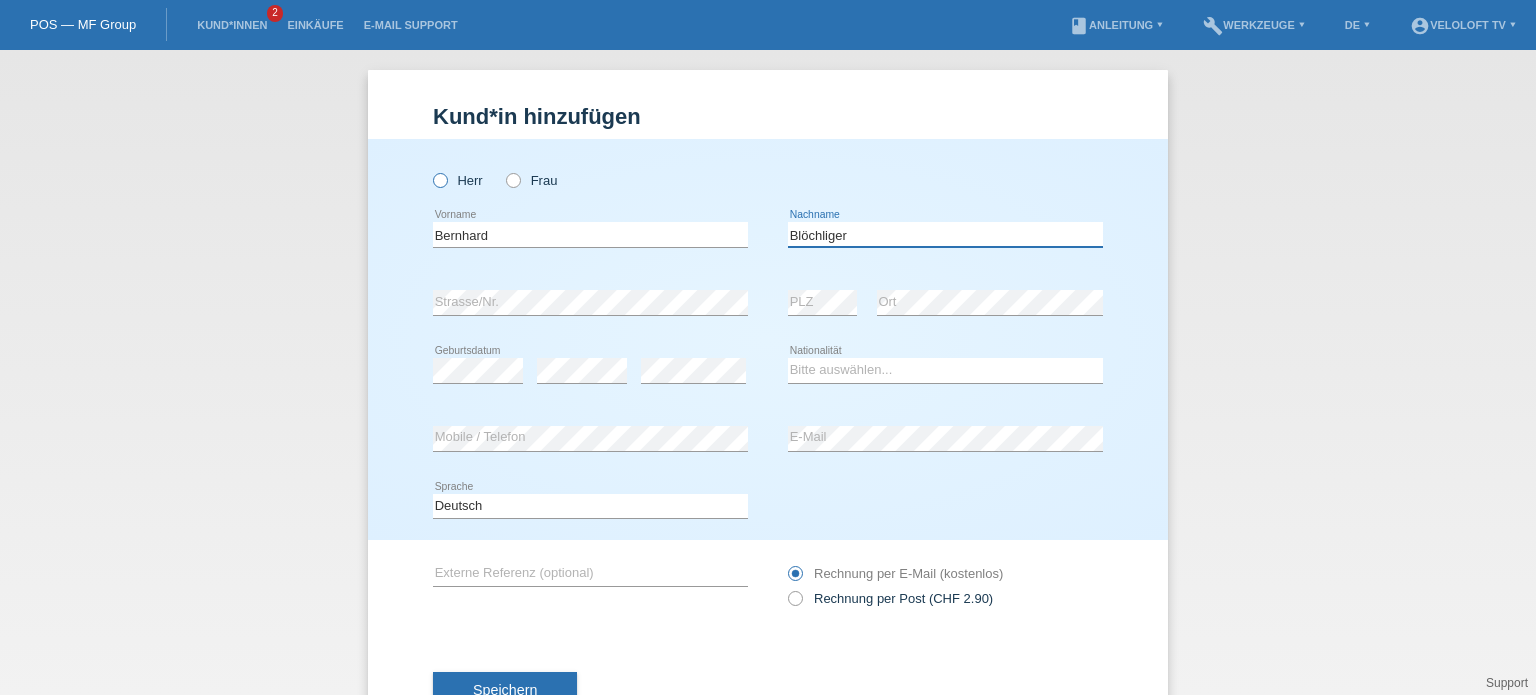 type on "[LAST]" 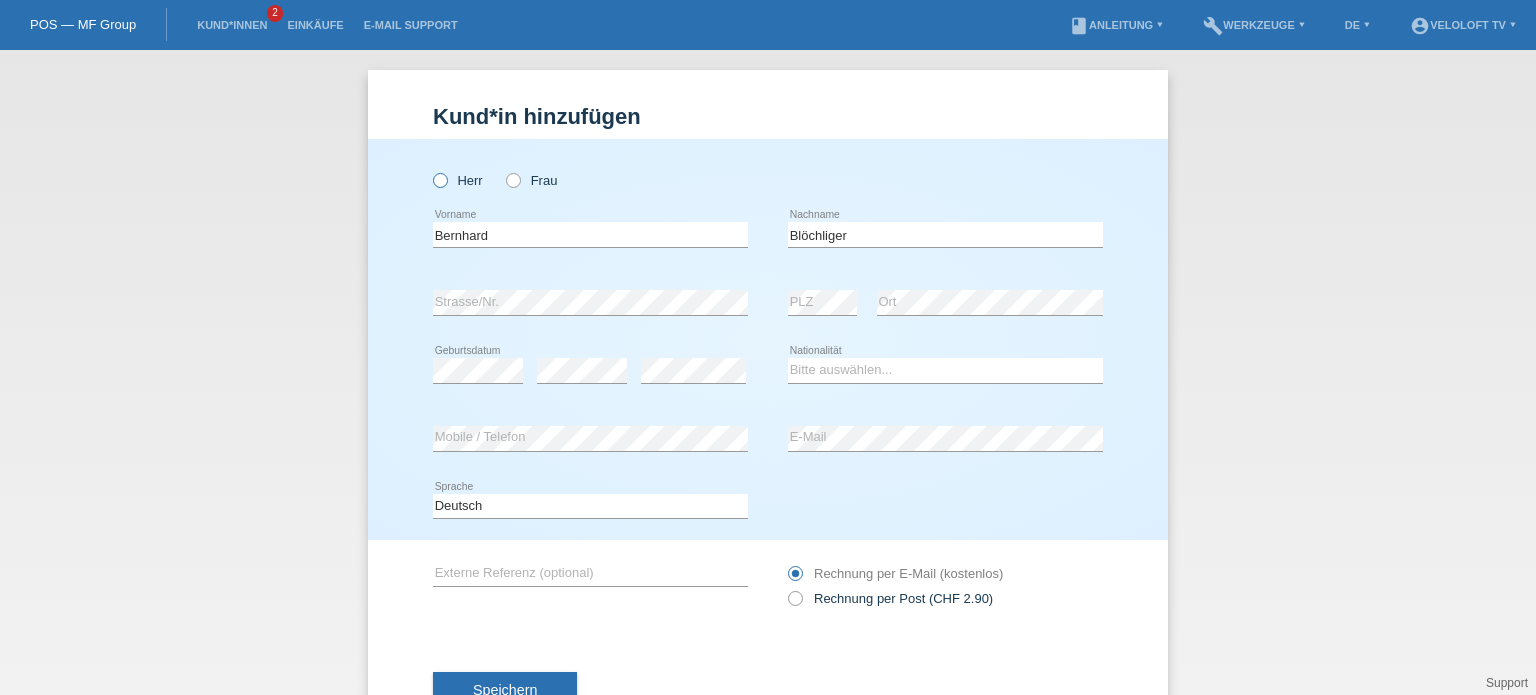 click at bounding box center (430, 170) 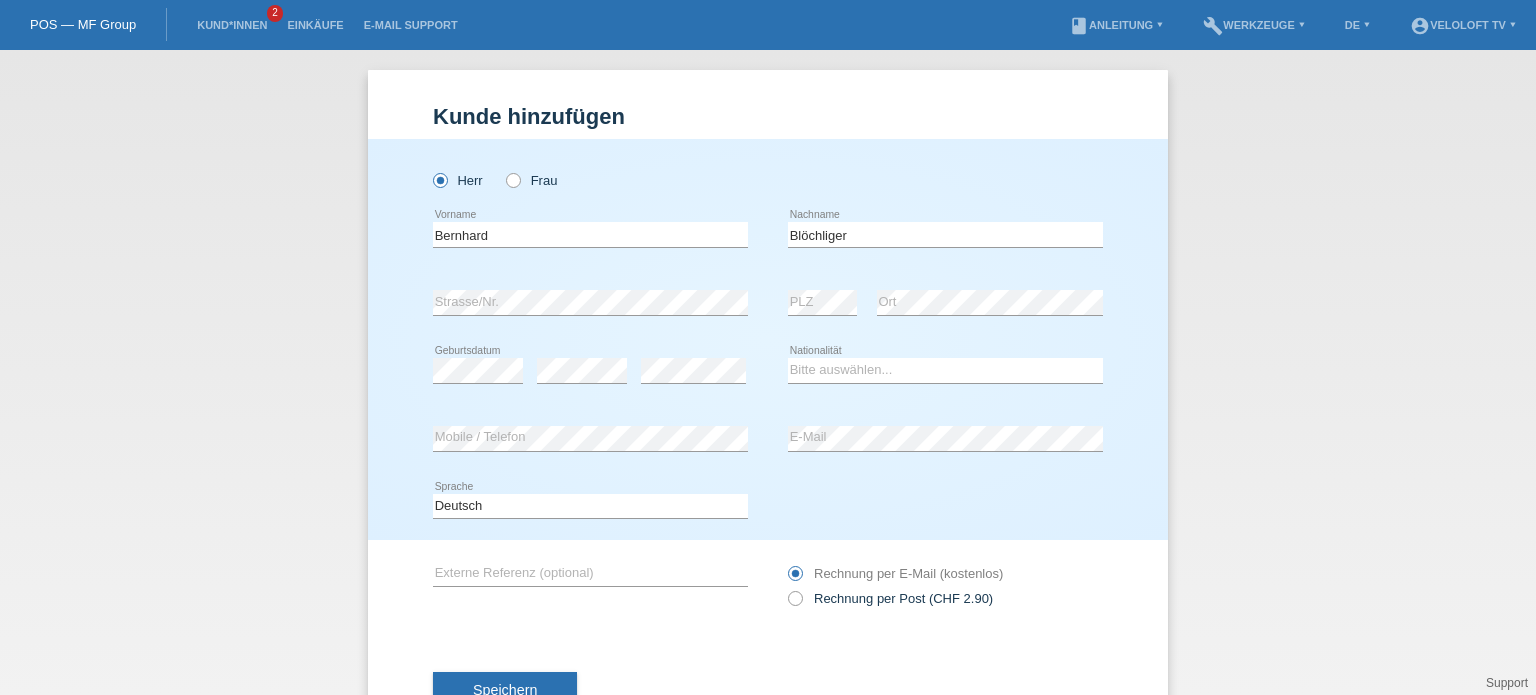 click on "Speichern" at bounding box center (768, 691) 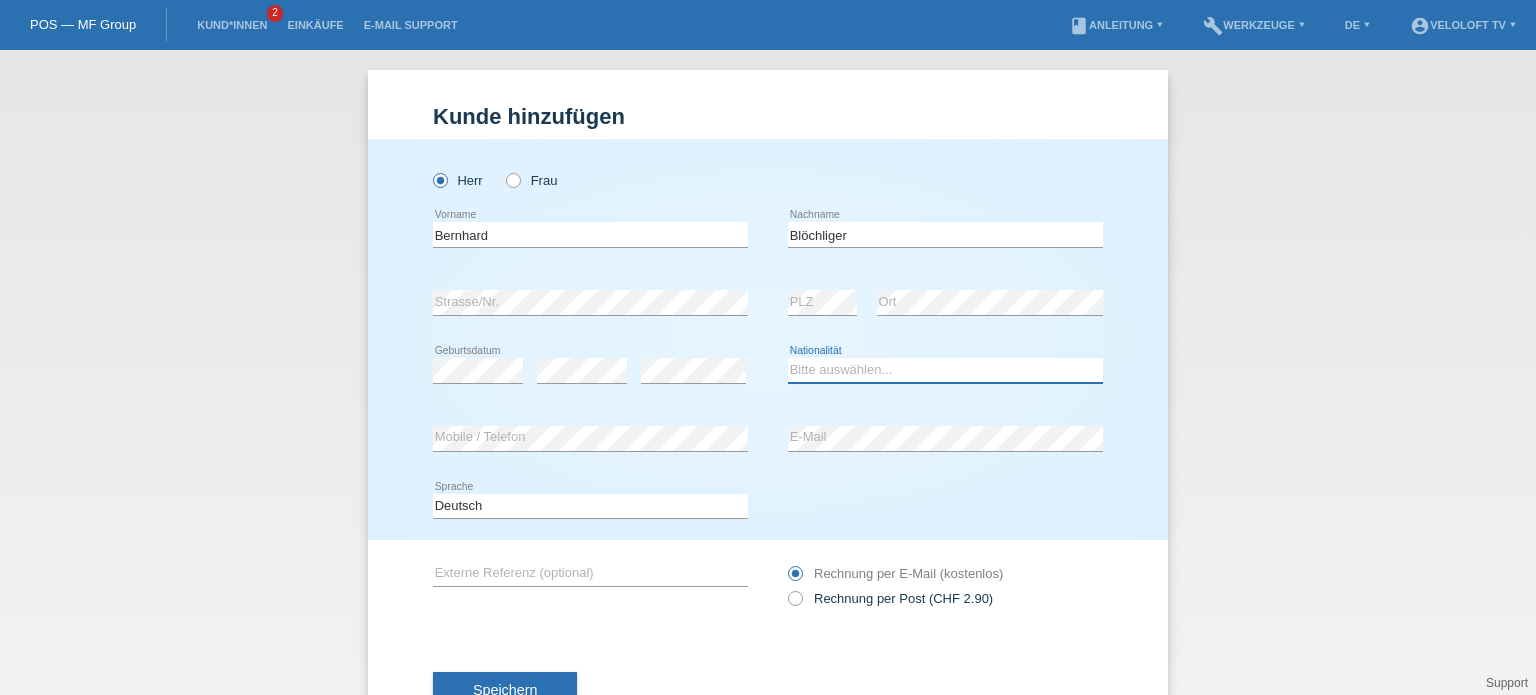 click on "Bitte auswählen...
Schweiz
Deutschland
Liechtenstein
Österreich
------------
Afghanistan
Ägypten
Åland
Albanien
Algerien" at bounding box center (945, 370) 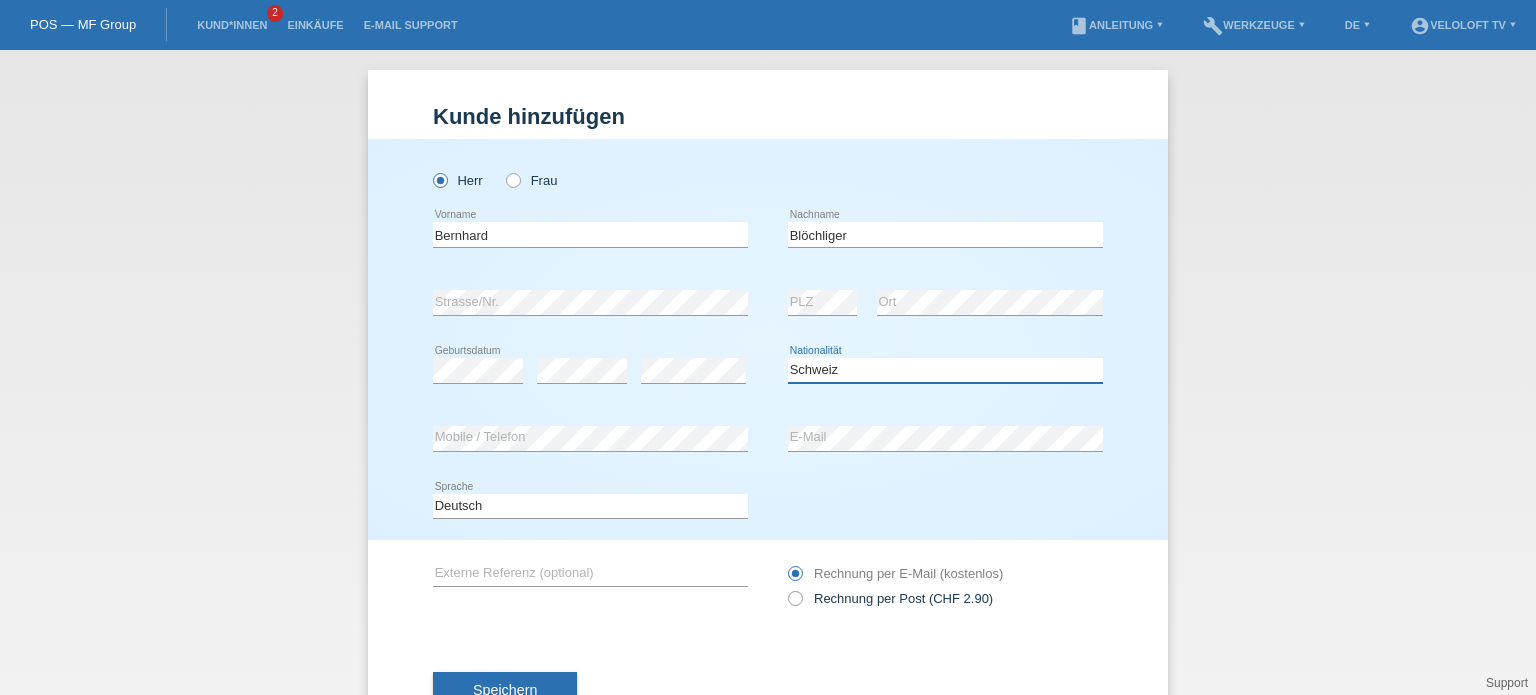 click on "Bitte auswählen...
Schweiz
Deutschland
Liechtenstein
Österreich
------------
Afghanistan
Ägypten
Åland
Albanien
Algerien" at bounding box center (945, 370) 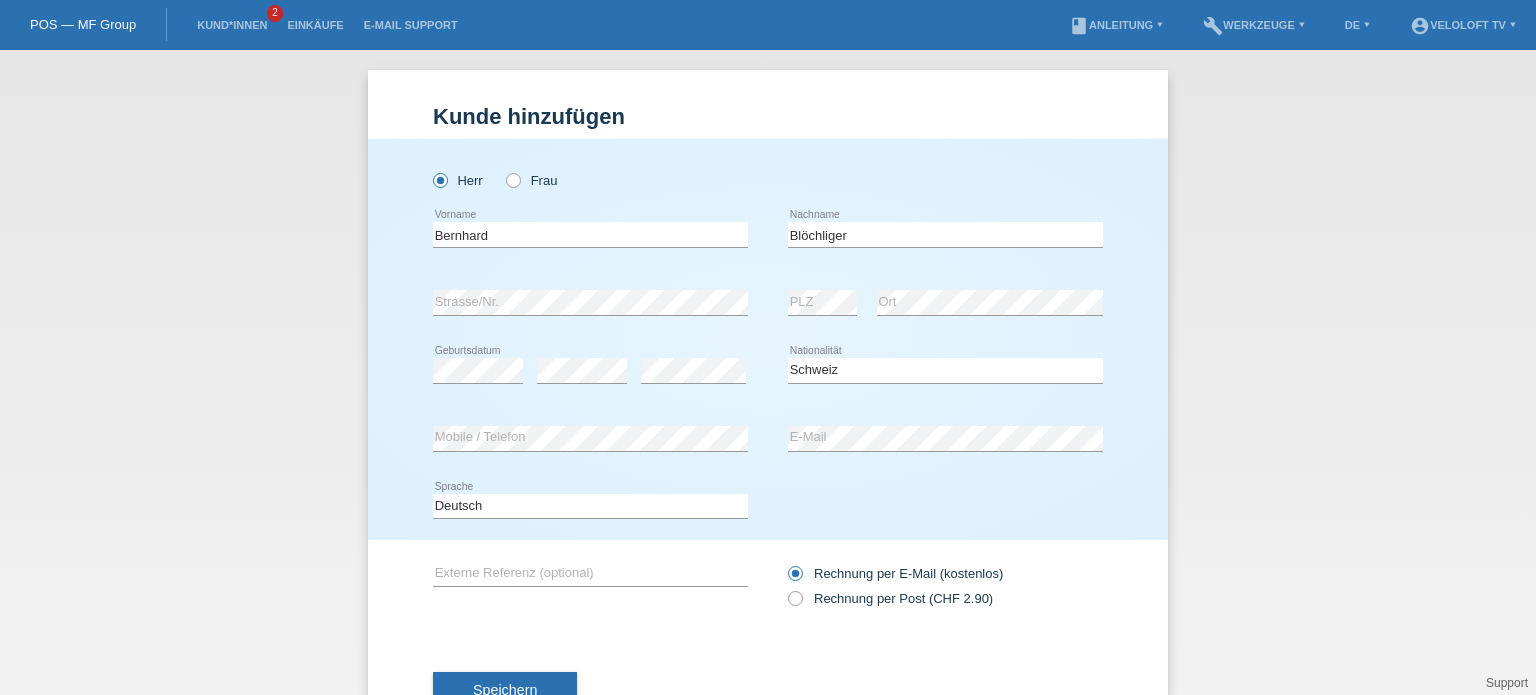 click on "Speichern" at bounding box center [768, 691] 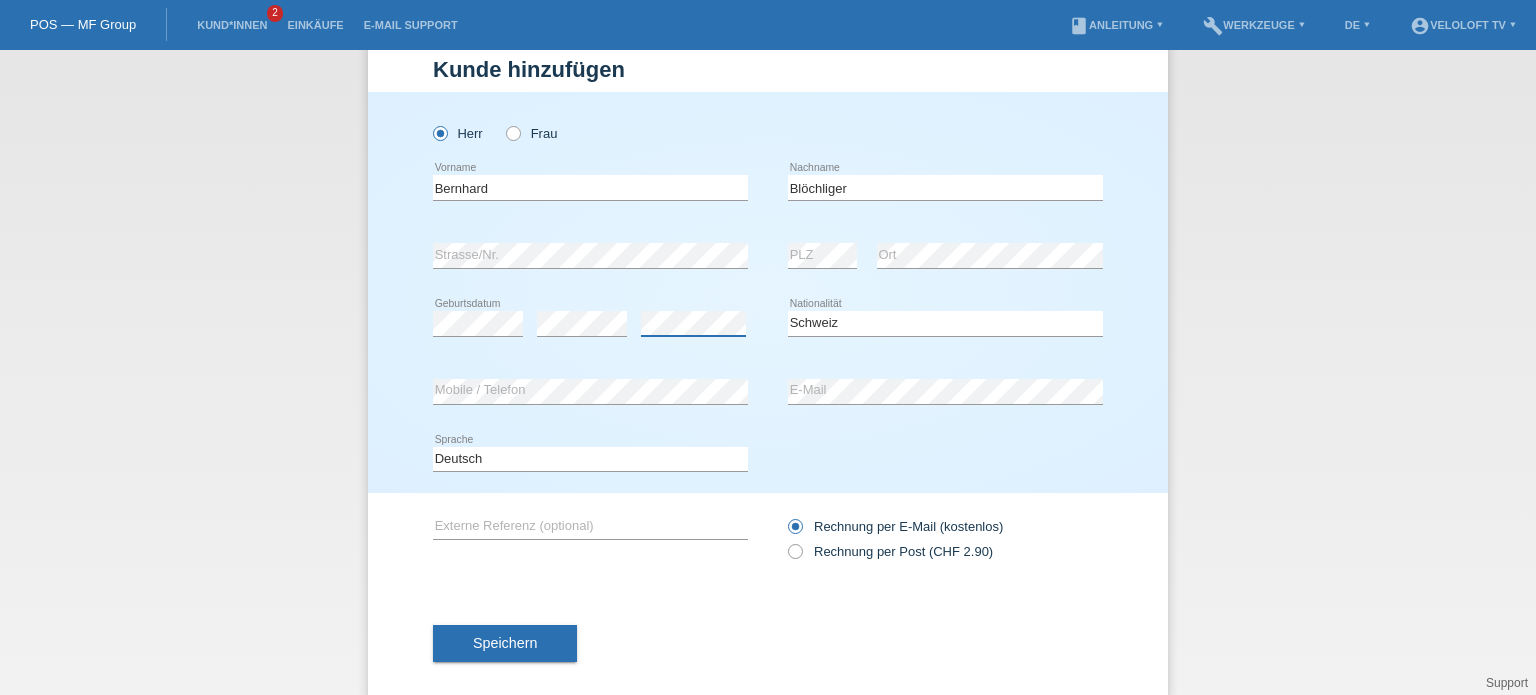 scroll, scrollTop: 72, scrollLeft: 0, axis: vertical 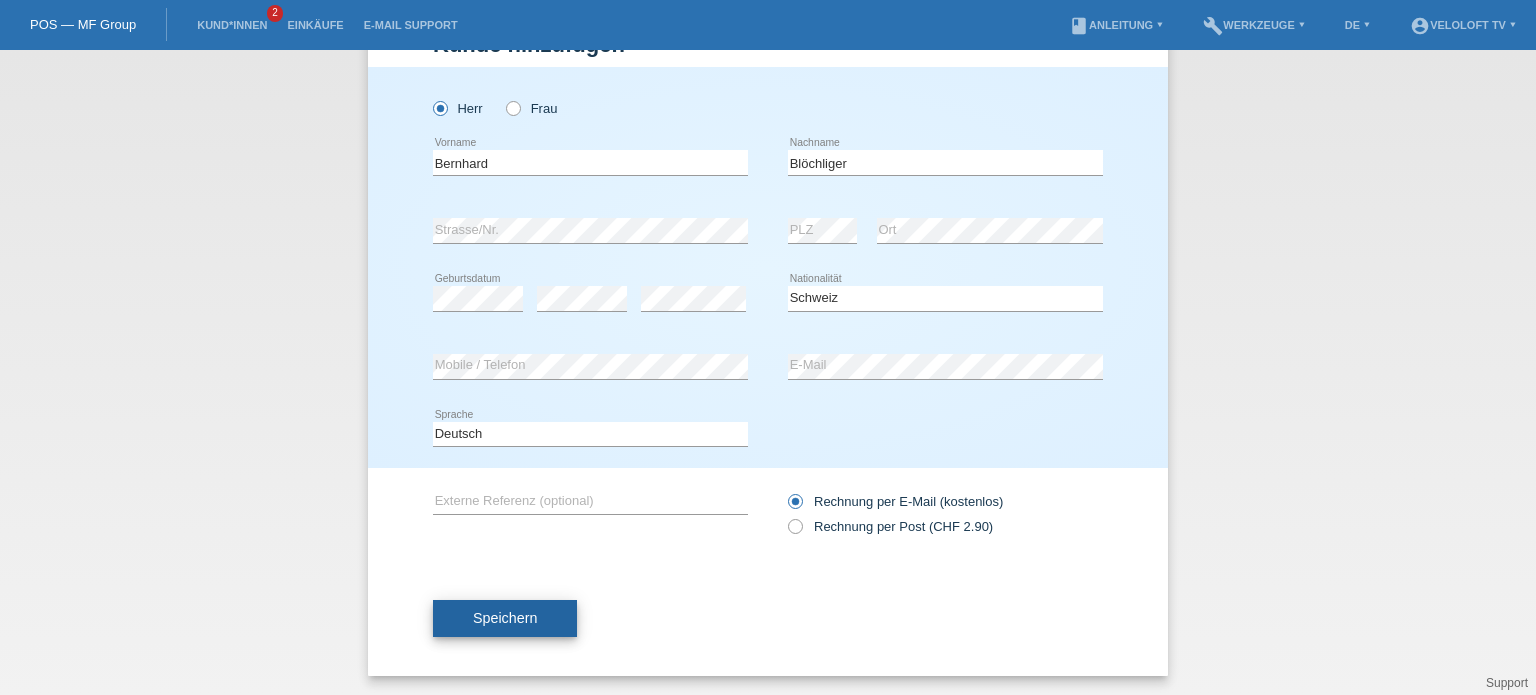 click on "Speichern" at bounding box center (505, 618) 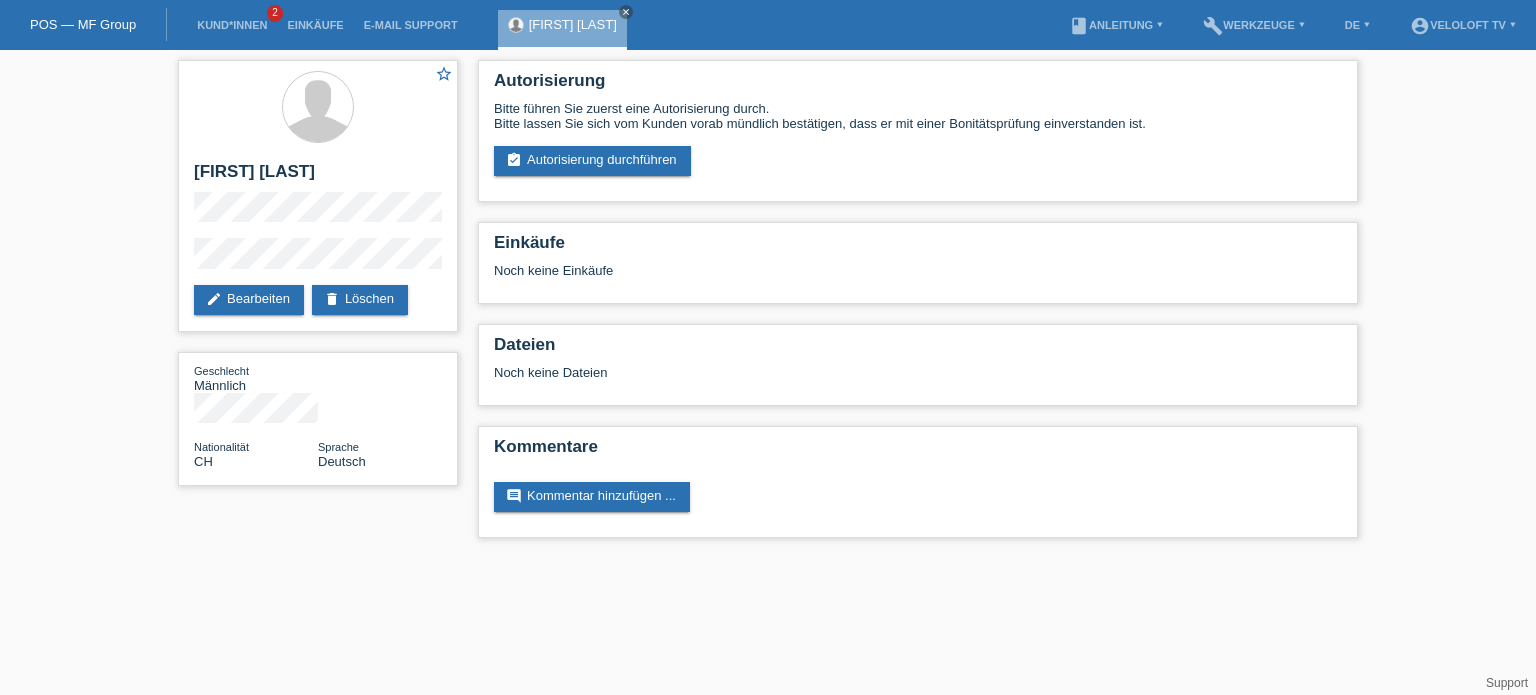 scroll, scrollTop: 0, scrollLeft: 0, axis: both 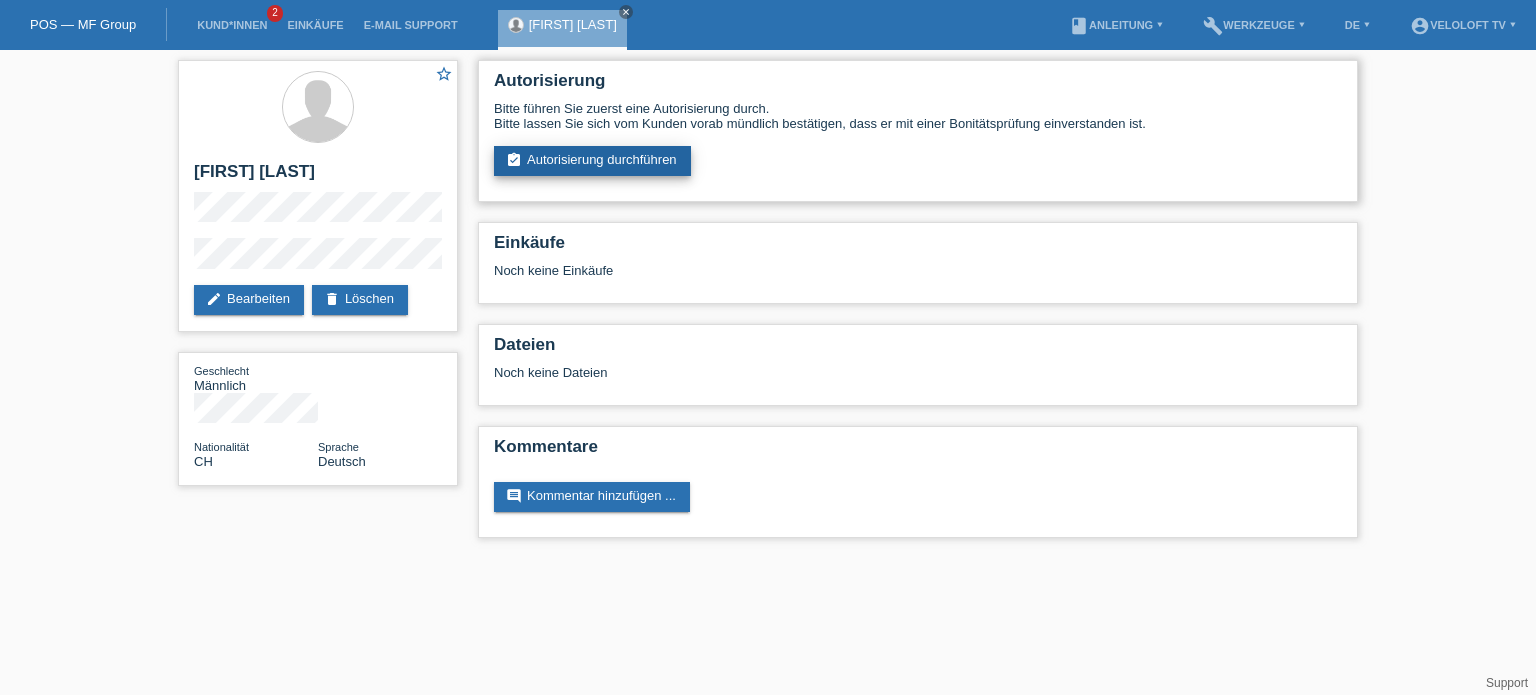 click on "assignment_turned_in  Autorisierung durchführen" at bounding box center [592, 161] 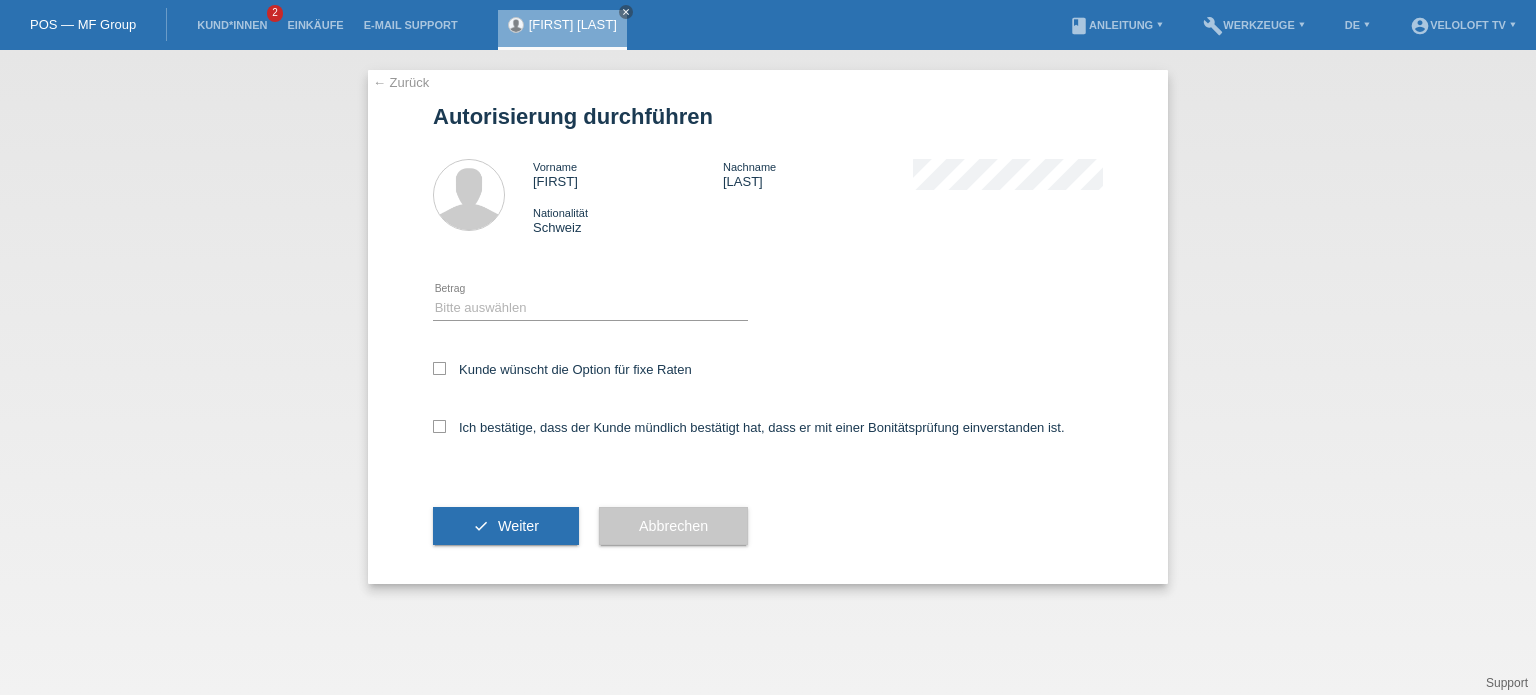 scroll, scrollTop: 0, scrollLeft: 0, axis: both 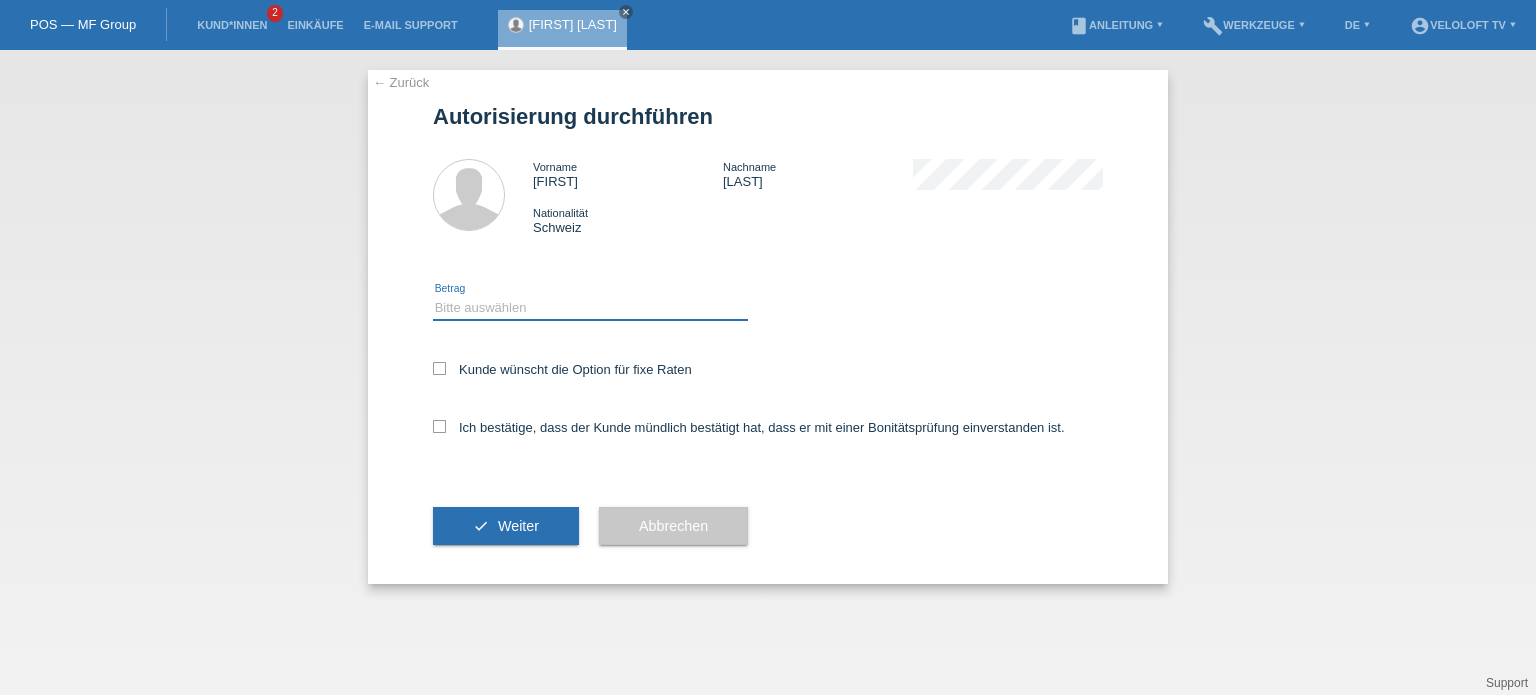click on "Bitte auswählen
CHF 1.00 - CHF 499.00
CHF 500.00 - CHF 1'999.00
CHF 2'000.00 - CHF 15'000.00" at bounding box center (590, 308) 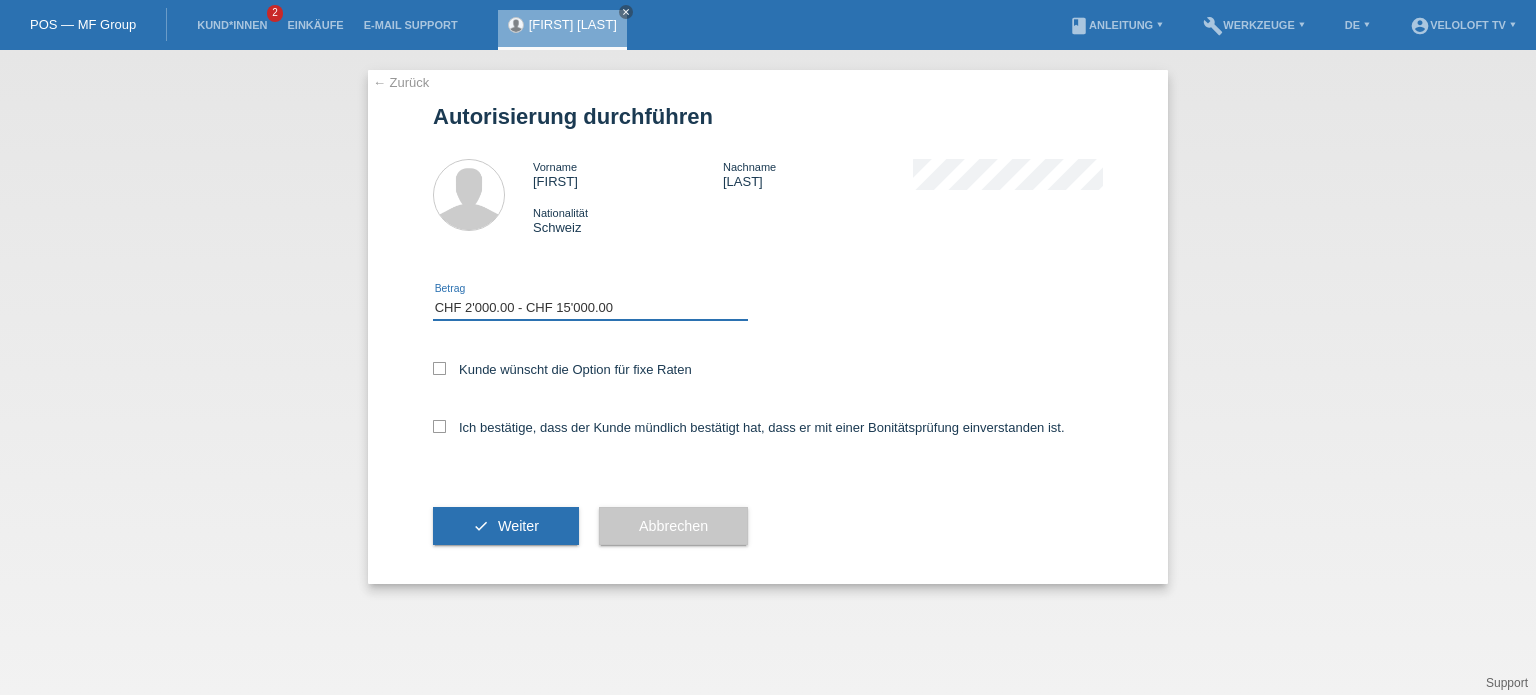 click on "Bitte auswählen
CHF 1.00 - CHF 499.00
CHF 500.00 - CHF 1'999.00
CHF 2'000.00 - CHF 15'000.00" at bounding box center [590, 308] 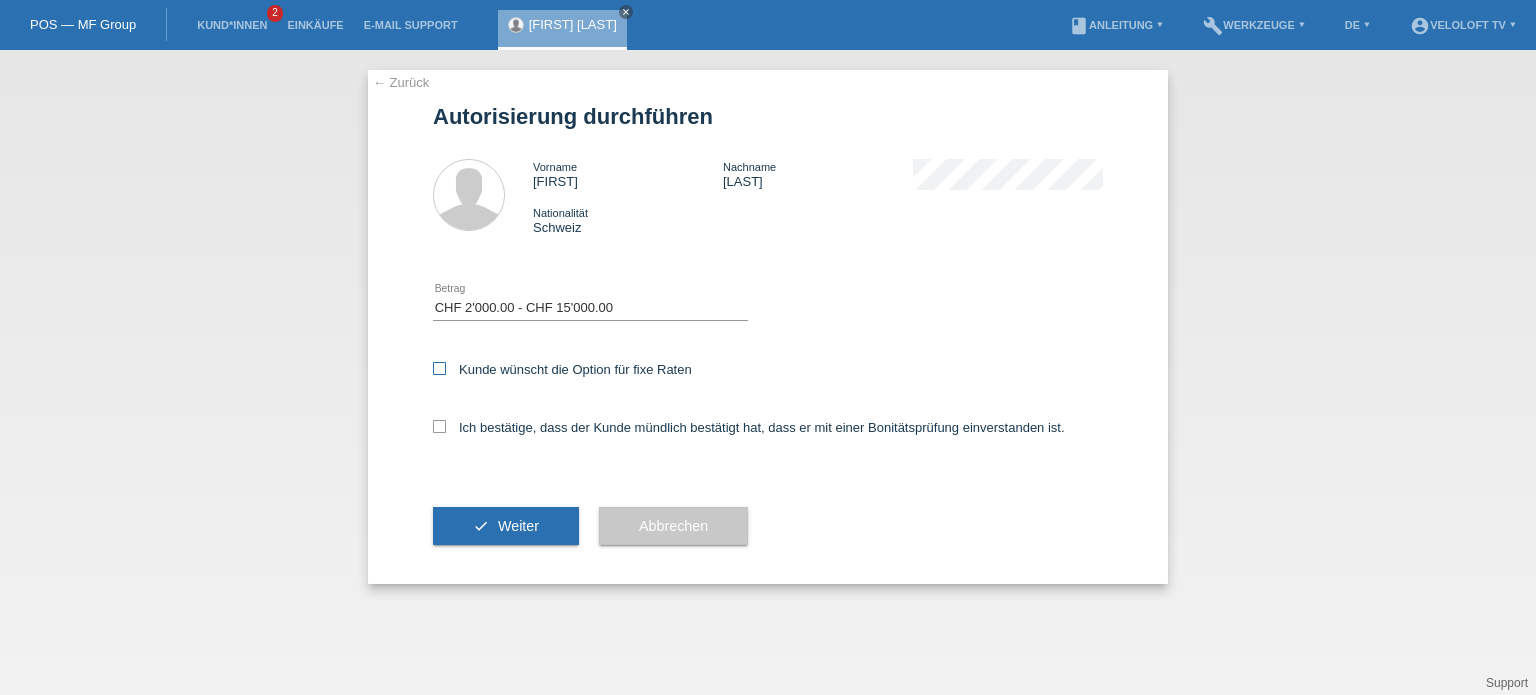 drag, startPoint x: 436, startPoint y: 369, endPoint x: 439, endPoint y: 391, distance: 22.203604 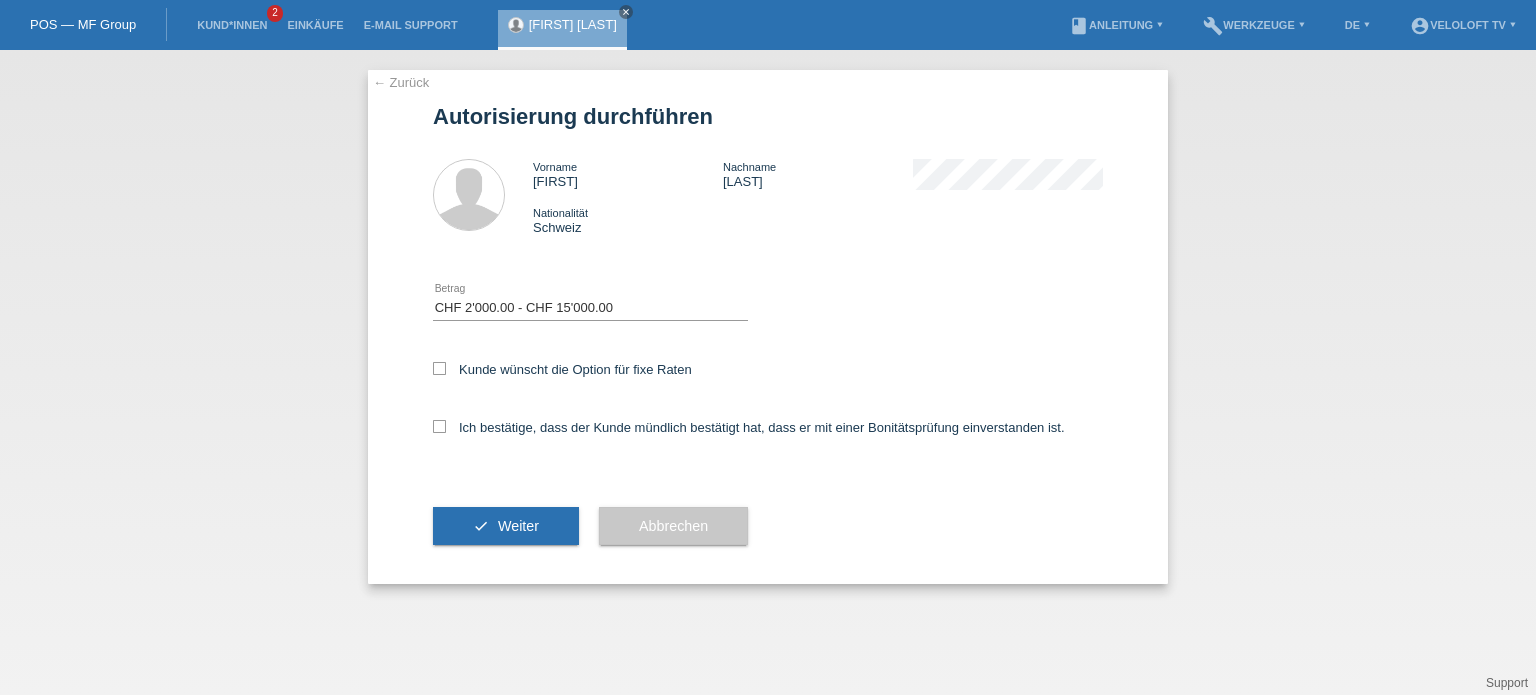 click on "Kunde wünscht die Option für fixe Raten" at bounding box center [439, 368] 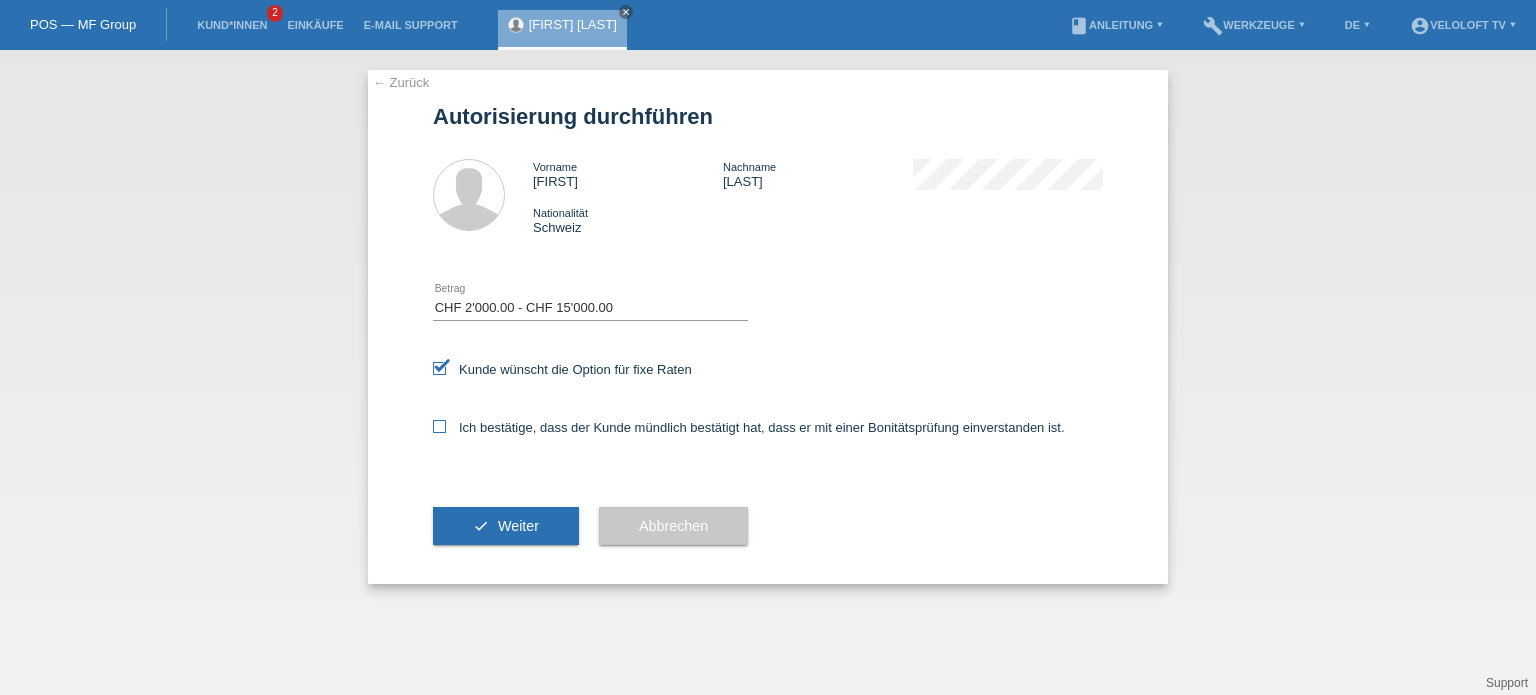 click at bounding box center [439, 426] 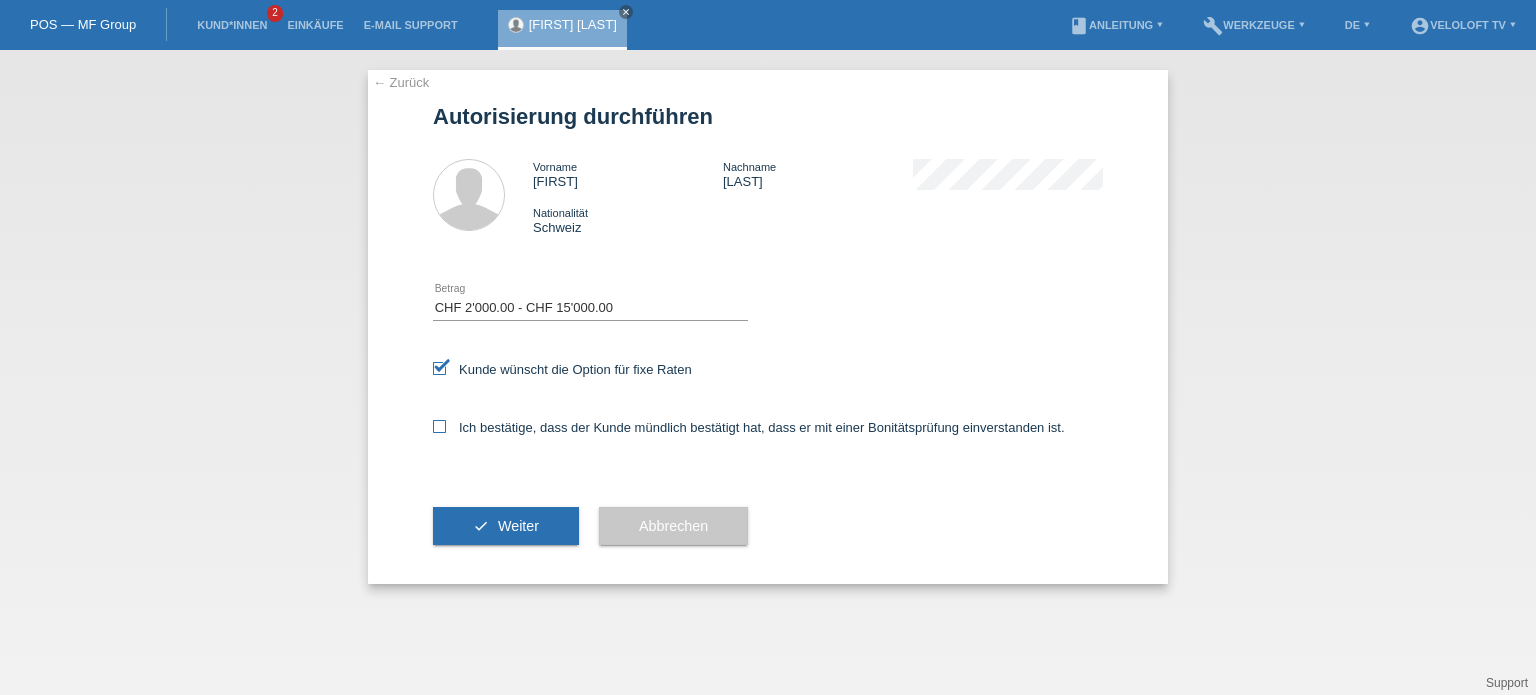 click on "Ich bestätige, dass der Kunde mündlich bestätigt hat, dass er mit einer Bonitätsprüfung einverstanden ist." at bounding box center (439, 426) 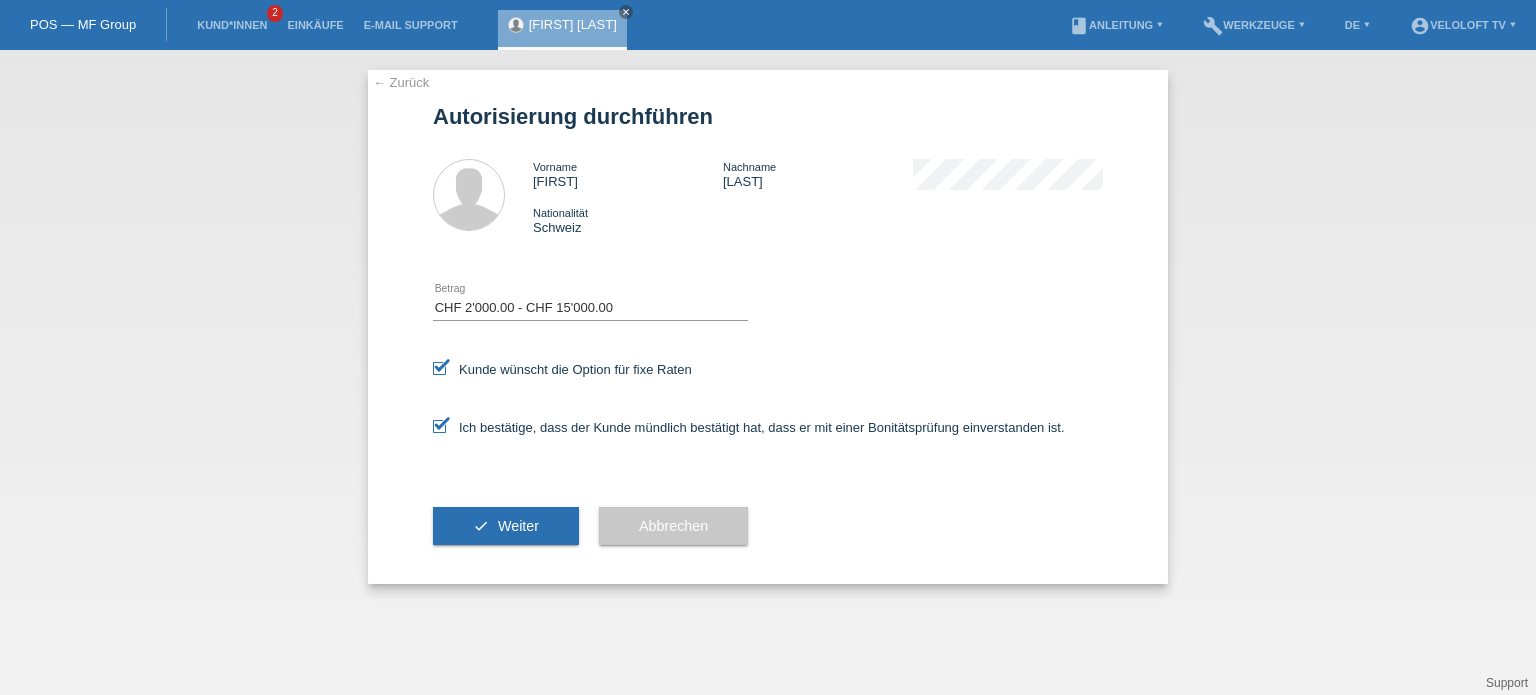 click on "← Zurück
Autorisierung durchführen
Vorname
Bernhard
Nachname
Blöchliger
Nationalität
Schweiz
error" at bounding box center (768, 372) 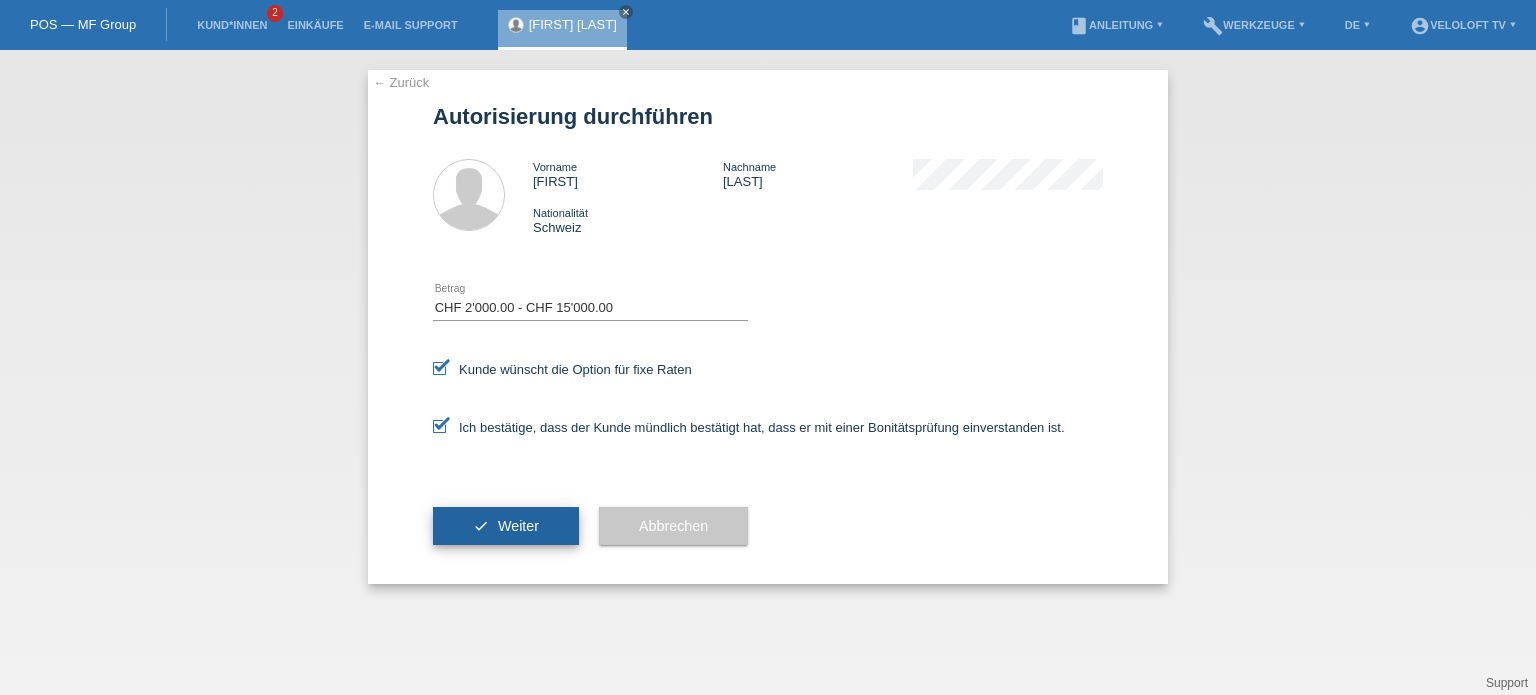 click on "check   Weiter" at bounding box center (506, 526) 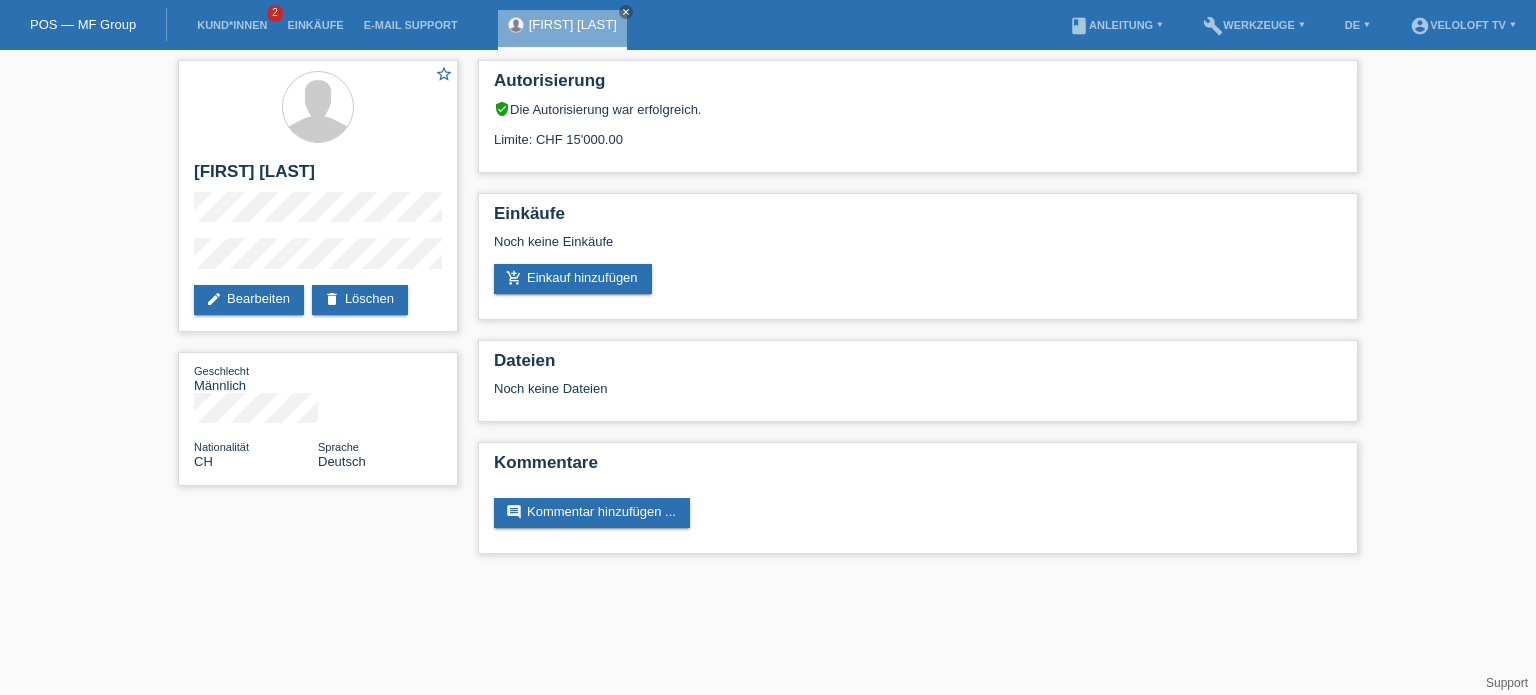 scroll, scrollTop: 0, scrollLeft: 0, axis: both 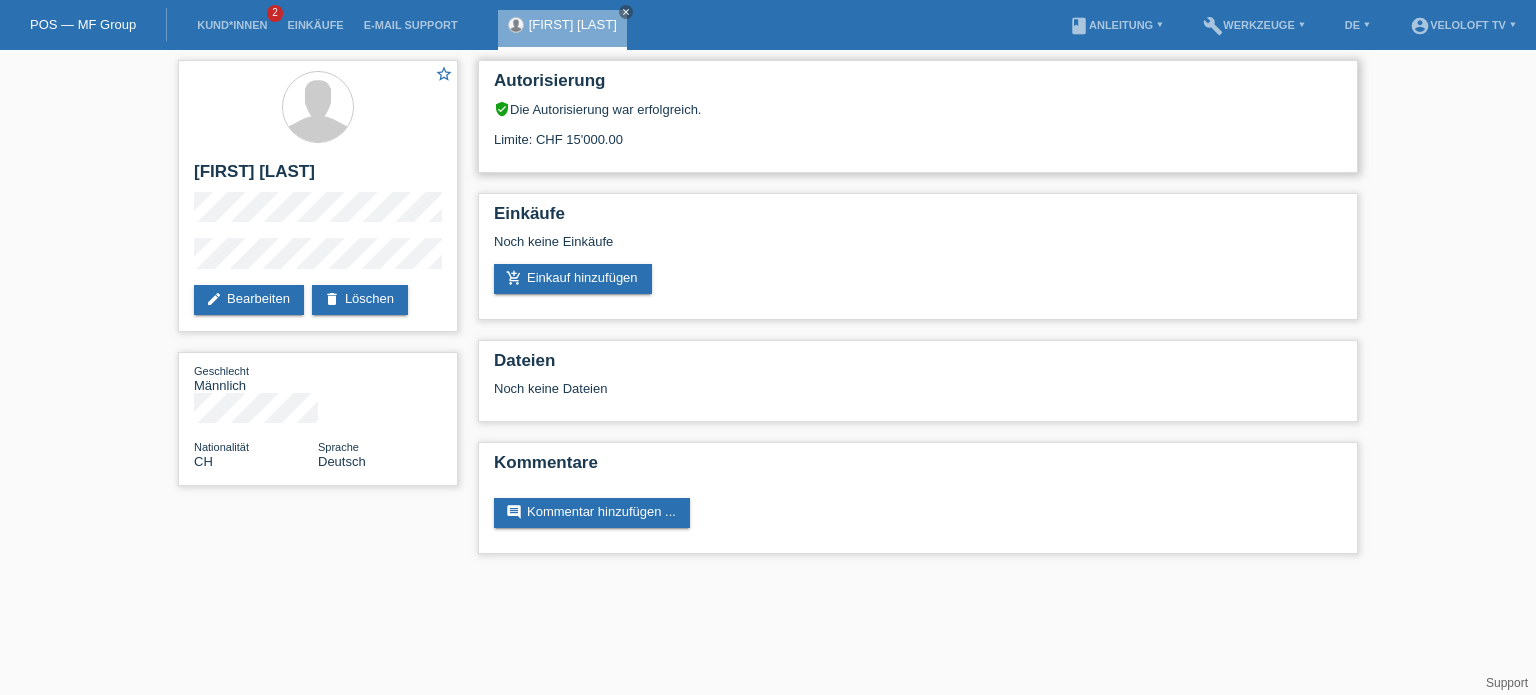 drag, startPoint x: 674, startPoint y: 135, endPoint x: 564, endPoint y: 142, distance: 110.2225 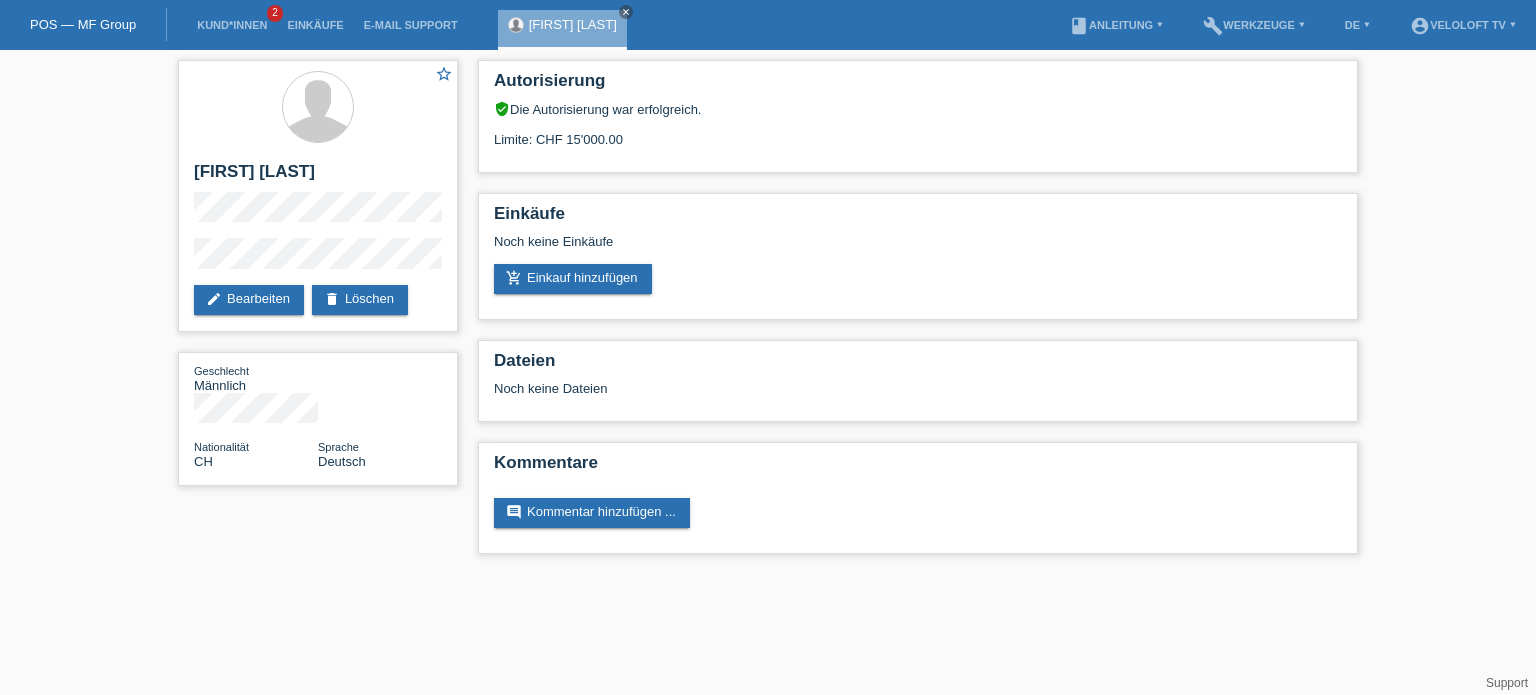 click on "POS — MF Group
Kund*innen
2
Einkäufe
E-Mail Support
[FIRST] [LAST]
close" at bounding box center [768, 287] 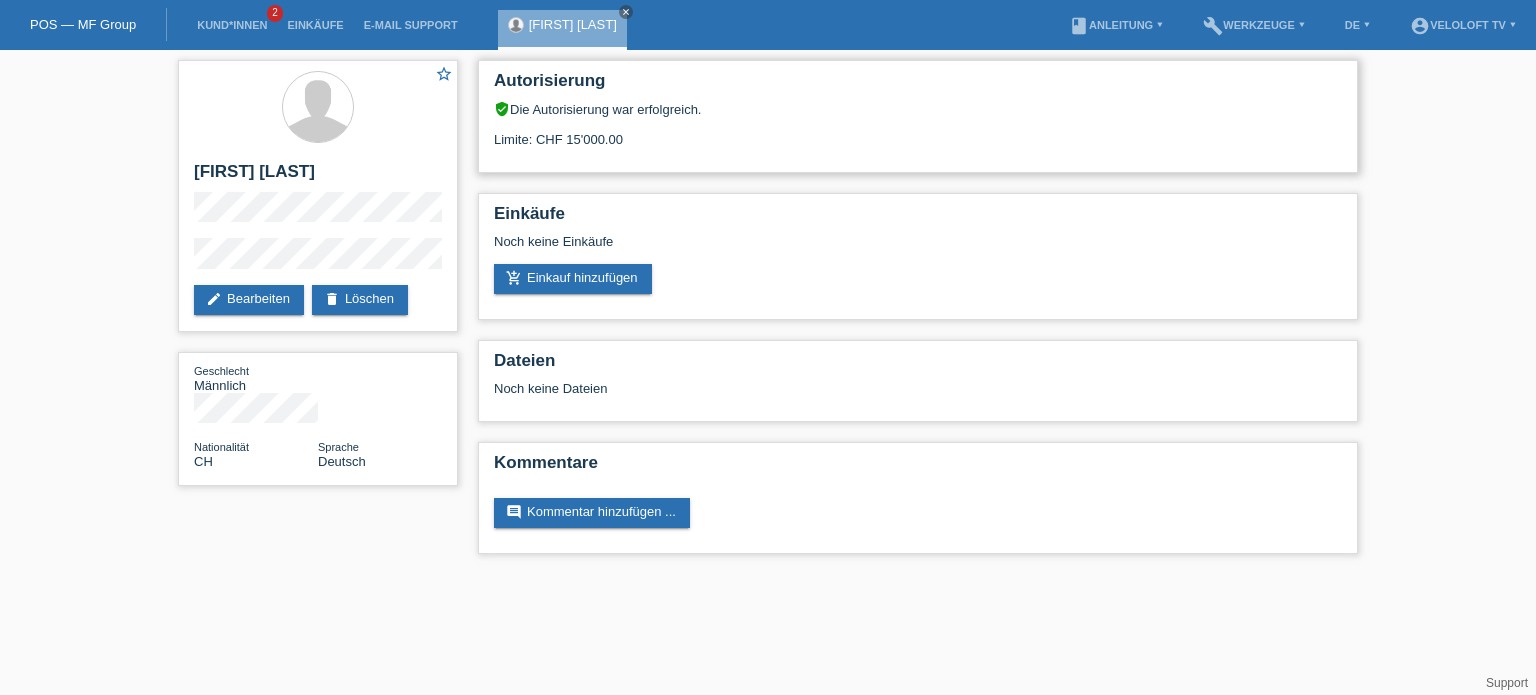 drag, startPoint x: 639, startPoint y: 142, endPoint x: 575, endPoint y: 138, distance: 64.12488 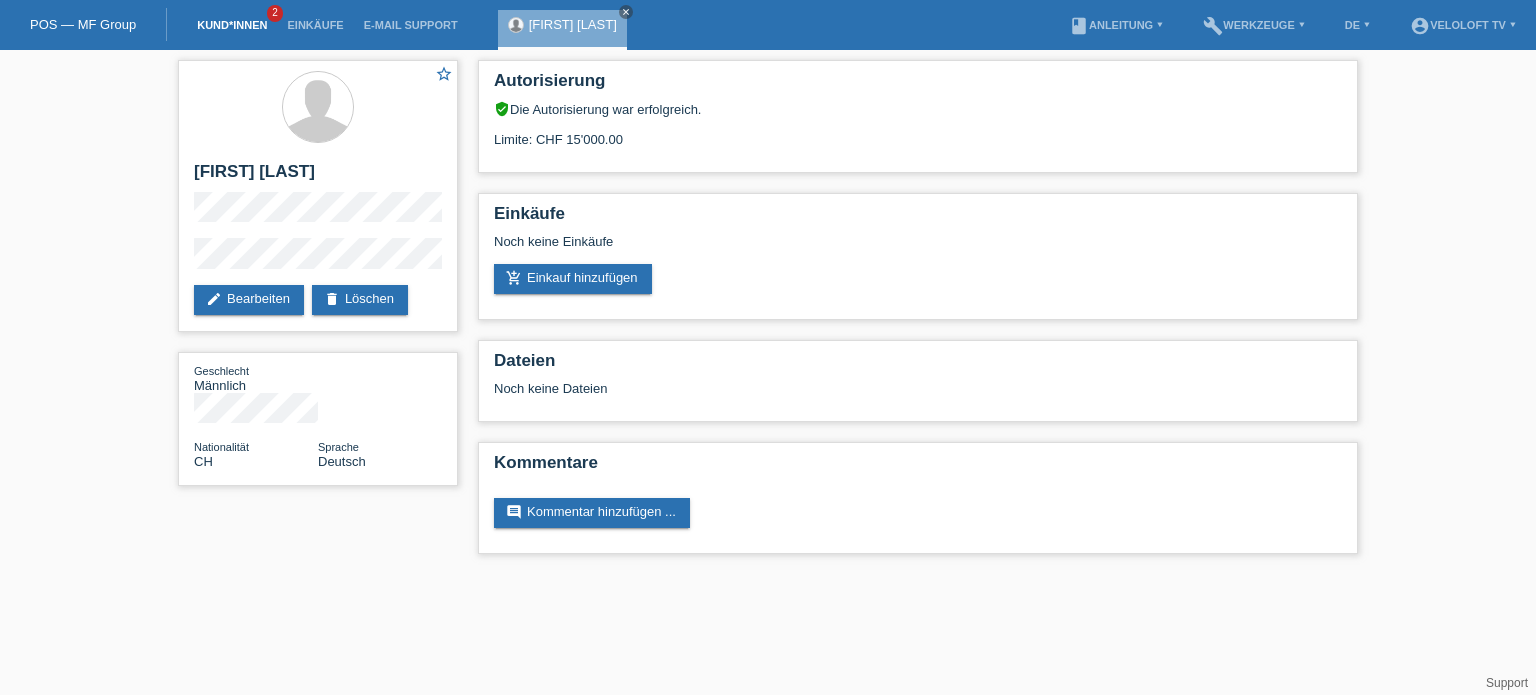 click on "Kund*innen" at bounding box center [232, 25] 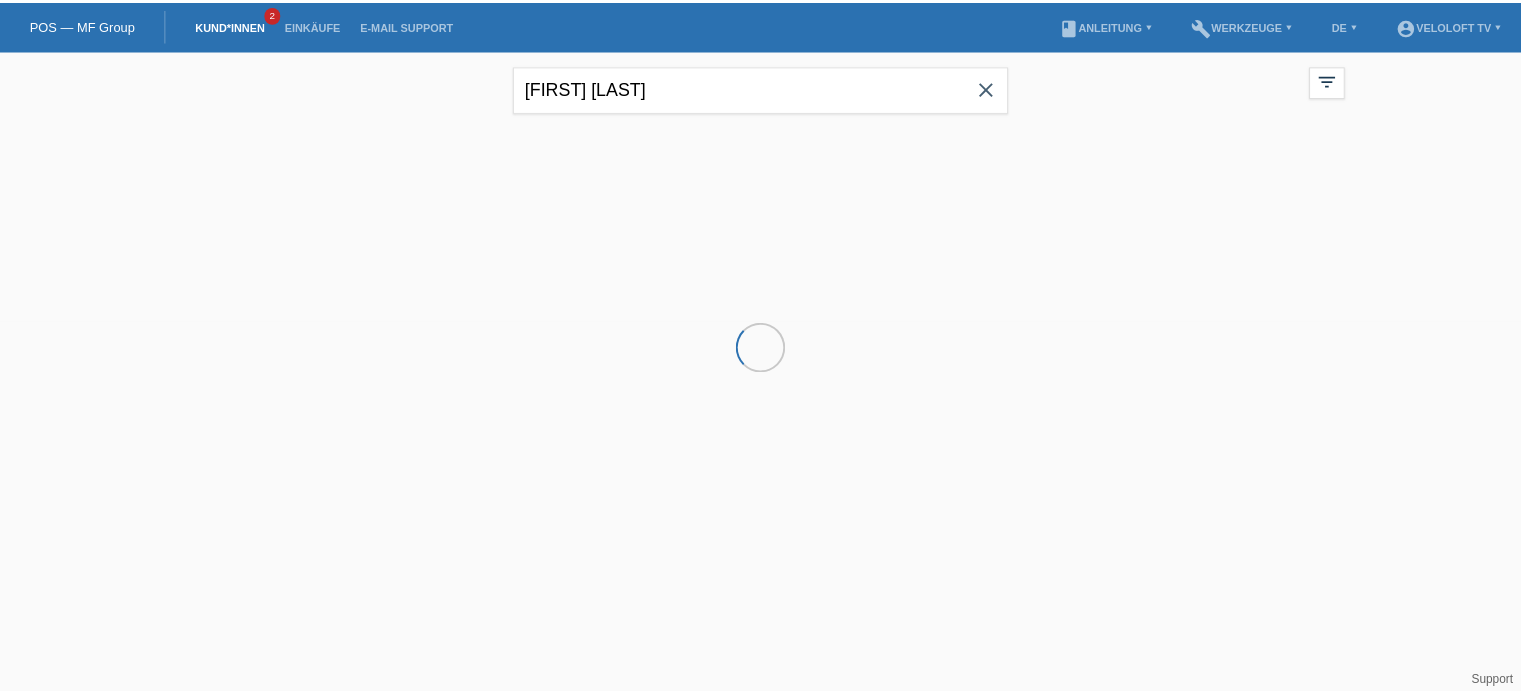 scroll, scrollTop: 0, scrollLeft: 0, axis: both 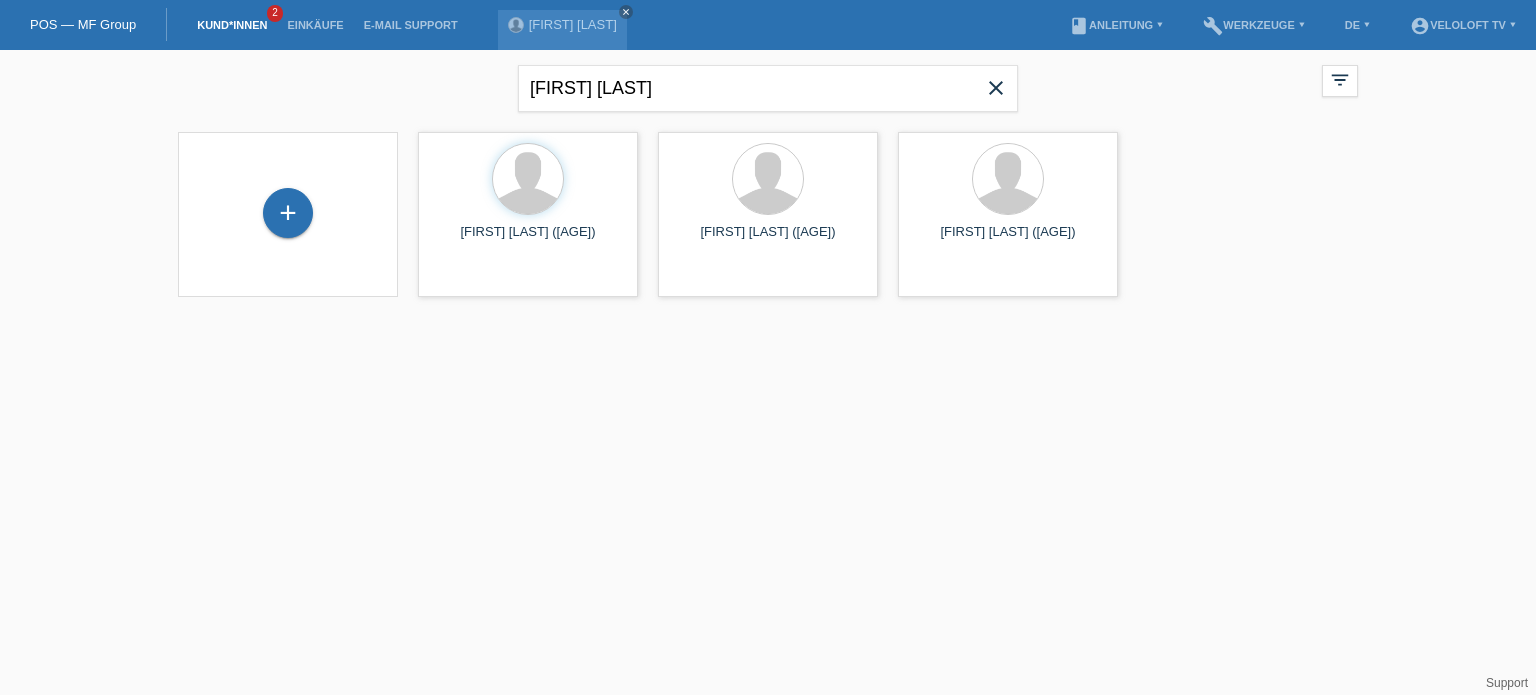 click on "close" at bounding box center (996, 90) 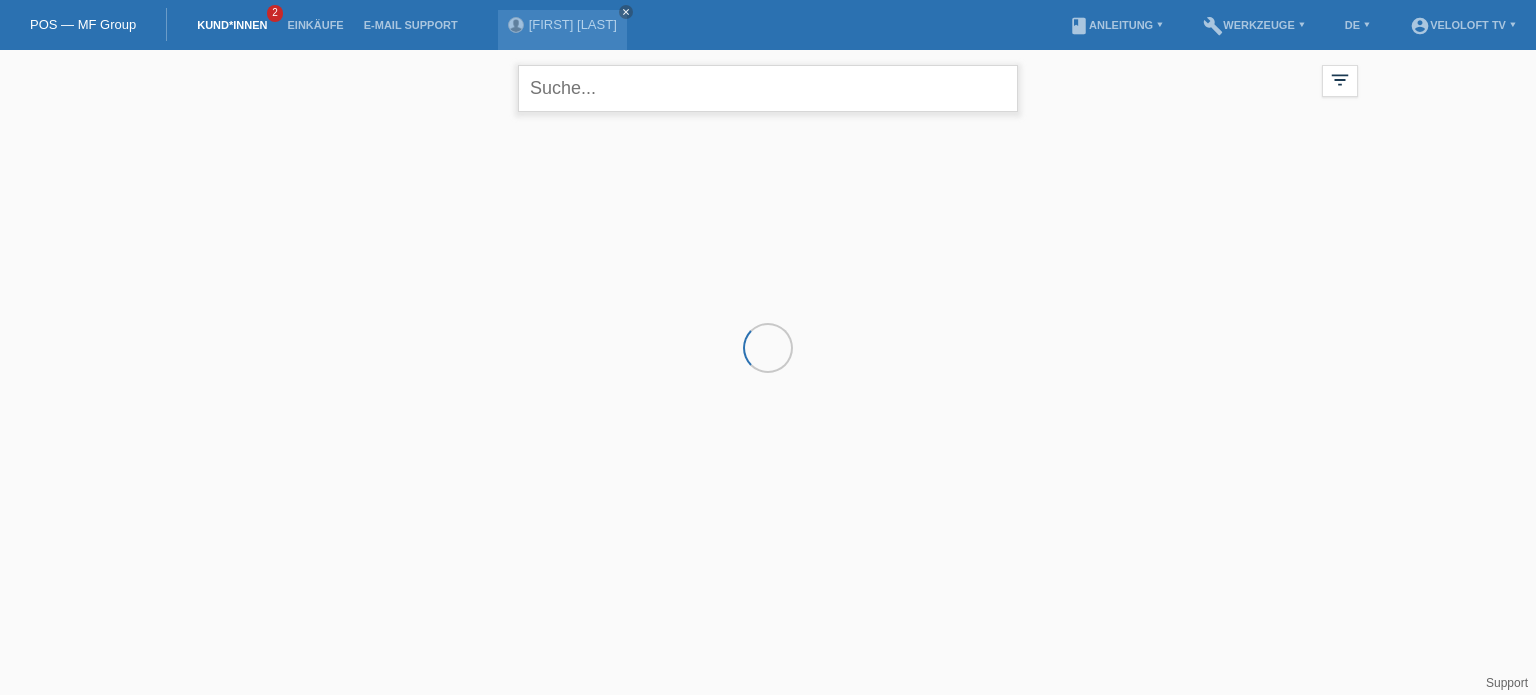click at bounding box center (768, 88) 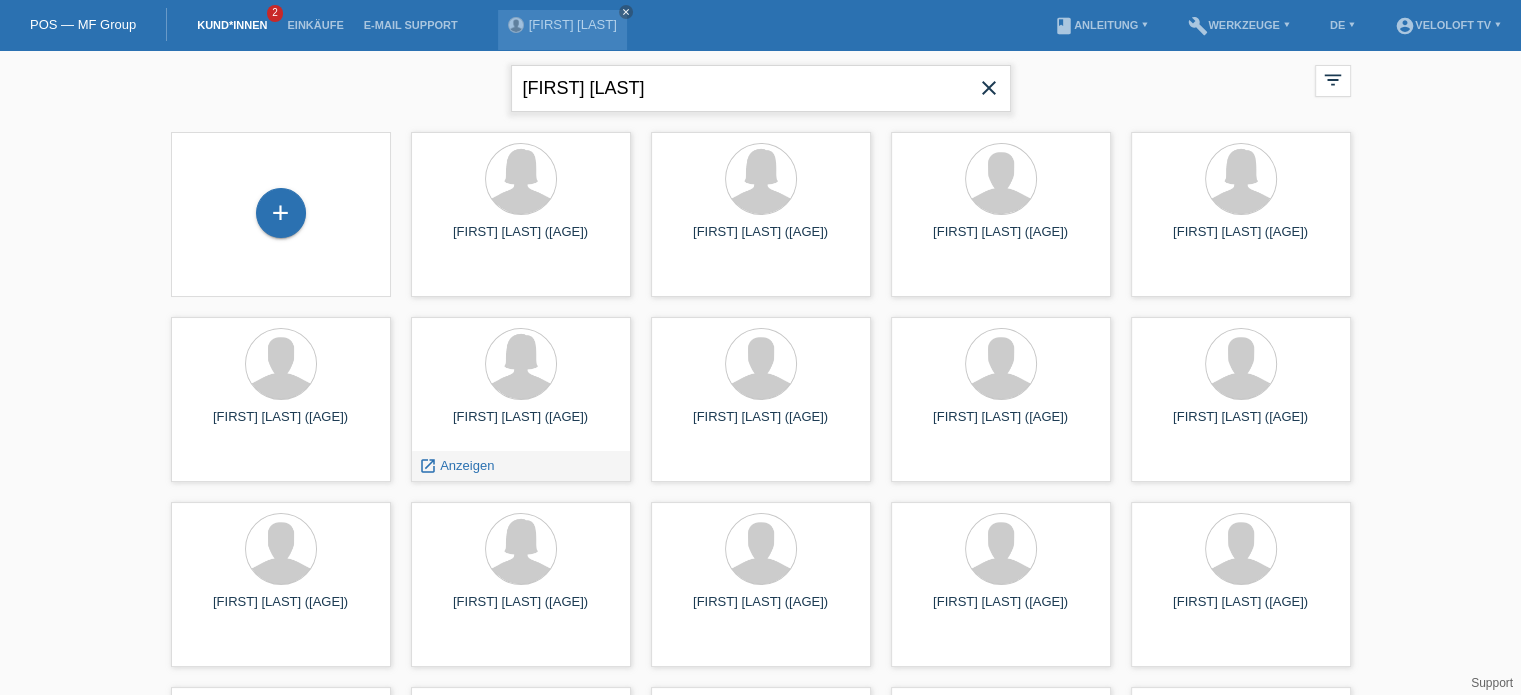 type on "[FIRST] [LAST]" 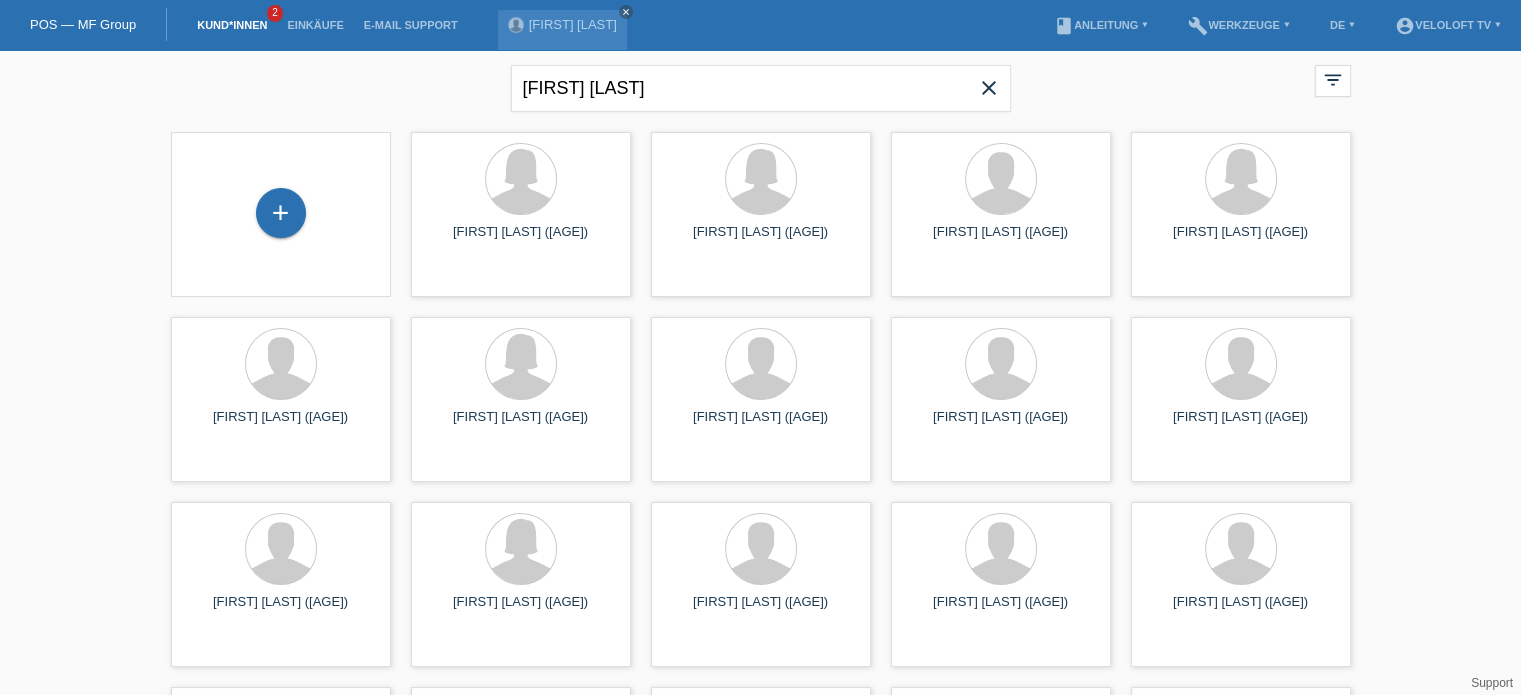 click on "Andrea Lehmann
close
filter_list
view_module   Alle Kund*innen anzeigen
star   Markierte Kund*innen anzeigen
layers   Zuletzt angezeigte Kund*innen anzeigen
date_range   Neuste Kund*innen anzeigen
comment   Ungelesene Kommentare
error   Unbestätigt, in Bearbeitung
error   Zurückgewiesen
clear" at bounding box center (761, 86) 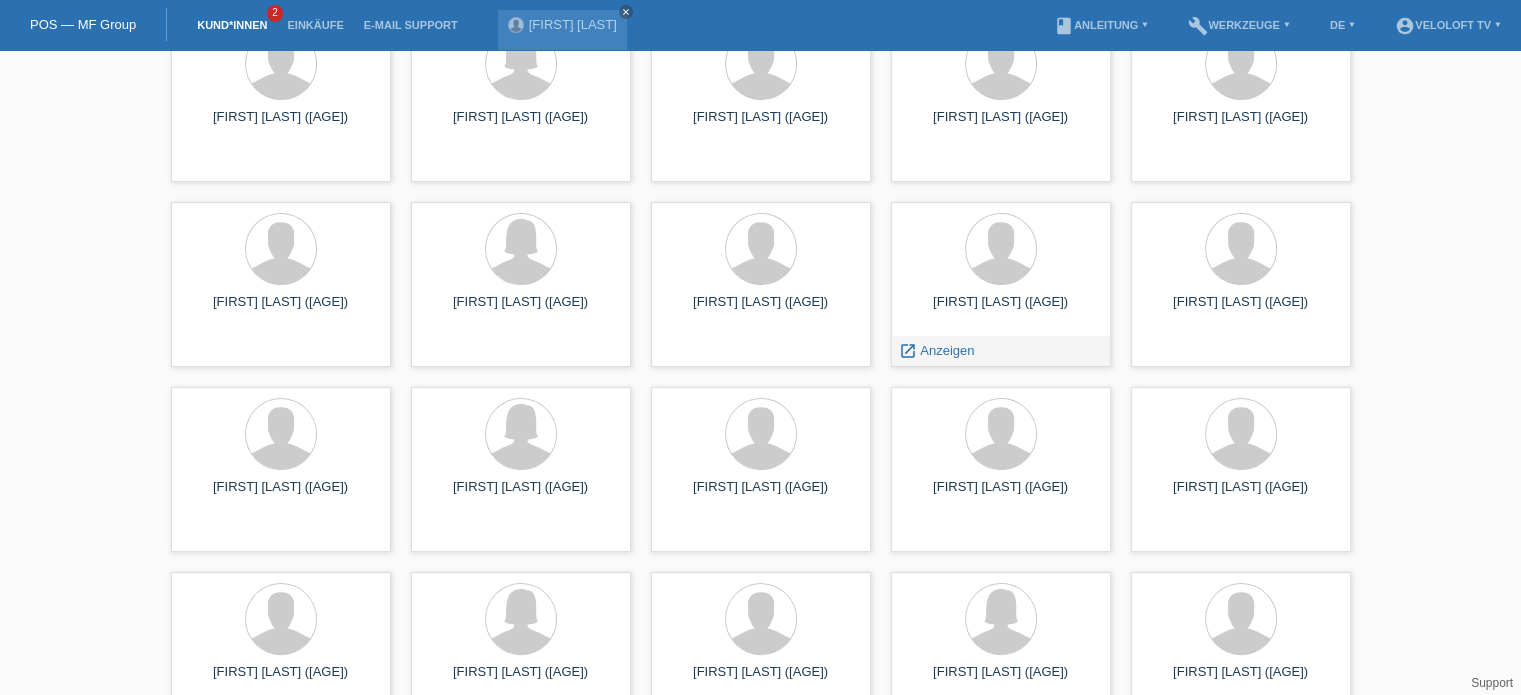 scroll, scrollTop: 0, scrollLeft: 0, axis: both 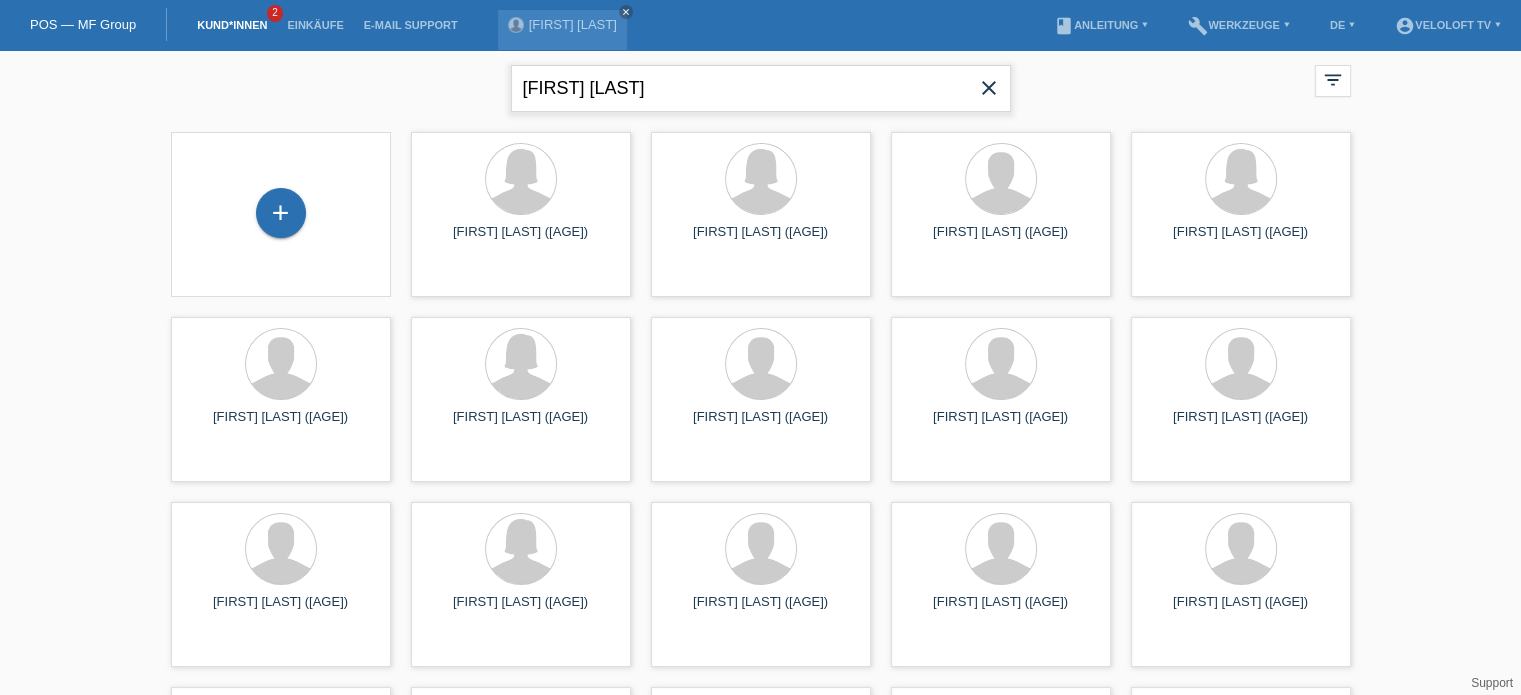drag, startPoint x: 686, startPoint y: 92, endPoint x: 514, endPoint y: 91, distance: 172.00291 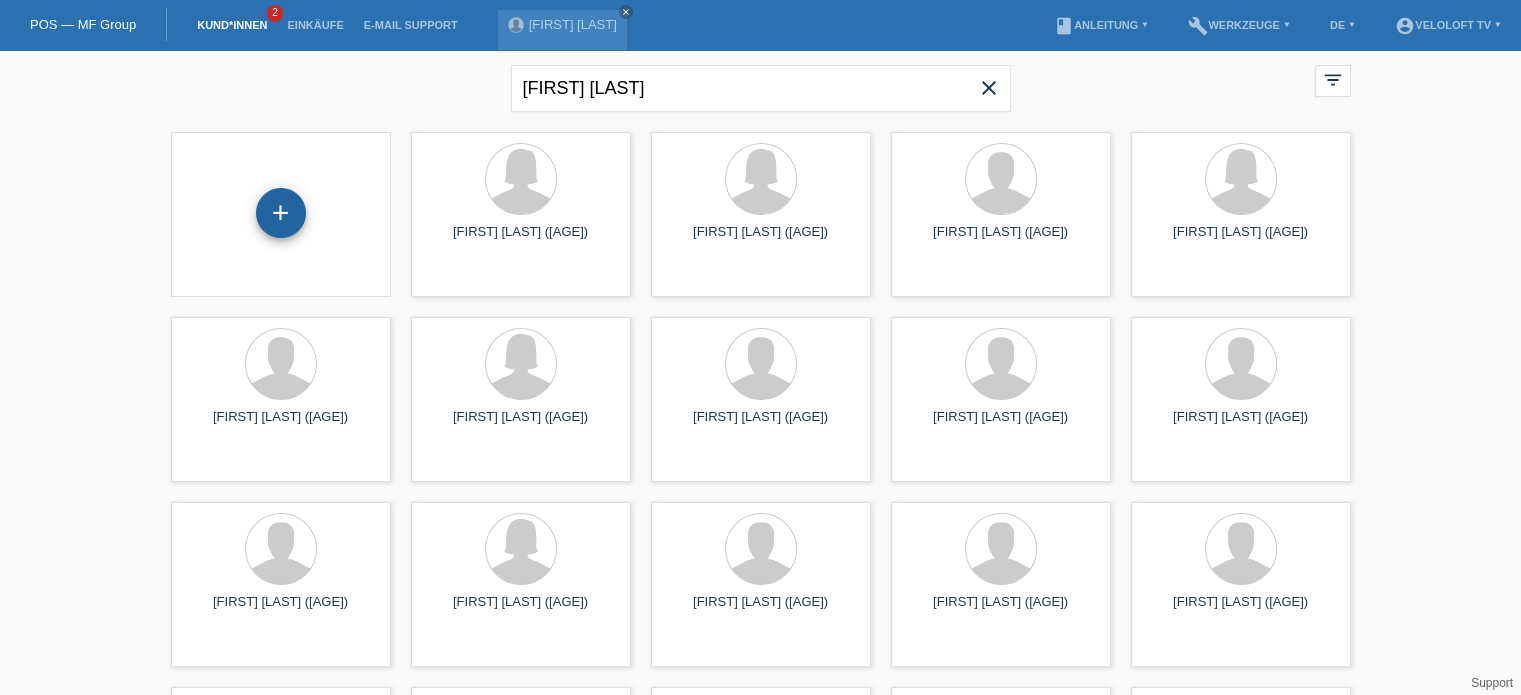 click on "+" at bounding box center (281, 213) 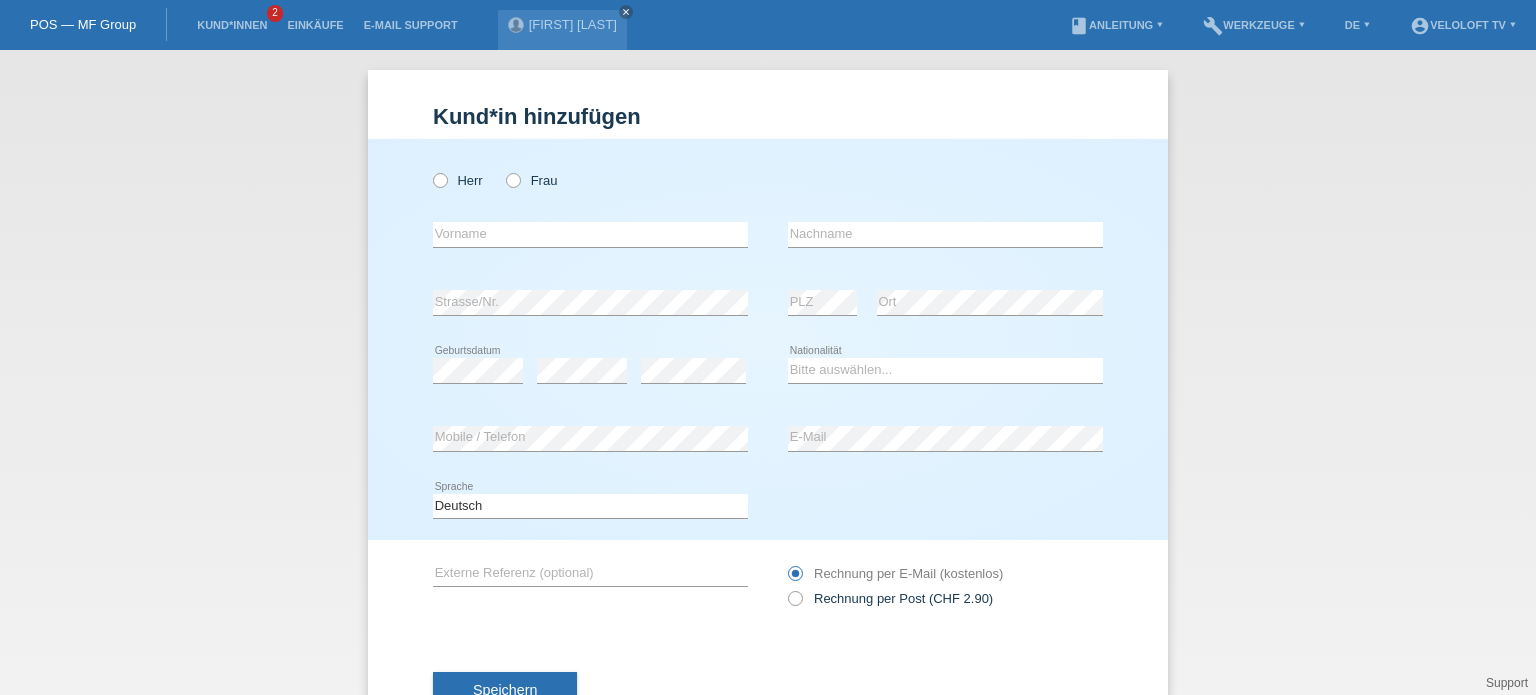 scroll, scrollTop: 0, scrollLeft: 0, axis: both 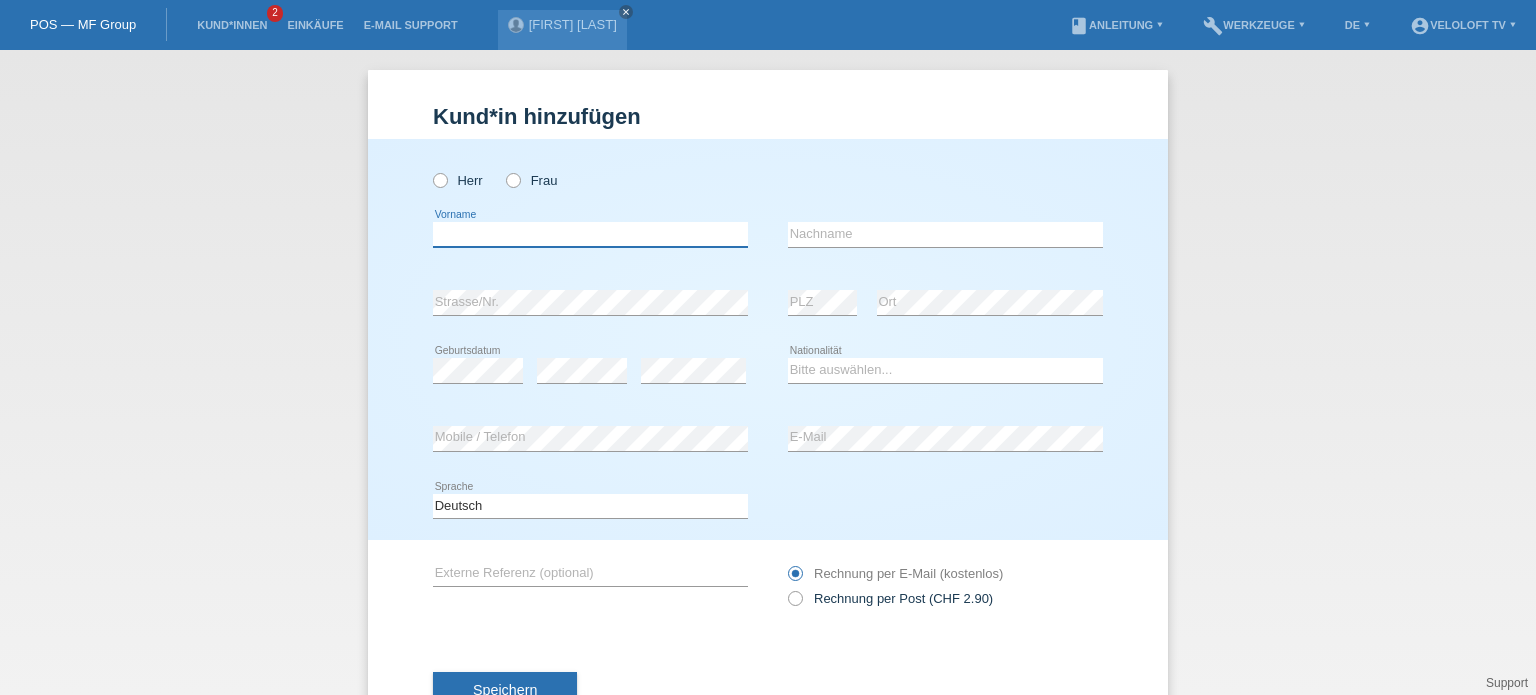 click at bounding box center (590, 234) 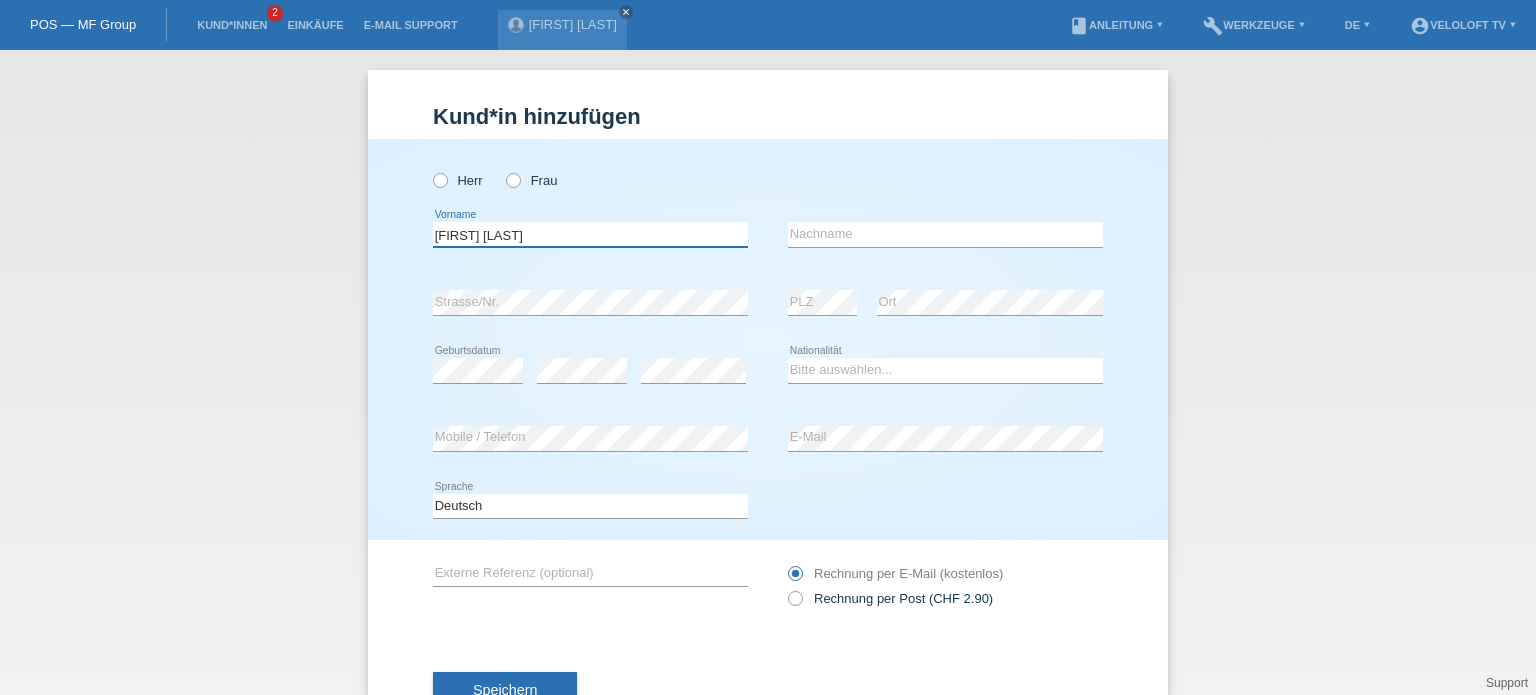 click on "Andrea Lehmann" at bounding box center (590, 234) 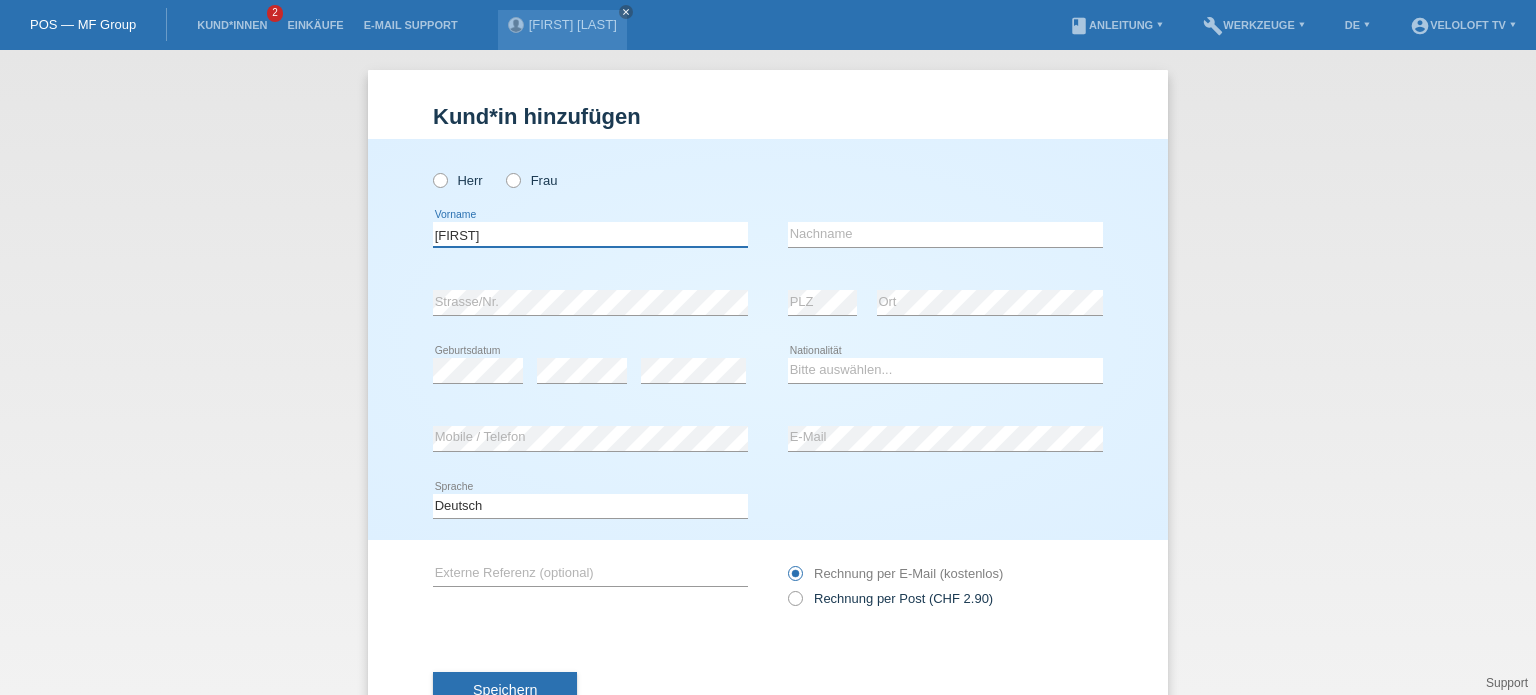 type on "Andrea" 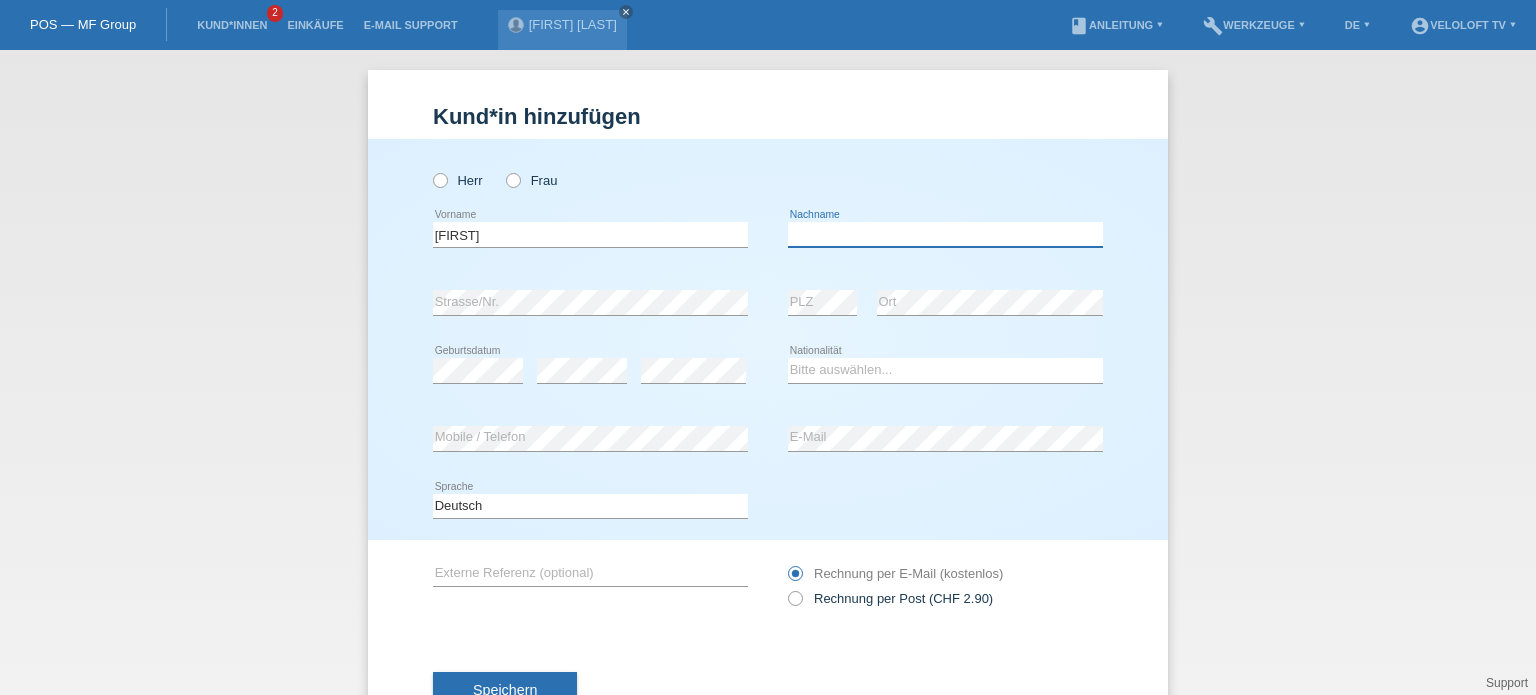 click at bounding box center [945, 234] 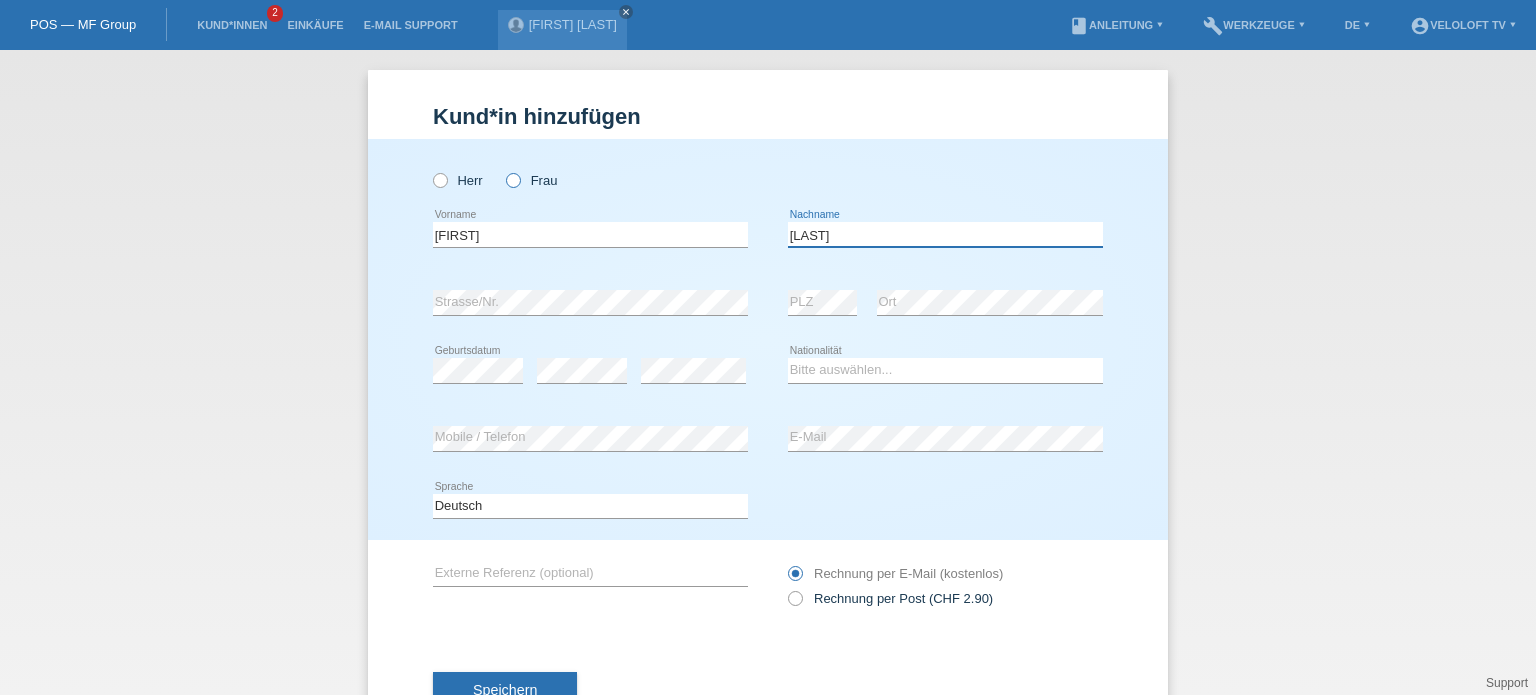 type on "Lehmann" 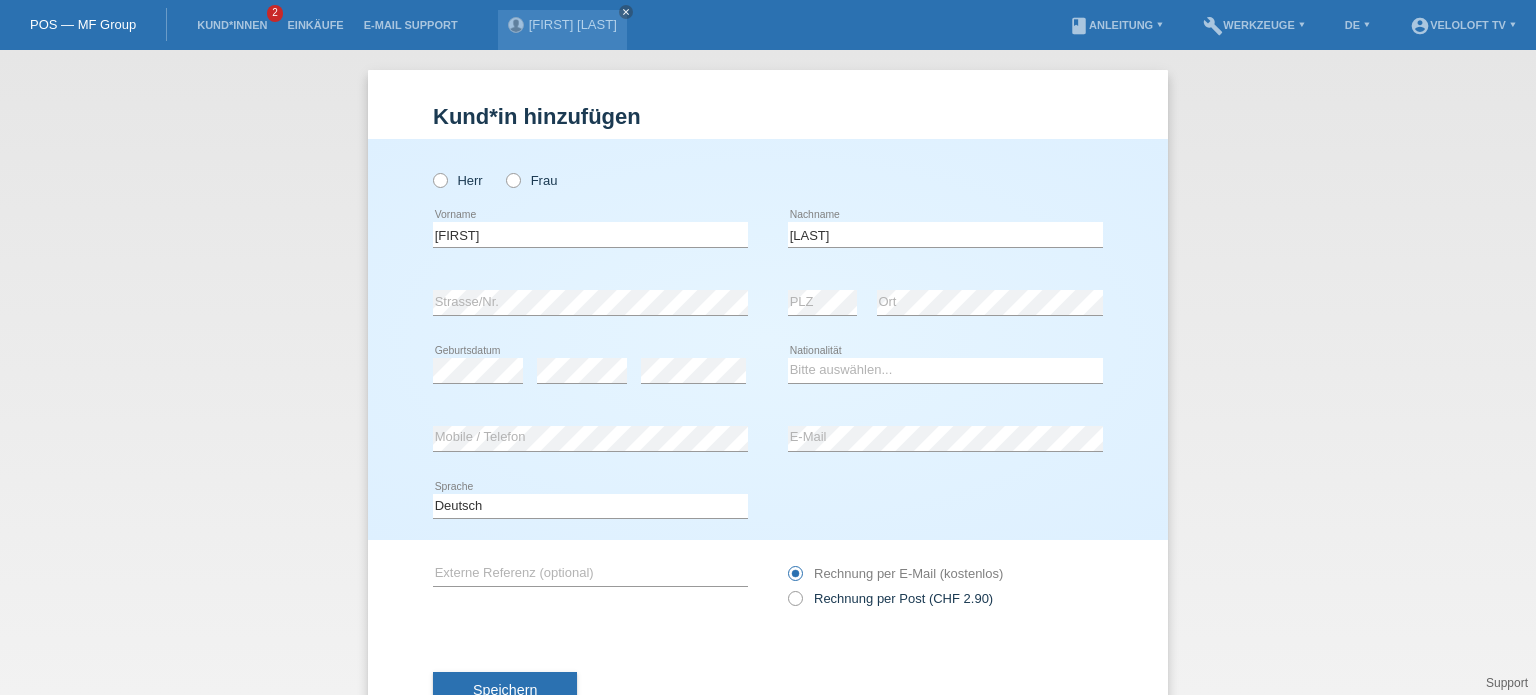 drag, startPoint x: 508, startPoint y: 178, endPoint x: 516, endPoint y: 205, distance: 28.160255 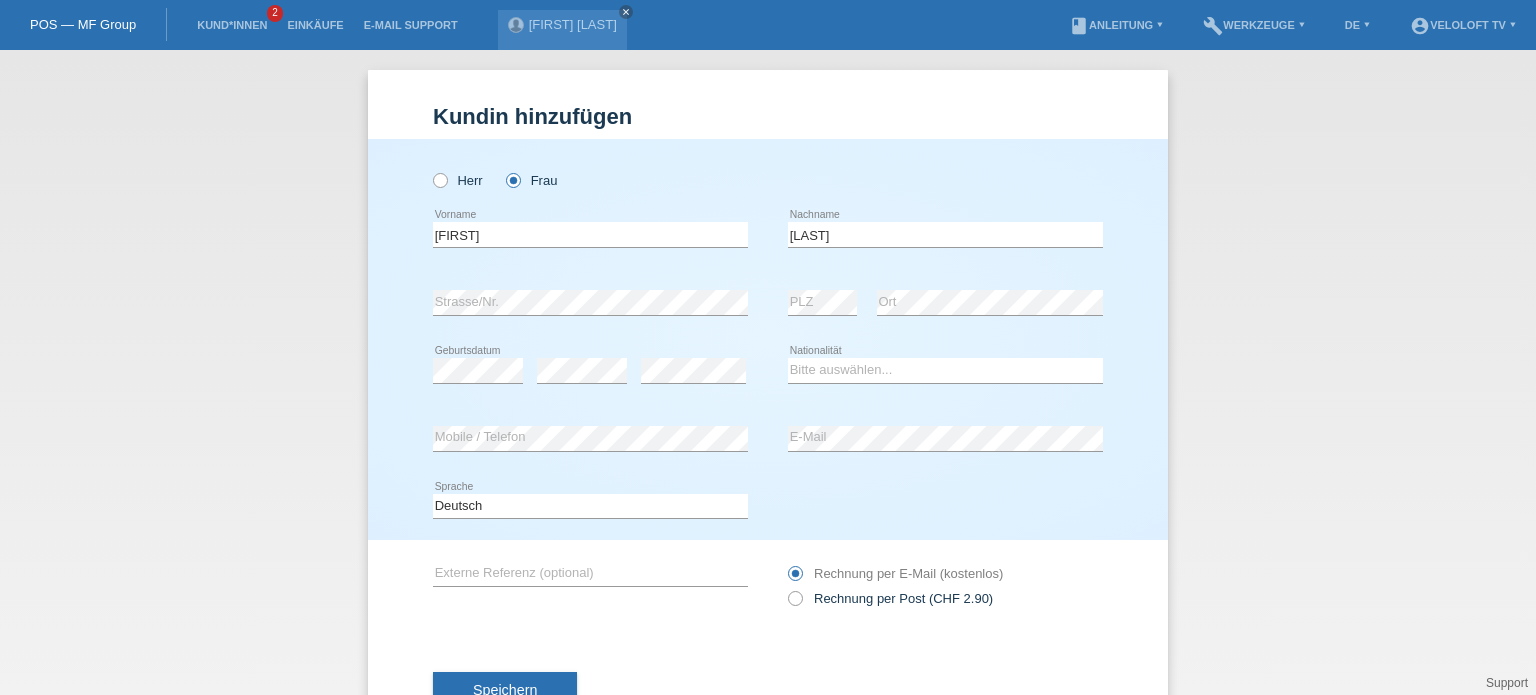 click on "Speichern" at bounding box center (768, 691) 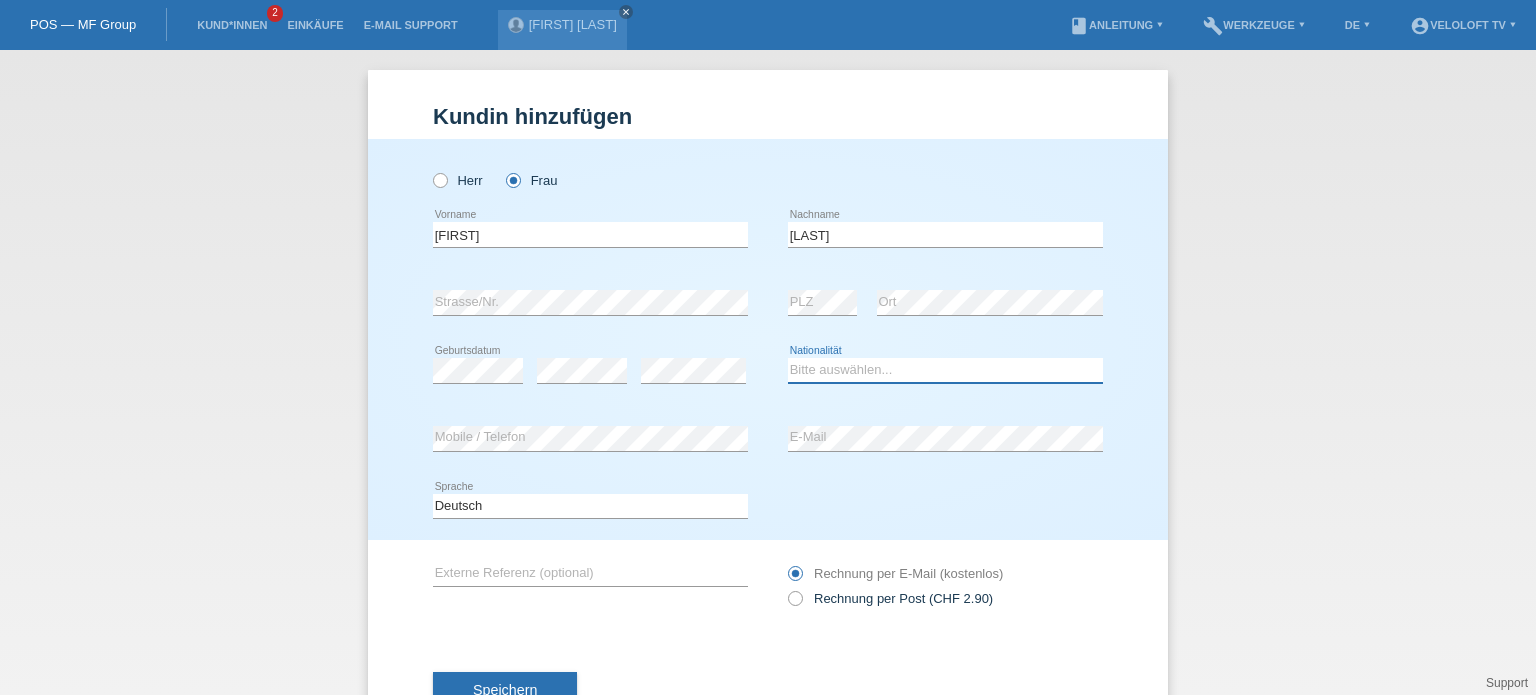 click on "Bitte auswählen...
Schweiz
Deutschland
Liechtenstein
Österreich
------------
Afghanistan
Ägypten
Åland
Albanien
Algerien" at bounding box center (945, 370) 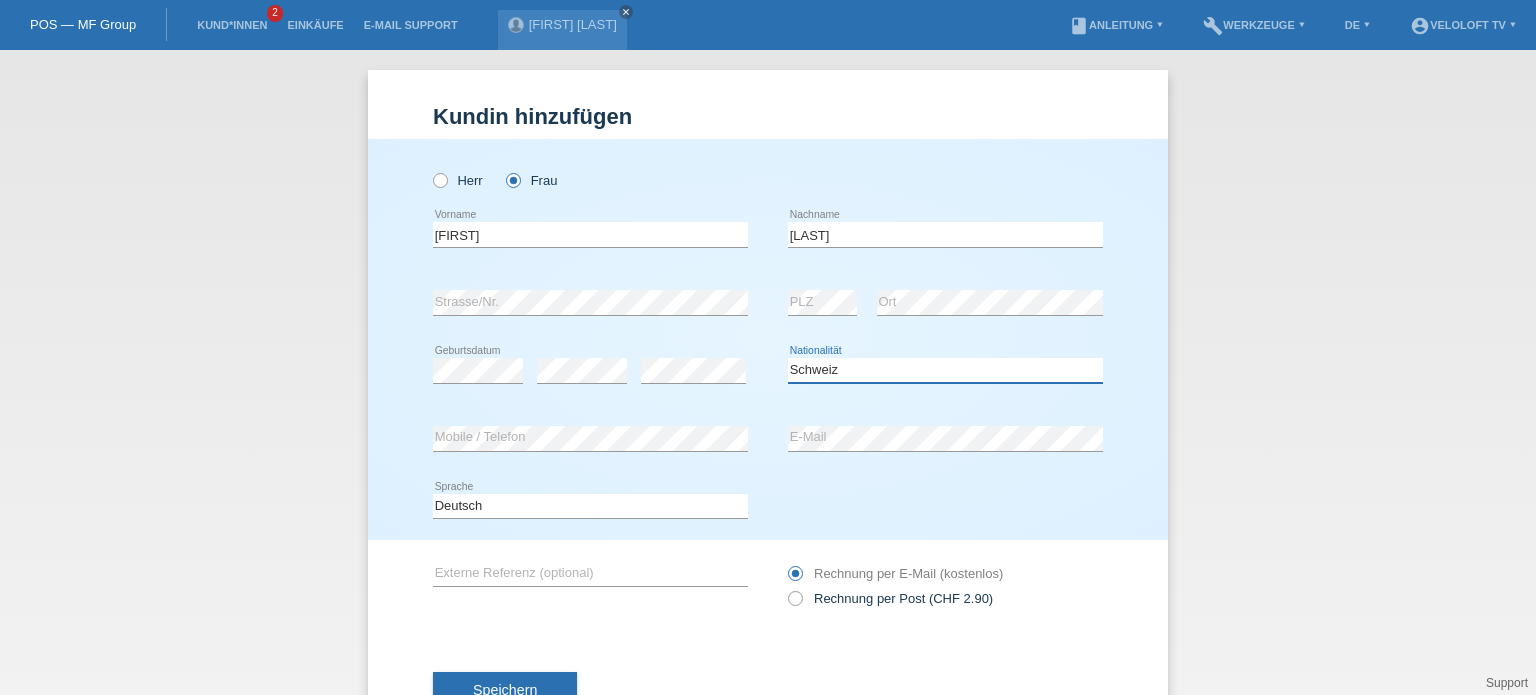 click on "Bitte auswählen...
Schweiz
Deutschland
Liechtenstein
Österreich
------------
Afghanistan
Ägypten
Åland
Albanien
Algerien" at bounding box center (945, 370) 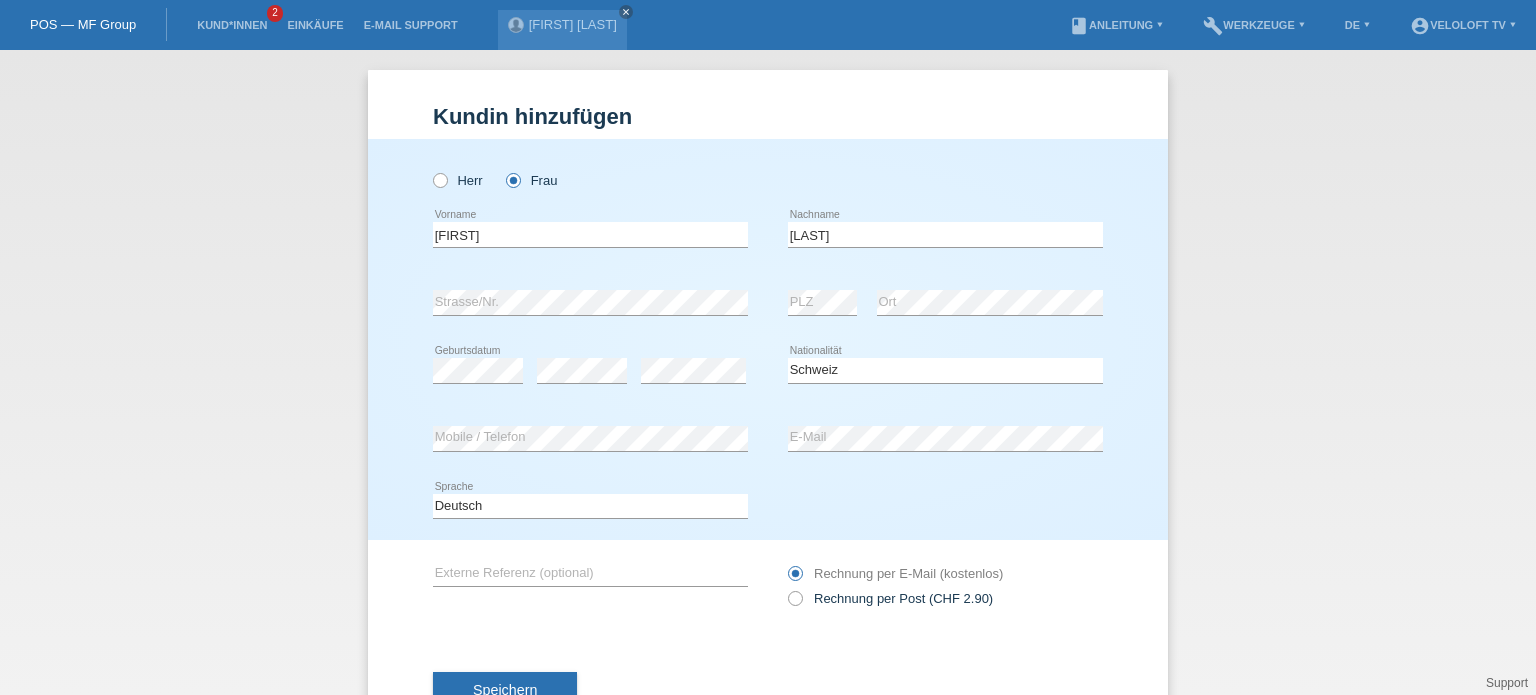 click on "Speichern" at bounding box center (768, 691) 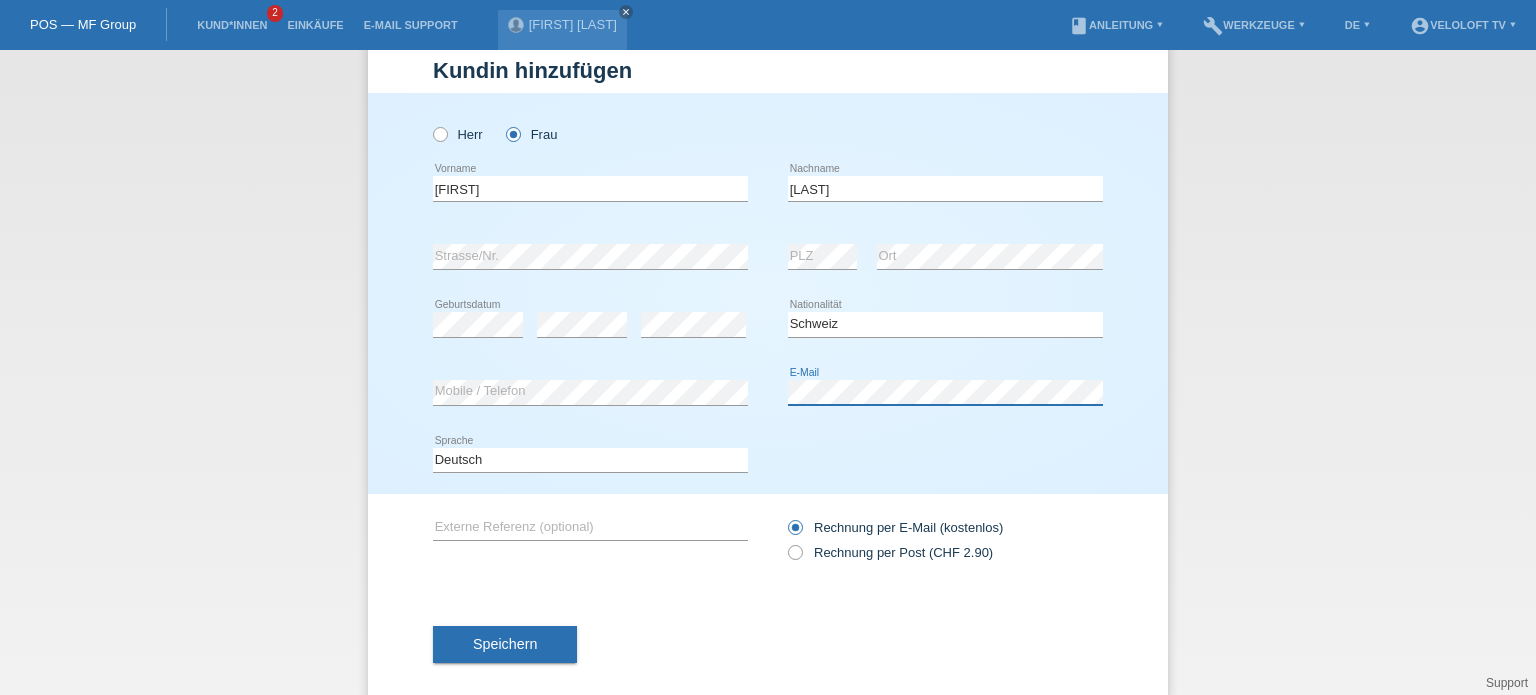 scroll, scrollTop: 72, scrollLeft: 0, axis: vertical 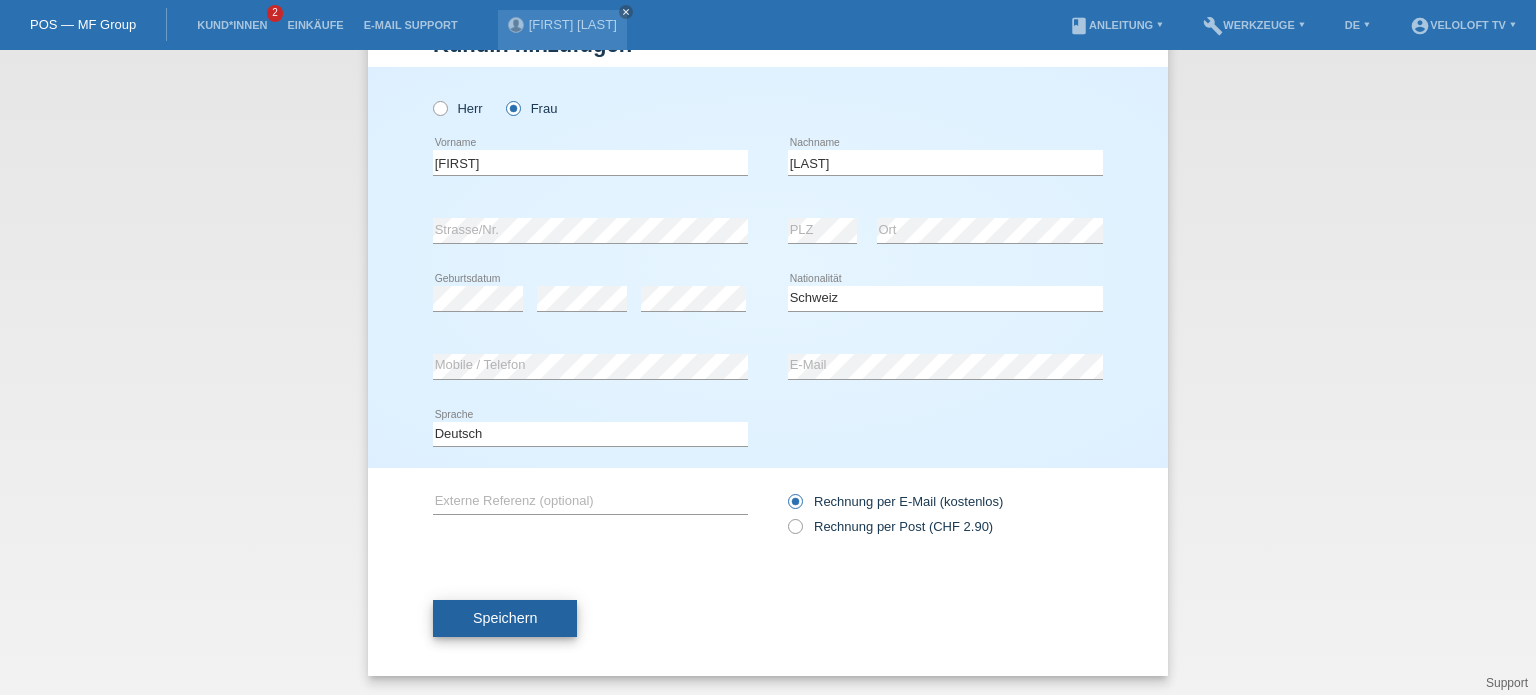 click on "Speichern" at bounding box center (505, 618) 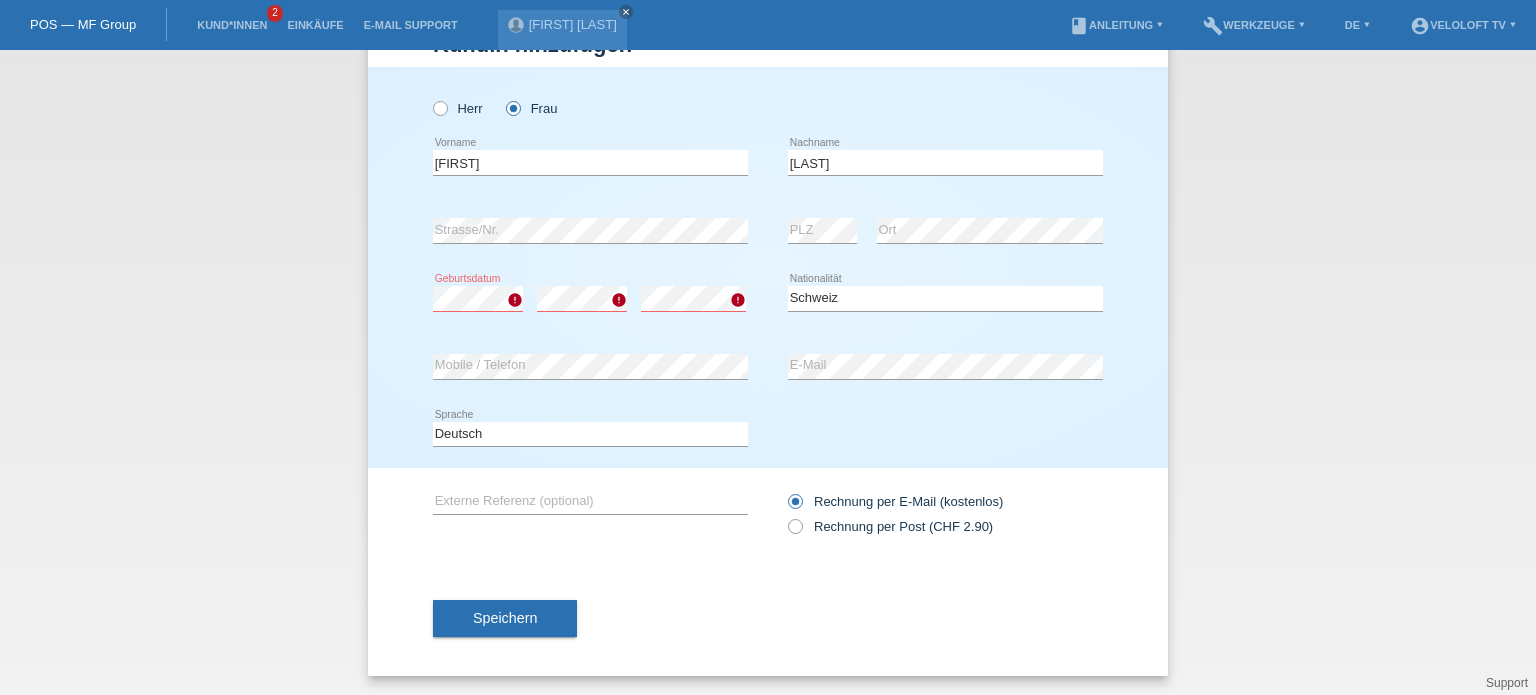 click on "Speichern" at bounding box center (768, 619) 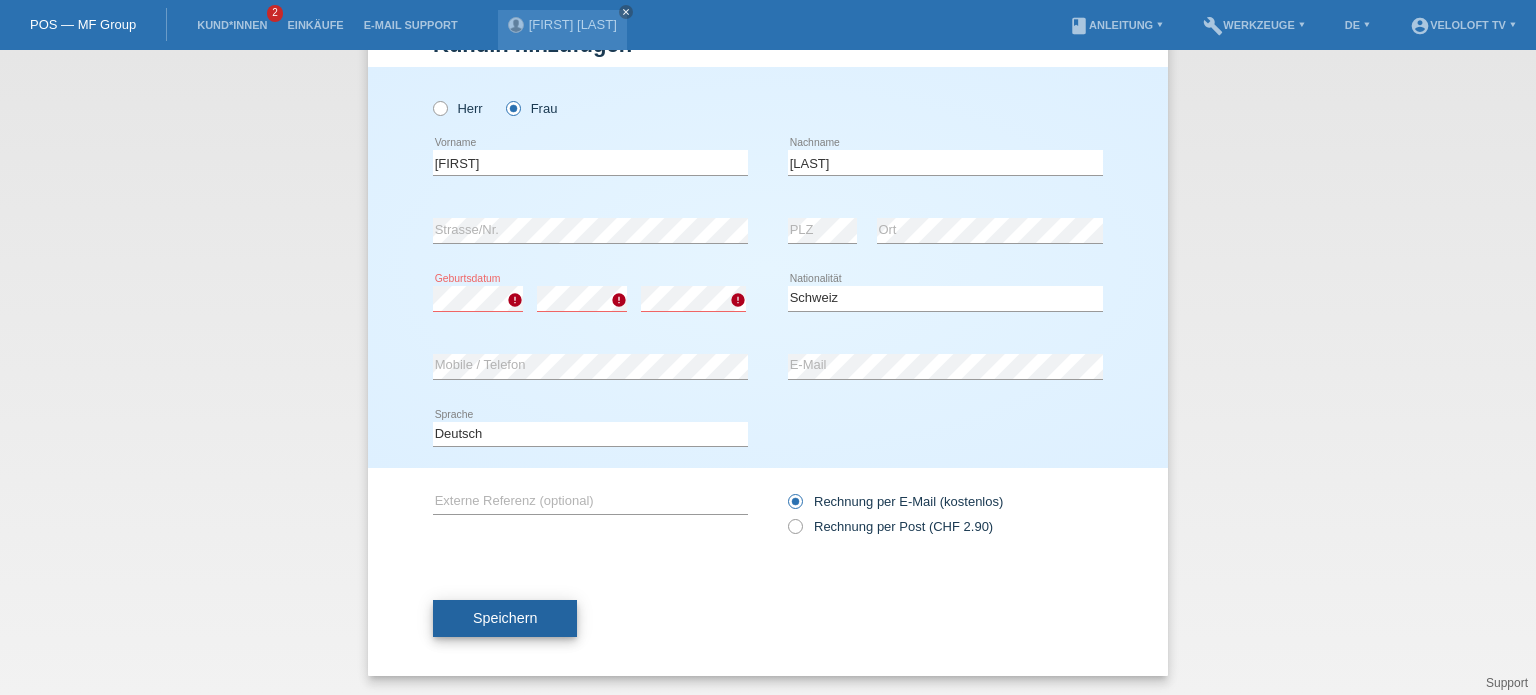 click on "Speichern" at bounding box center (505, 618) 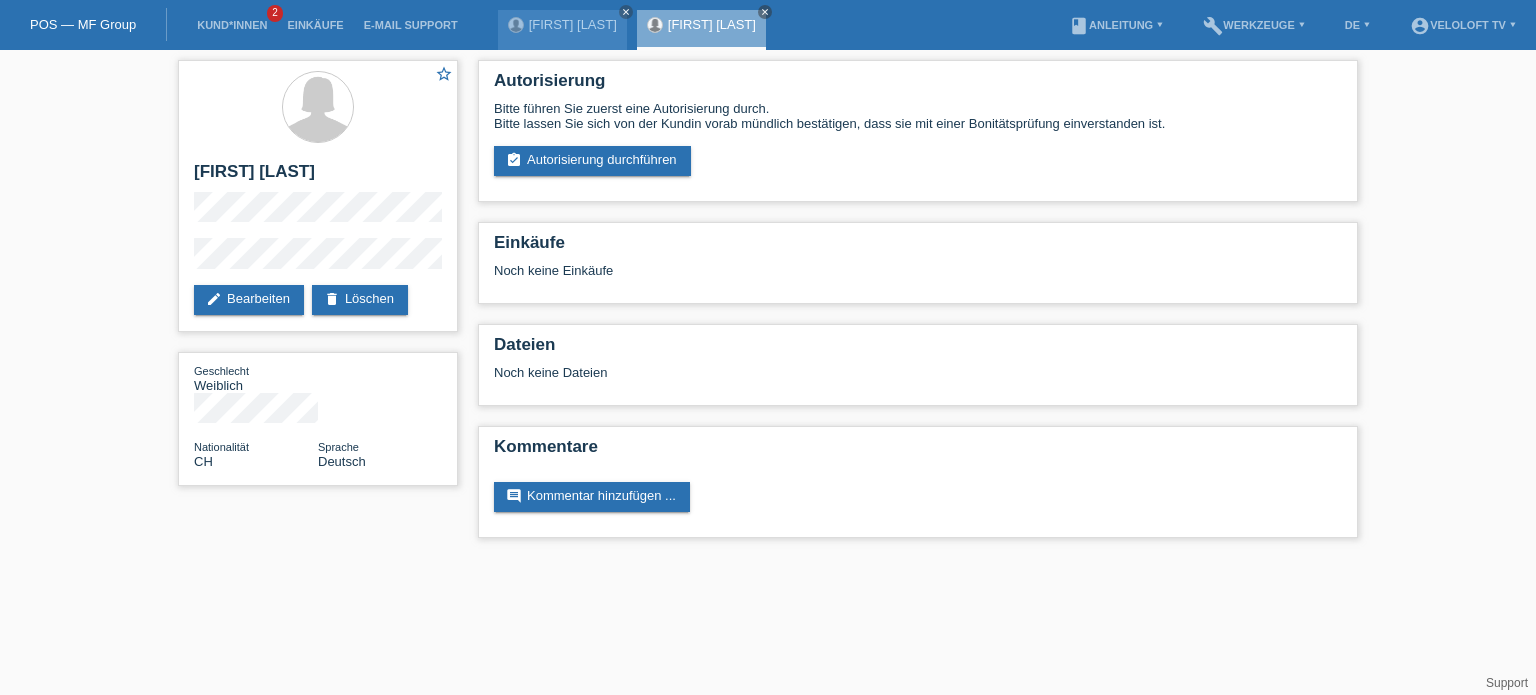 scroll, scrollTop: 0, scrollLeft: 0, axis: both 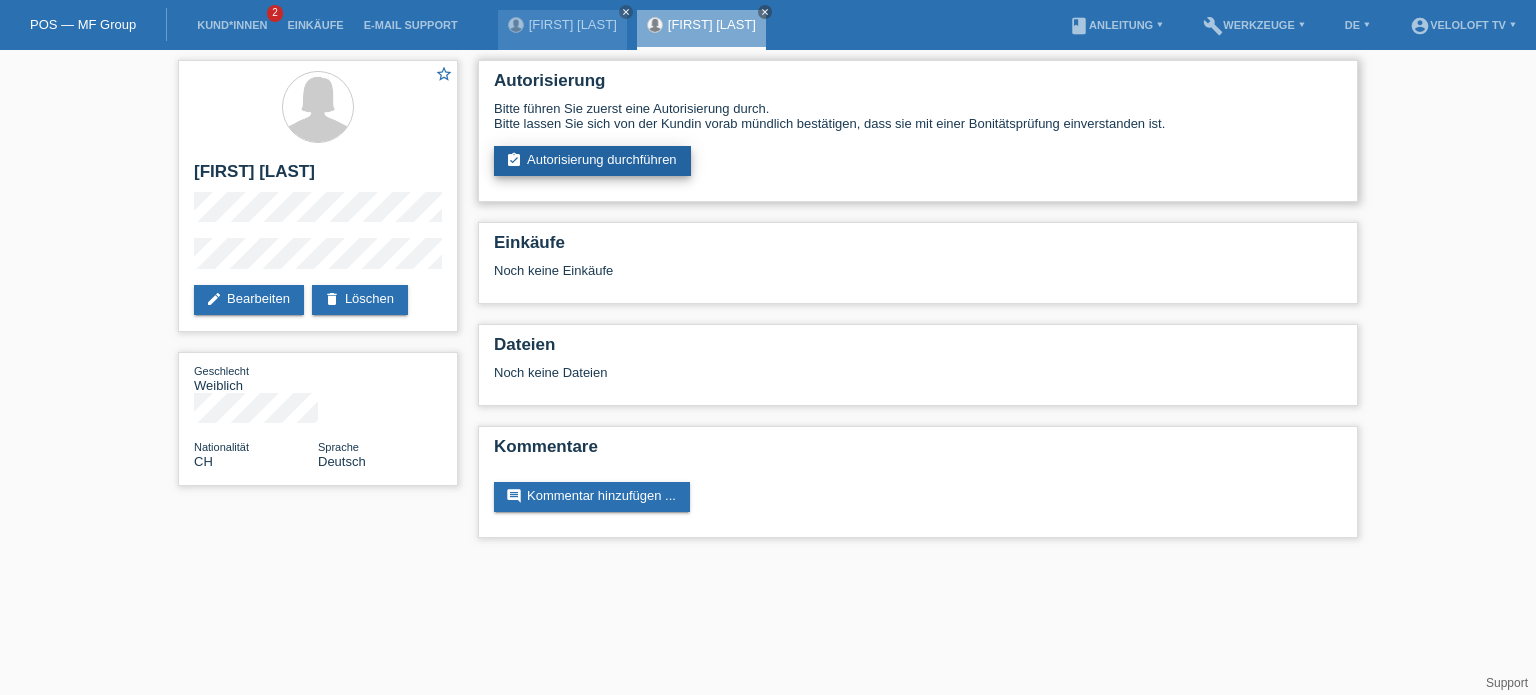 click on "assignment_turned_in  Autorisierung durchführen" at bounding box center [592, 161] 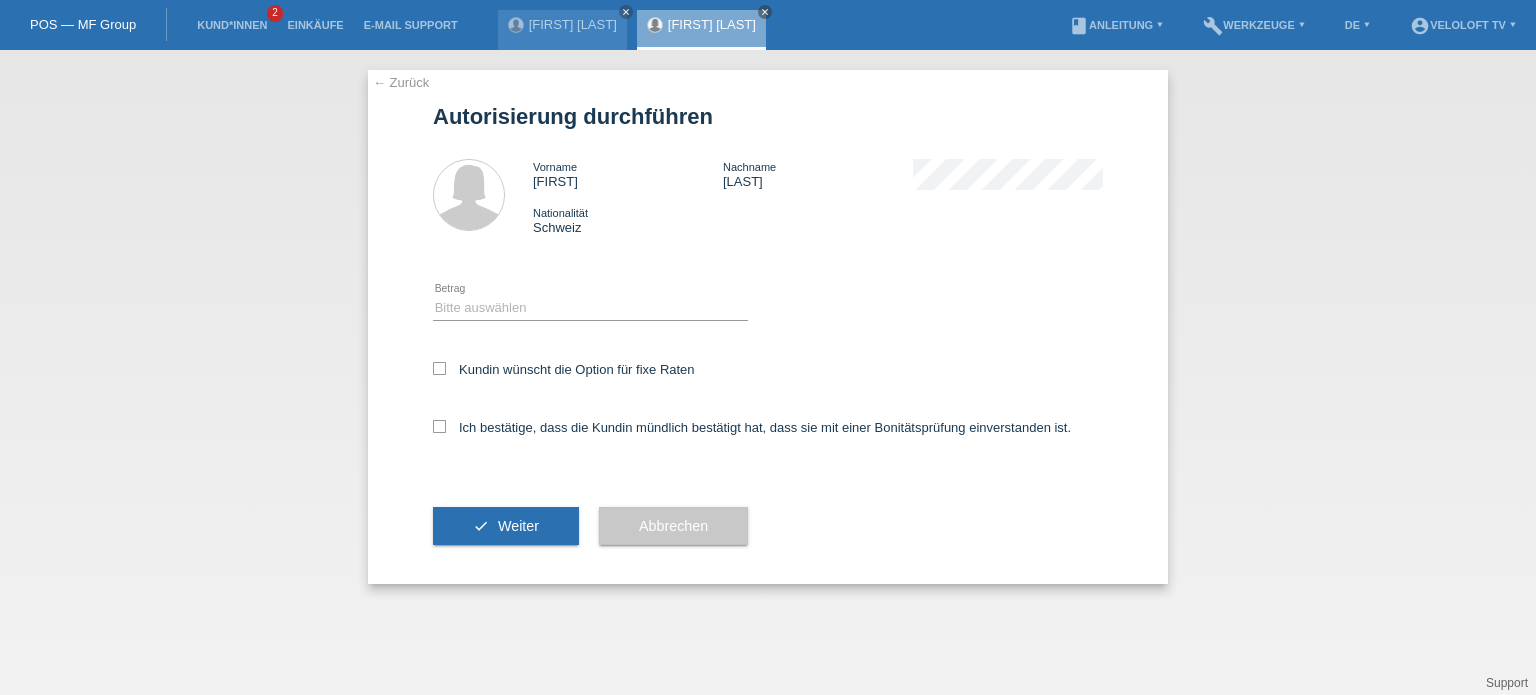 scroll, scrollTop: 0, scrollLeft: 0, axis: both 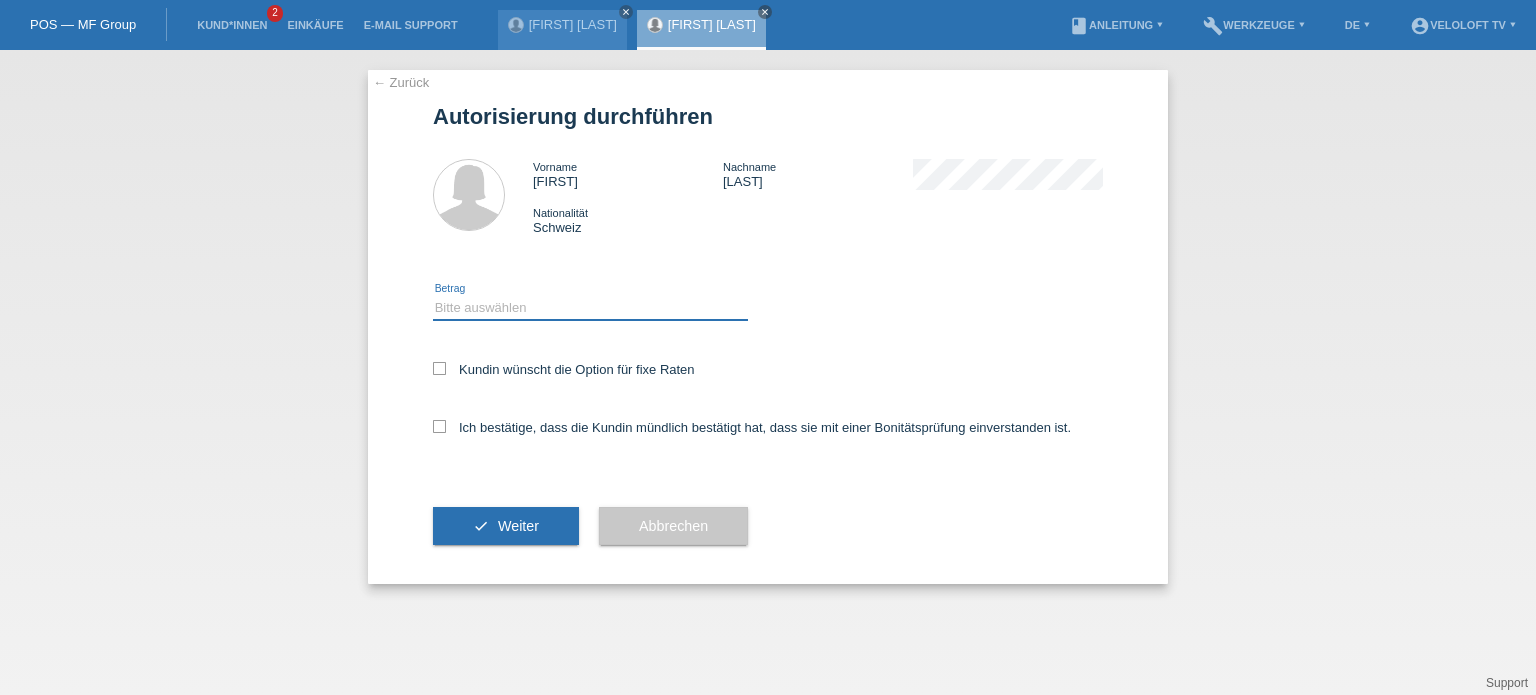 click on "Bitte auswählen
CHF 1.00 - CHF 499.00
CHF 500.00 - CHF 1'999.00
CHF 2'000.00 - CHF 15'000.00" at bounding box center (590, 308) 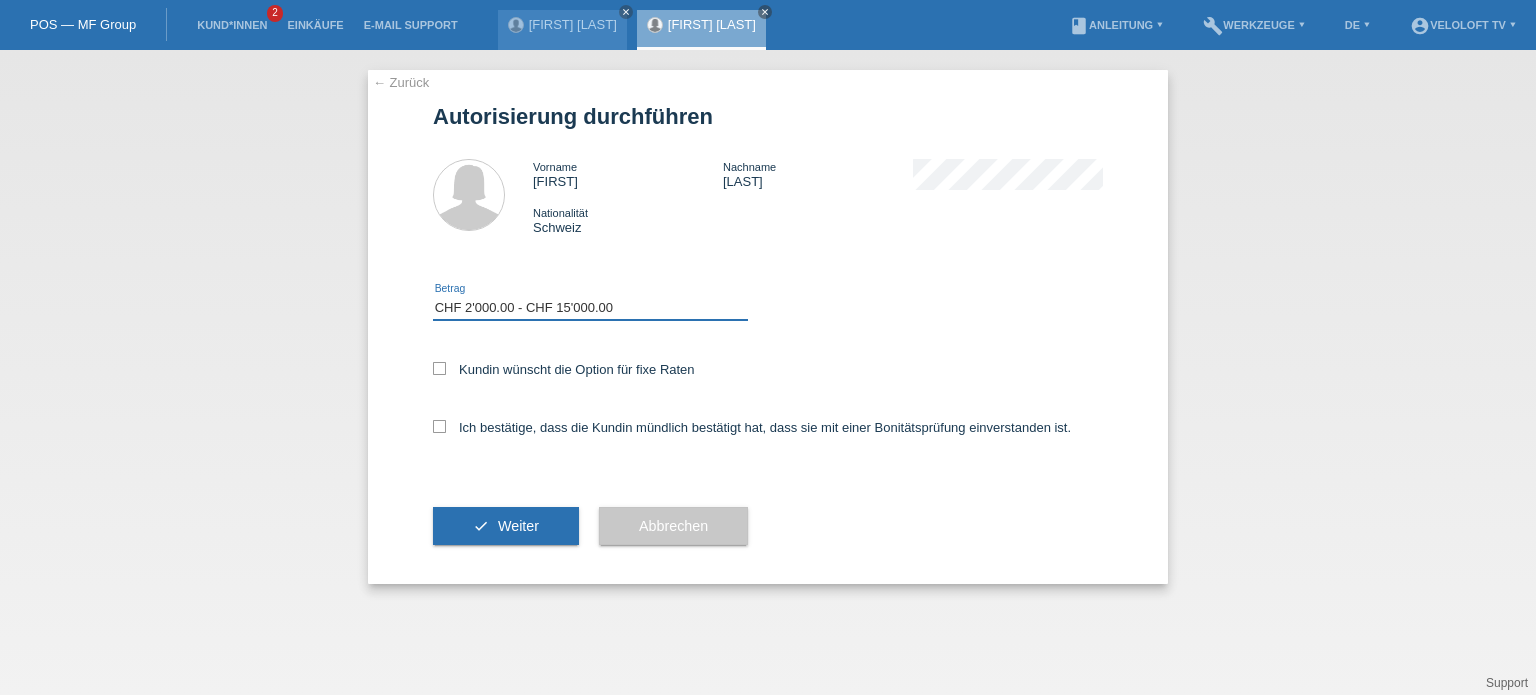 click on "Bitte auswählen
CHF 1.00 - CHF 499.00
CHF 500.00 - CHF 1'999.00
CHF 2'000.00 - CHF 15'000.00" at bounding box center (590, 308) 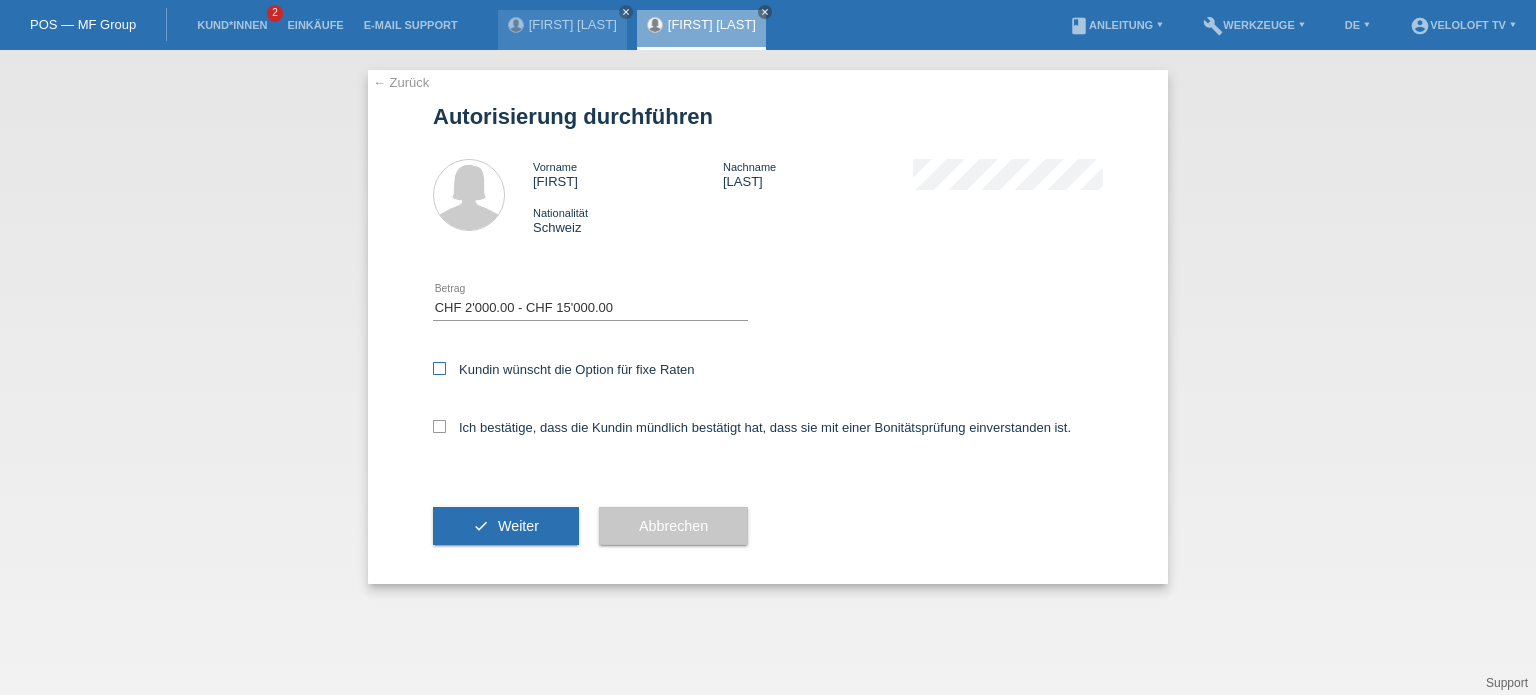 click at bounding box center (439, 368) 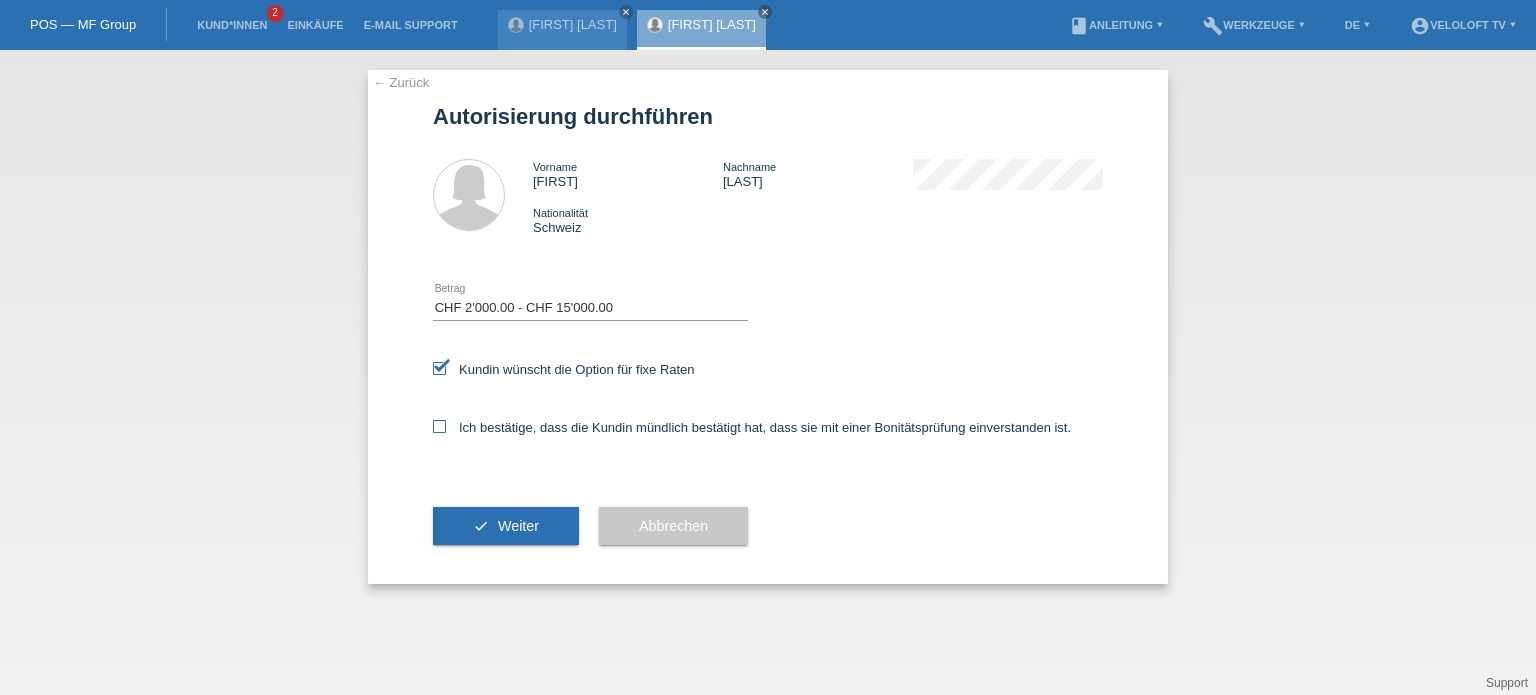 click at bounding box center (439, 426) 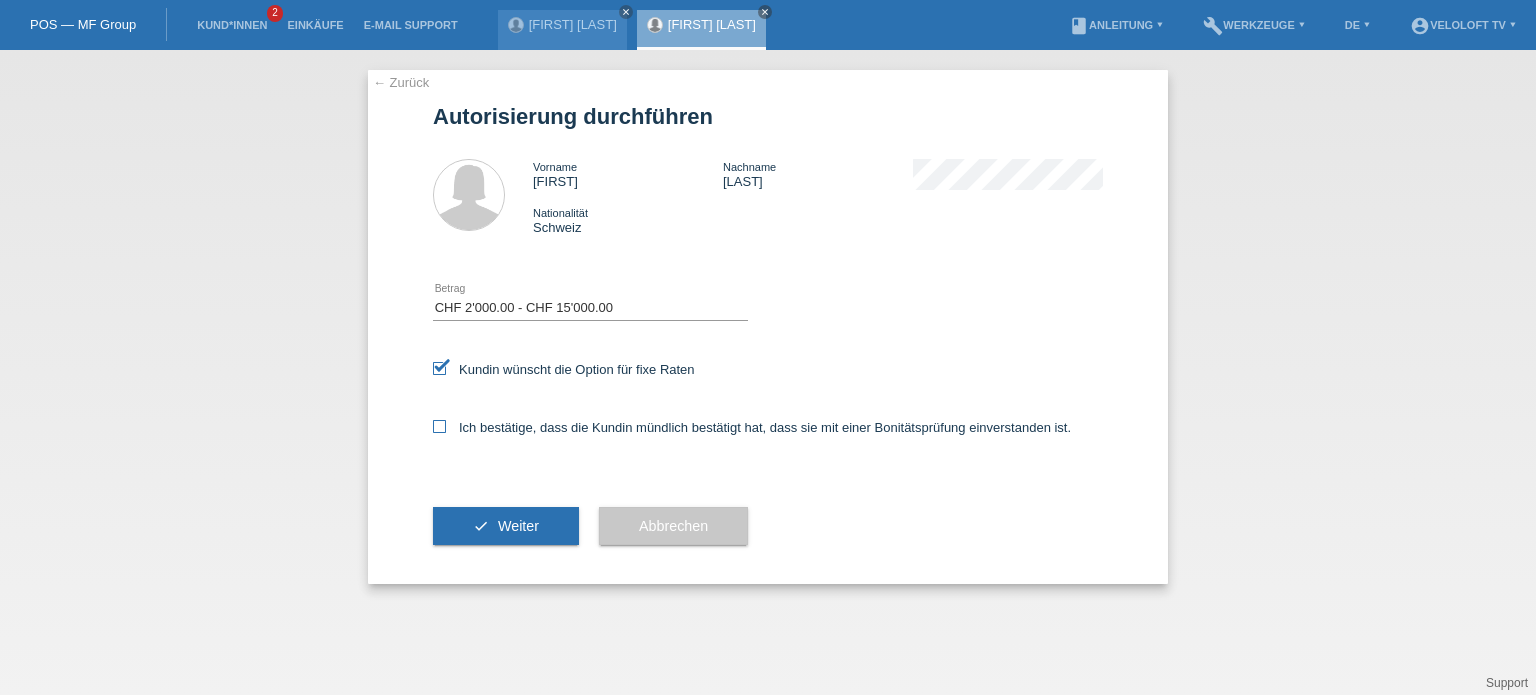 checkbox on "true" 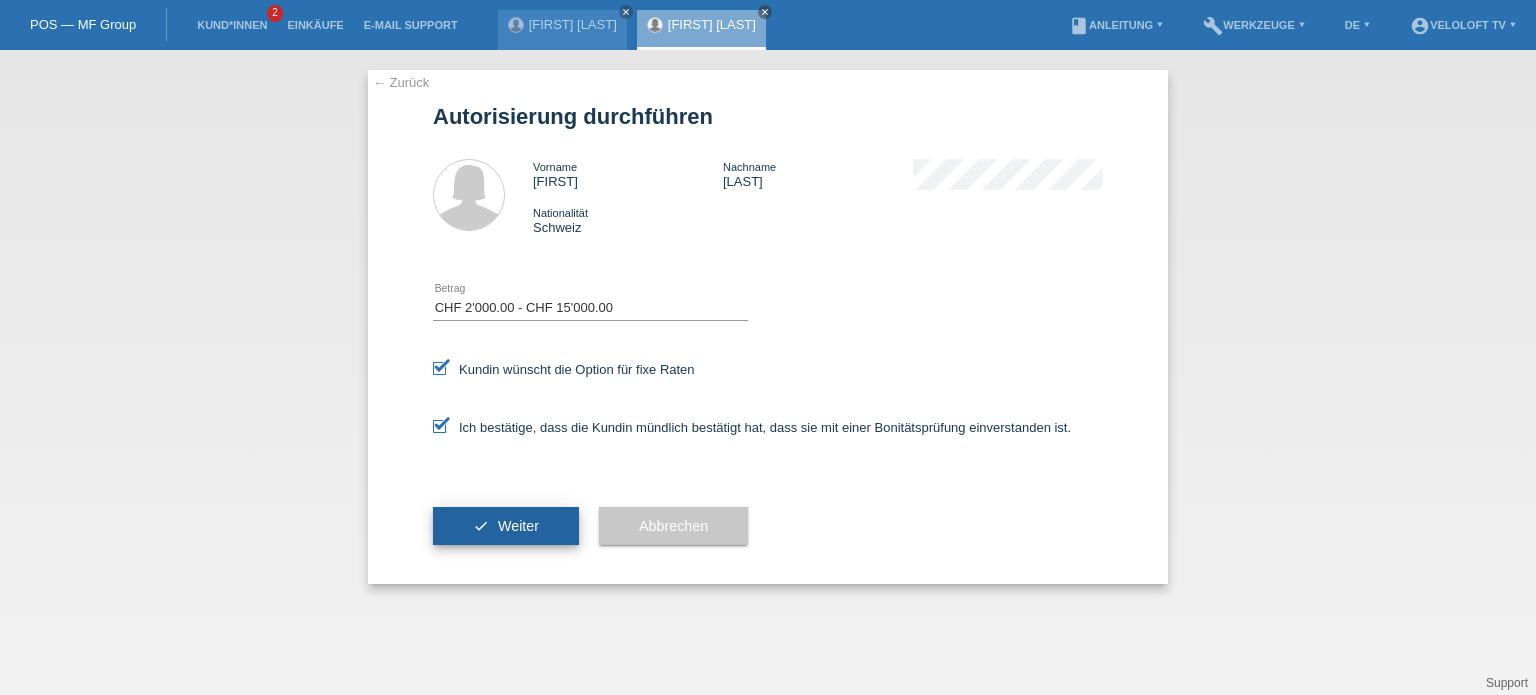 drag, startPoint x: 496, startPoint y: 519, endPoint x: 503, endPoint y: 511, distance: 10.630146 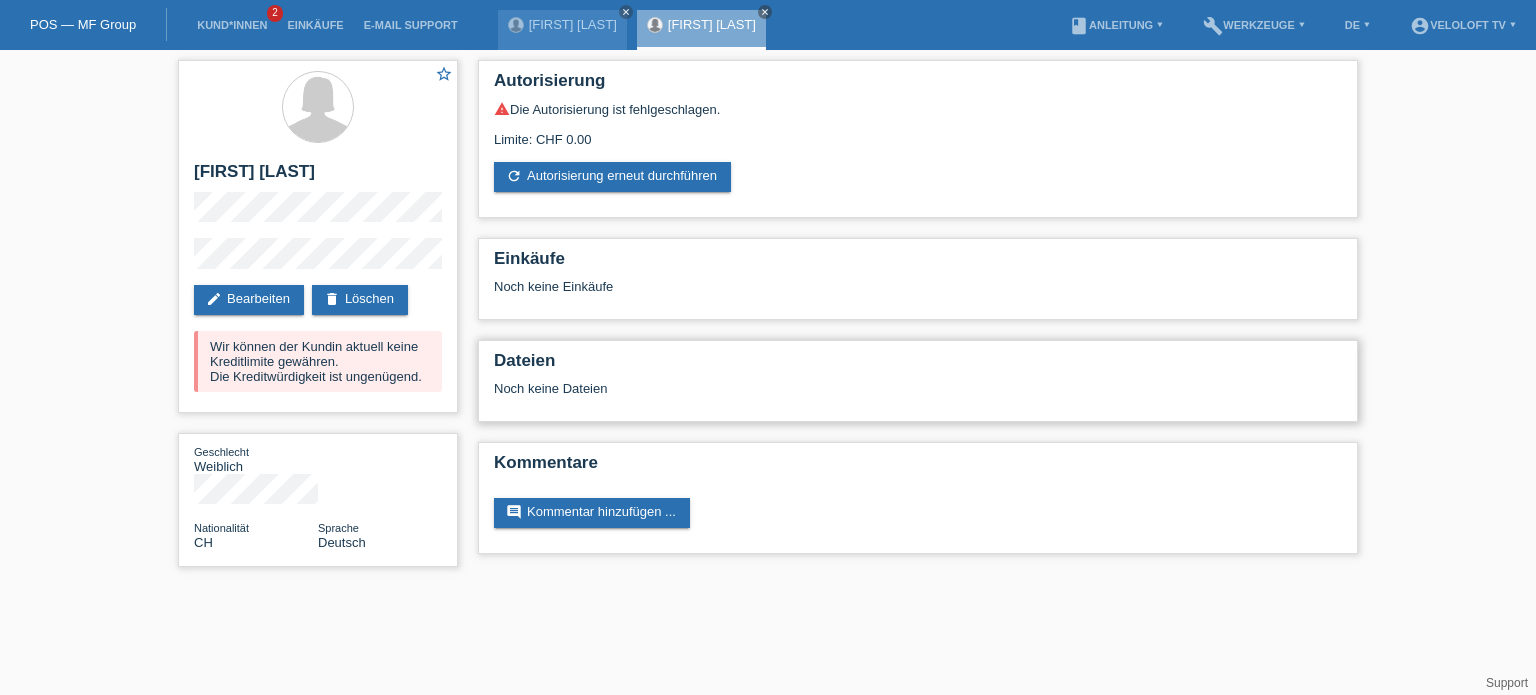 scroll, scrollTop: 0, scrollLeft: 0, axis: both 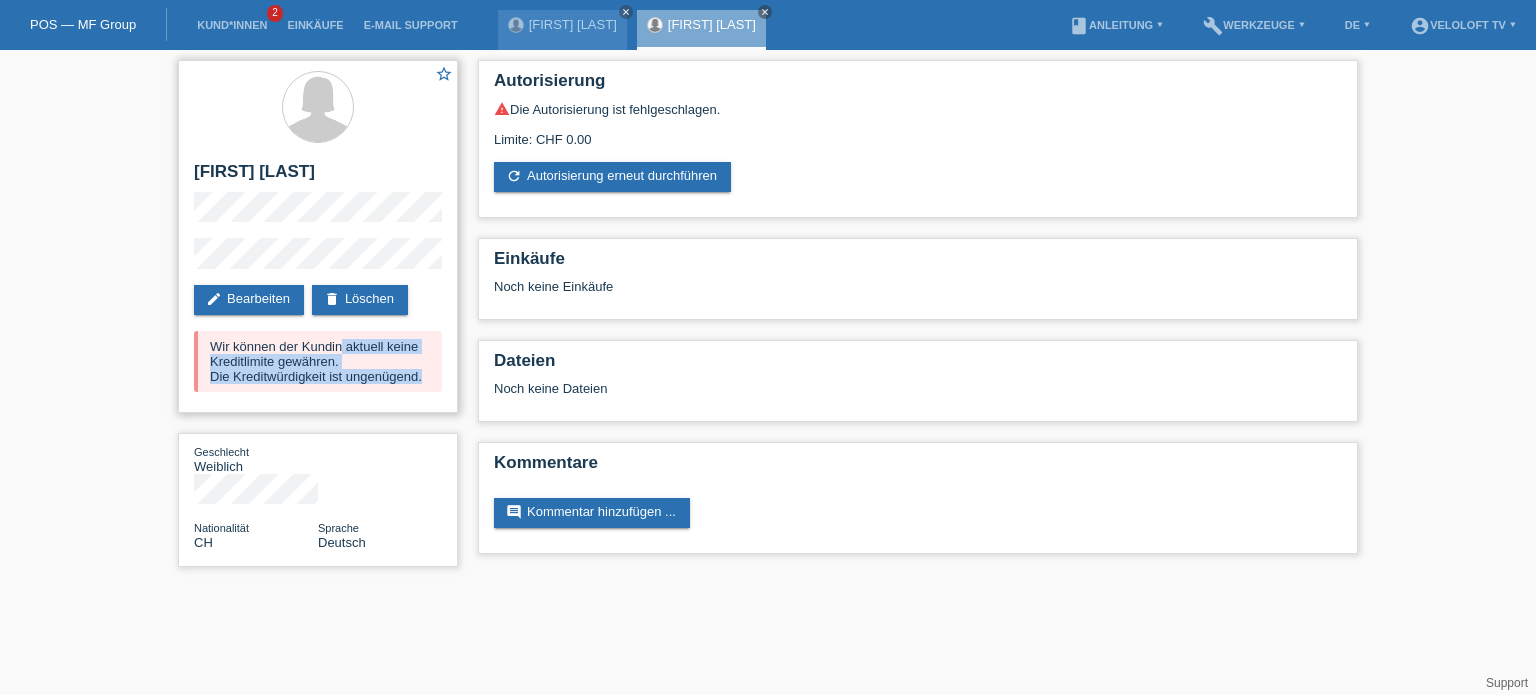drag, startPoint x: 207, startPoint y: 348, endPoint x: 434, endPoint y: 379, distance: 229.10696 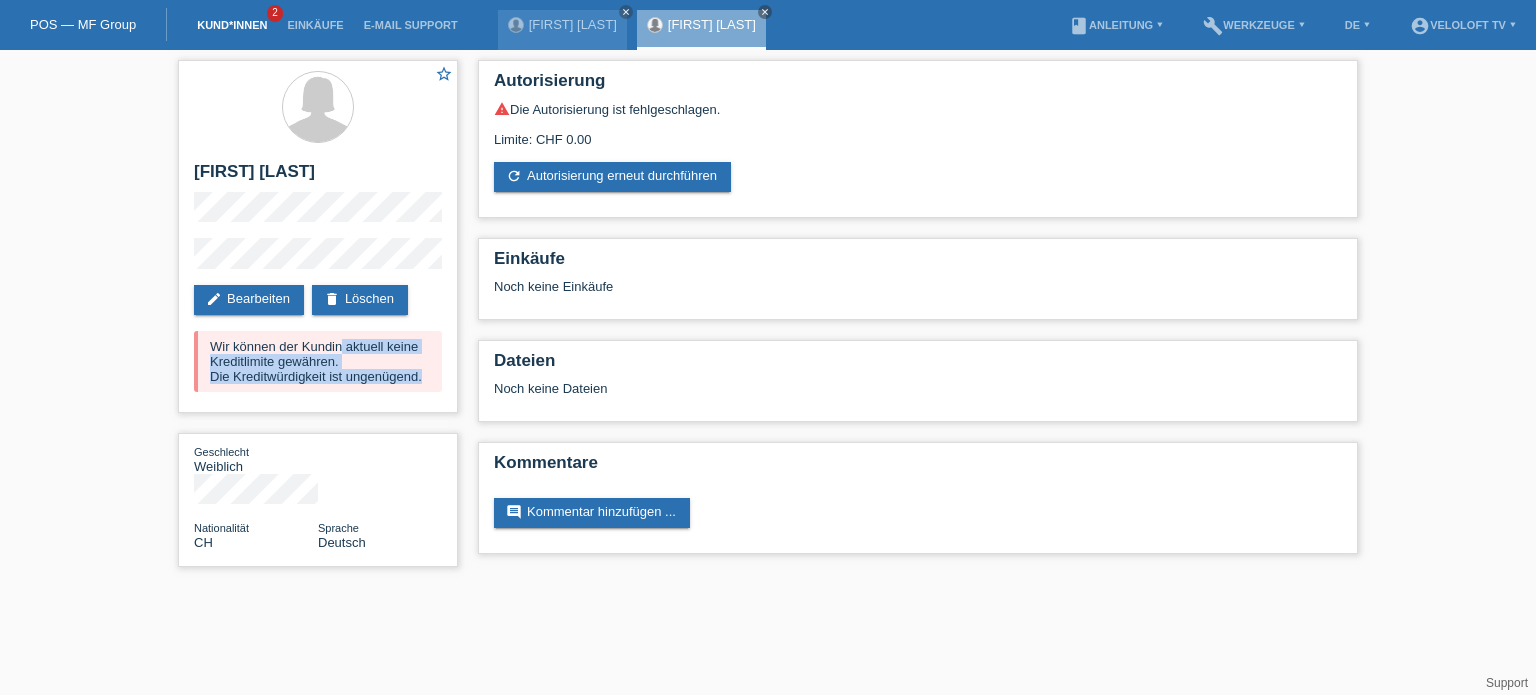 click on "Kund*innen" at bounding box center [232, 25] 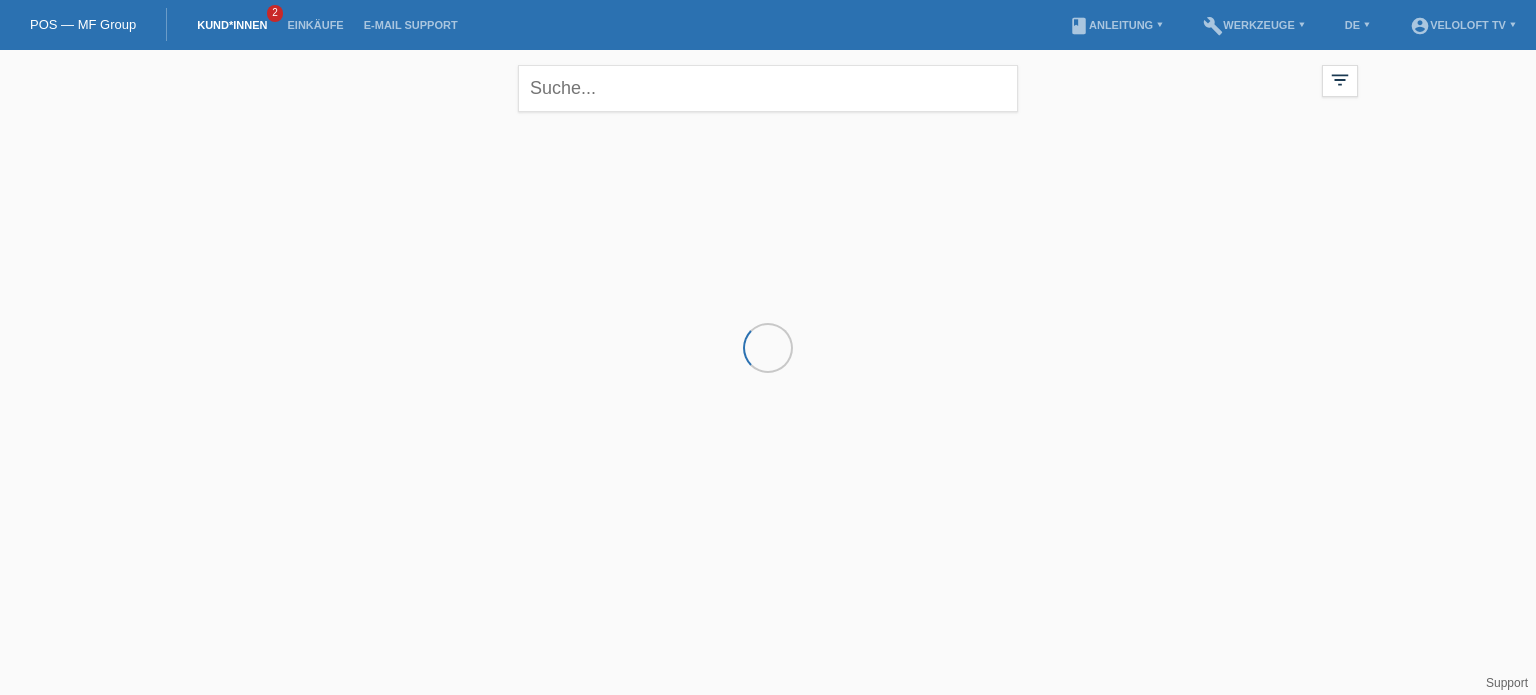 scroll, scrollTop: 0, scrollLeft: 0, axis: both 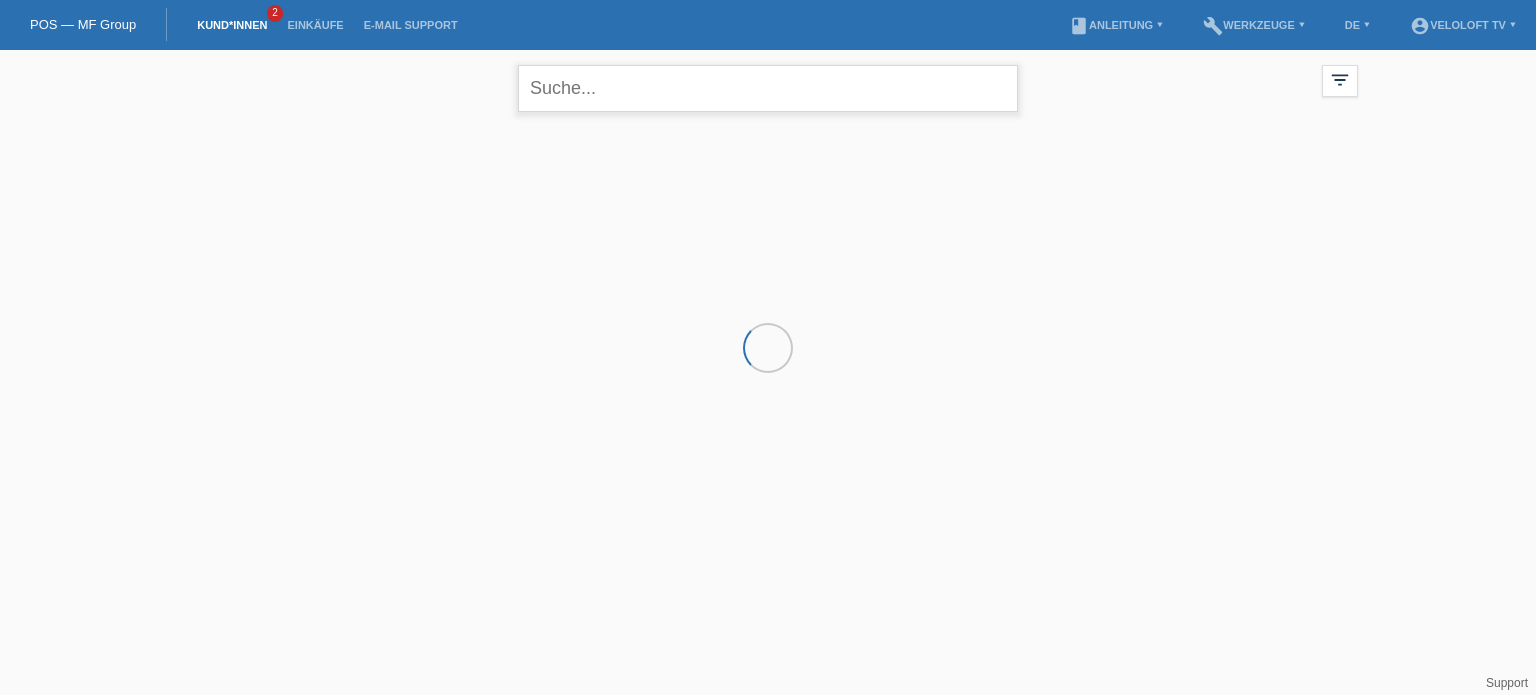 click at bounding box center [768, 88] 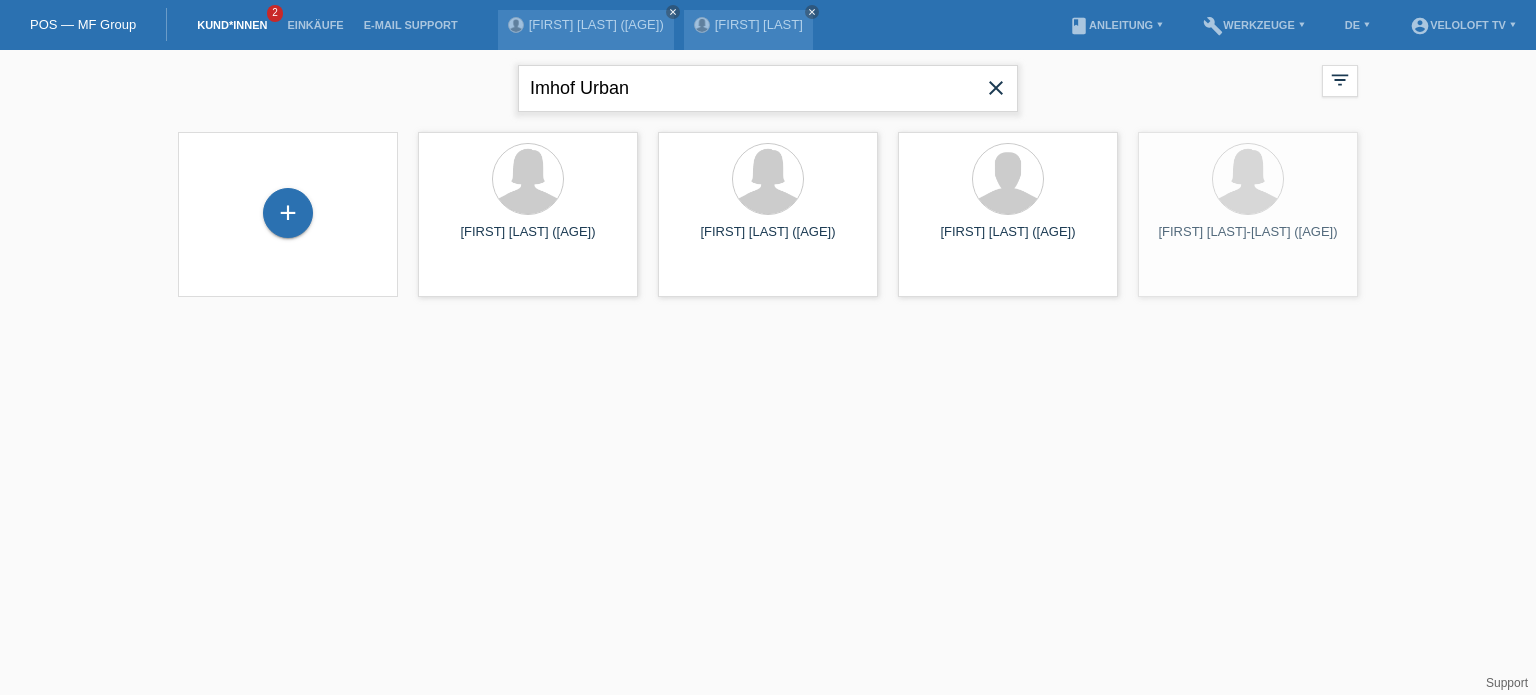 type on "Imhof Urban" 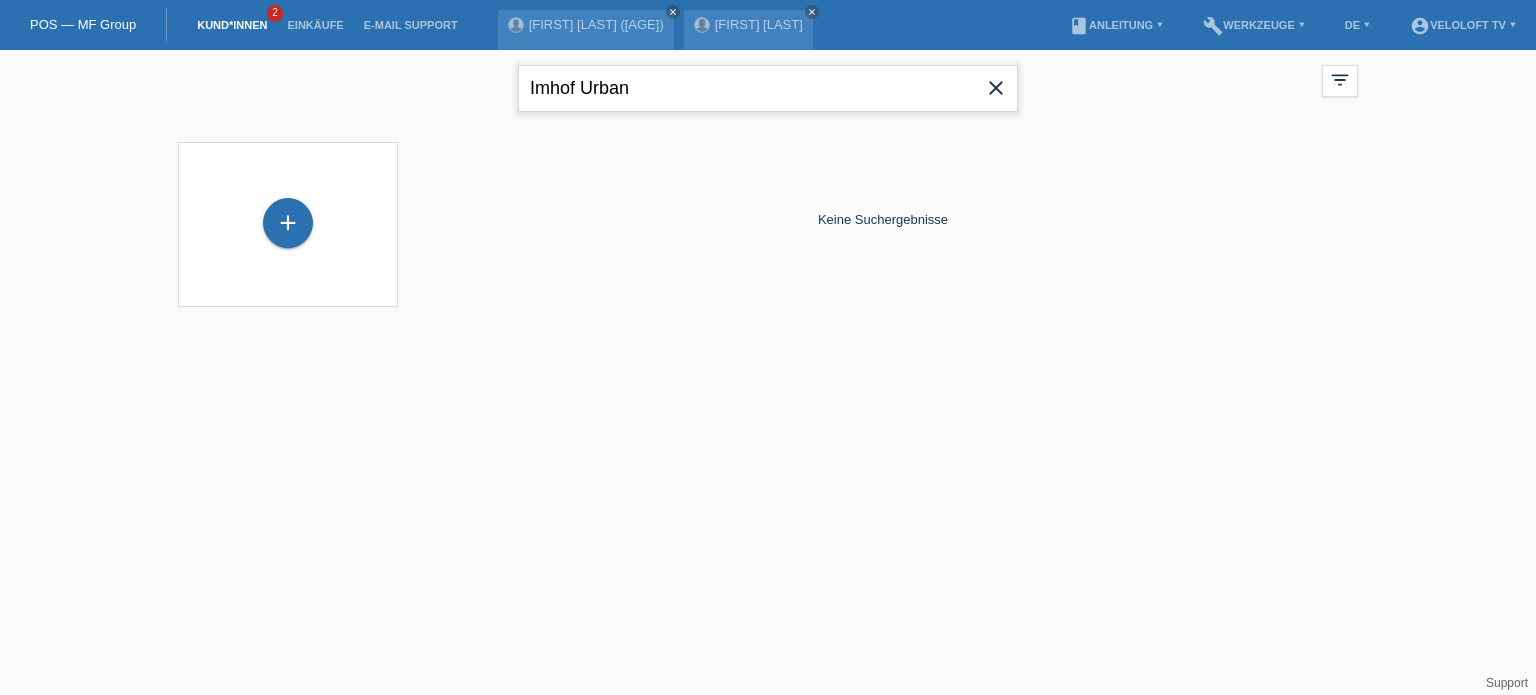 drag, startPoint x: 688, startPoint y: 84, endPoint x: 517, endPoint y: 78, distance: 171.10522 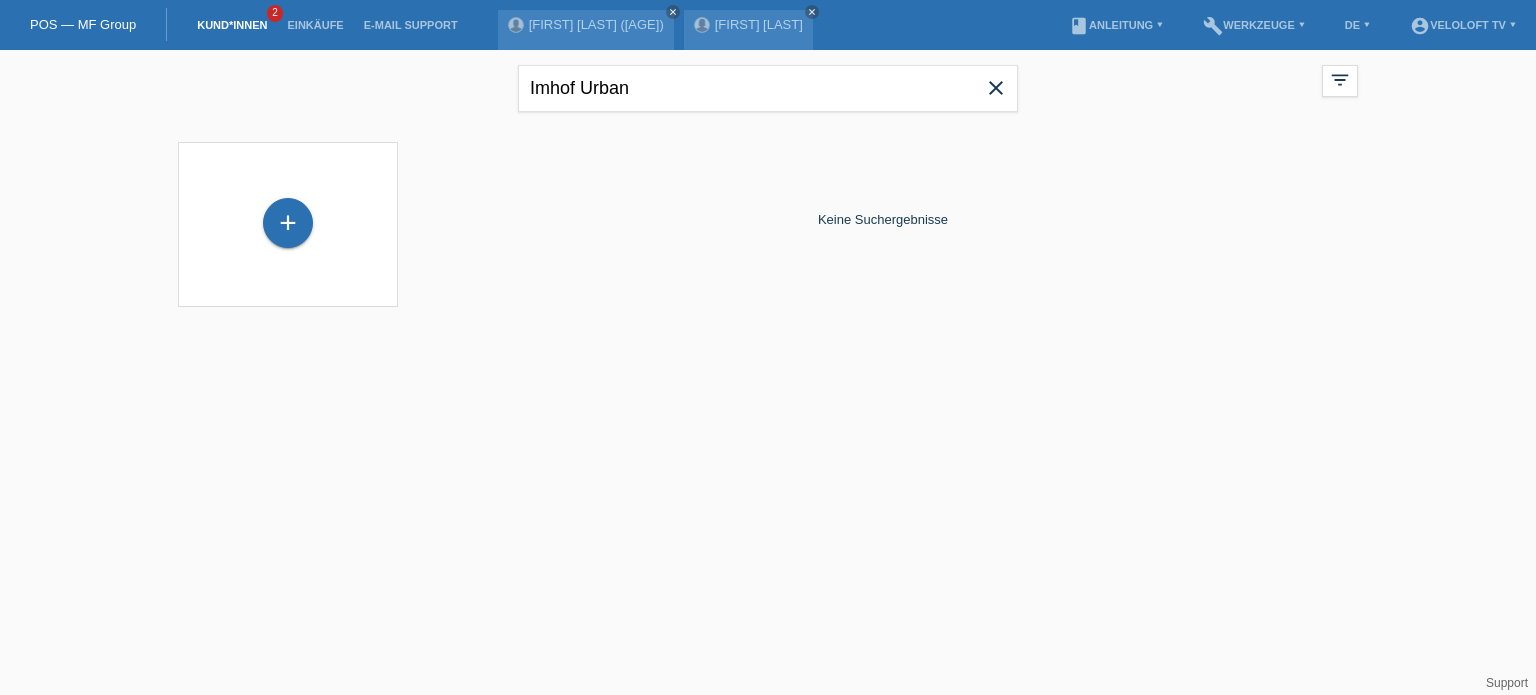 drag, startPoint x: 684, startPoint y: 211, endPoint x: 661, endPoint y: 202, distance: 24.698177 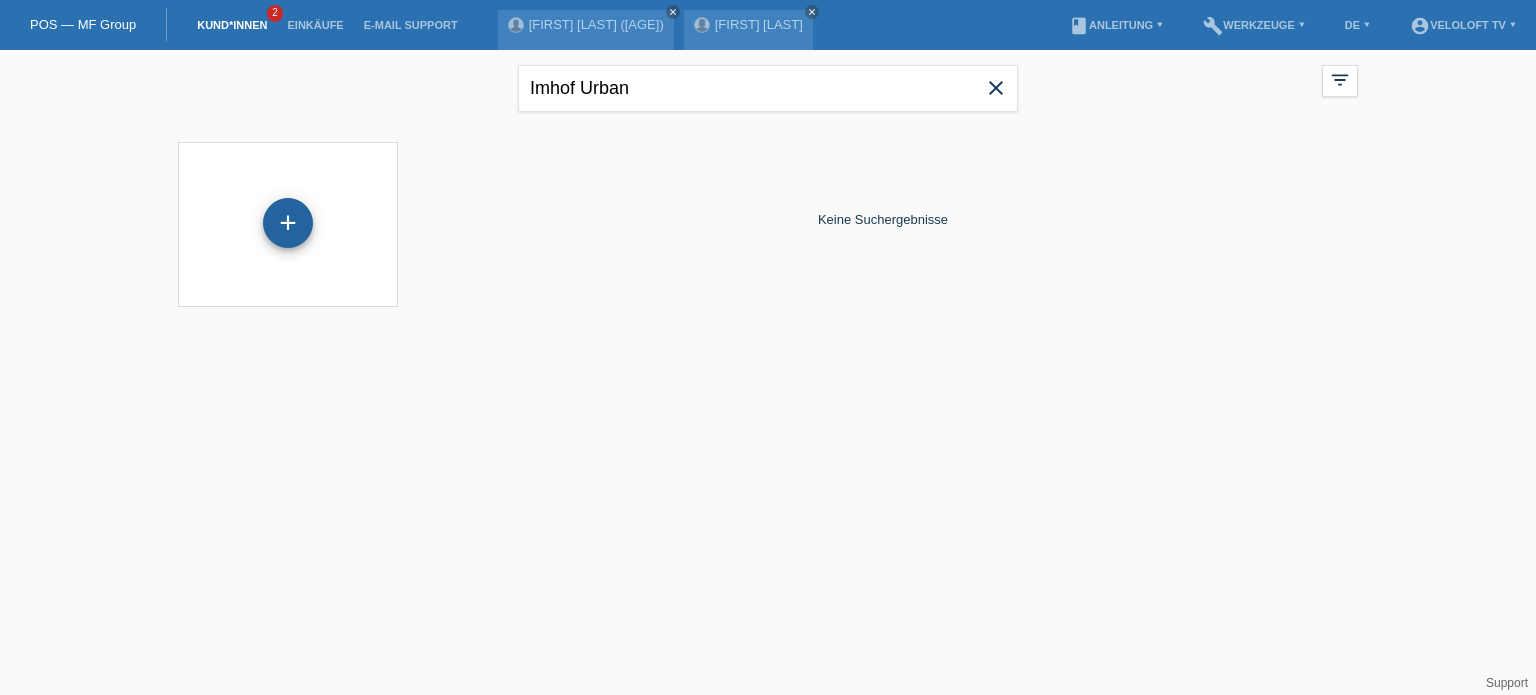 click on "+" at bounding box center [288, 223] 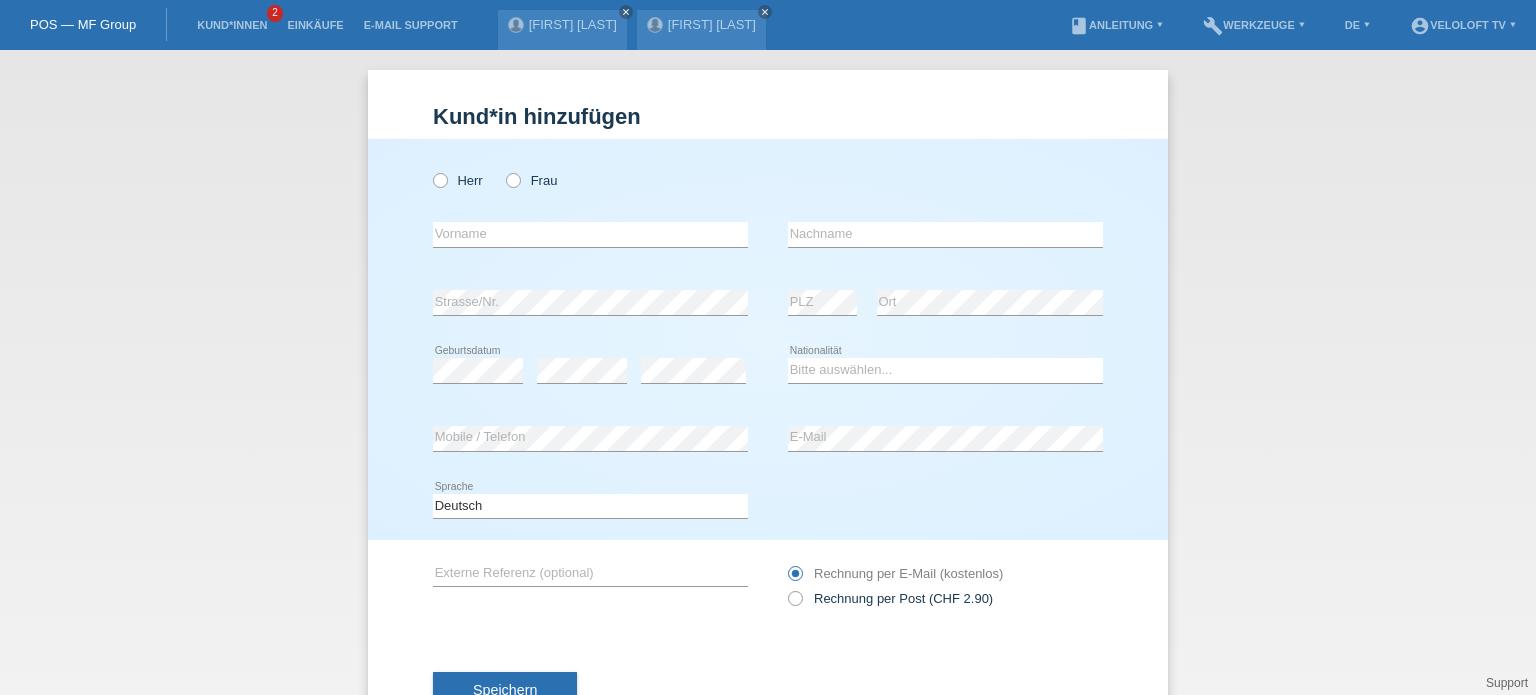scroll, scrollTop: 0, scrollLeft: 0, axis: both 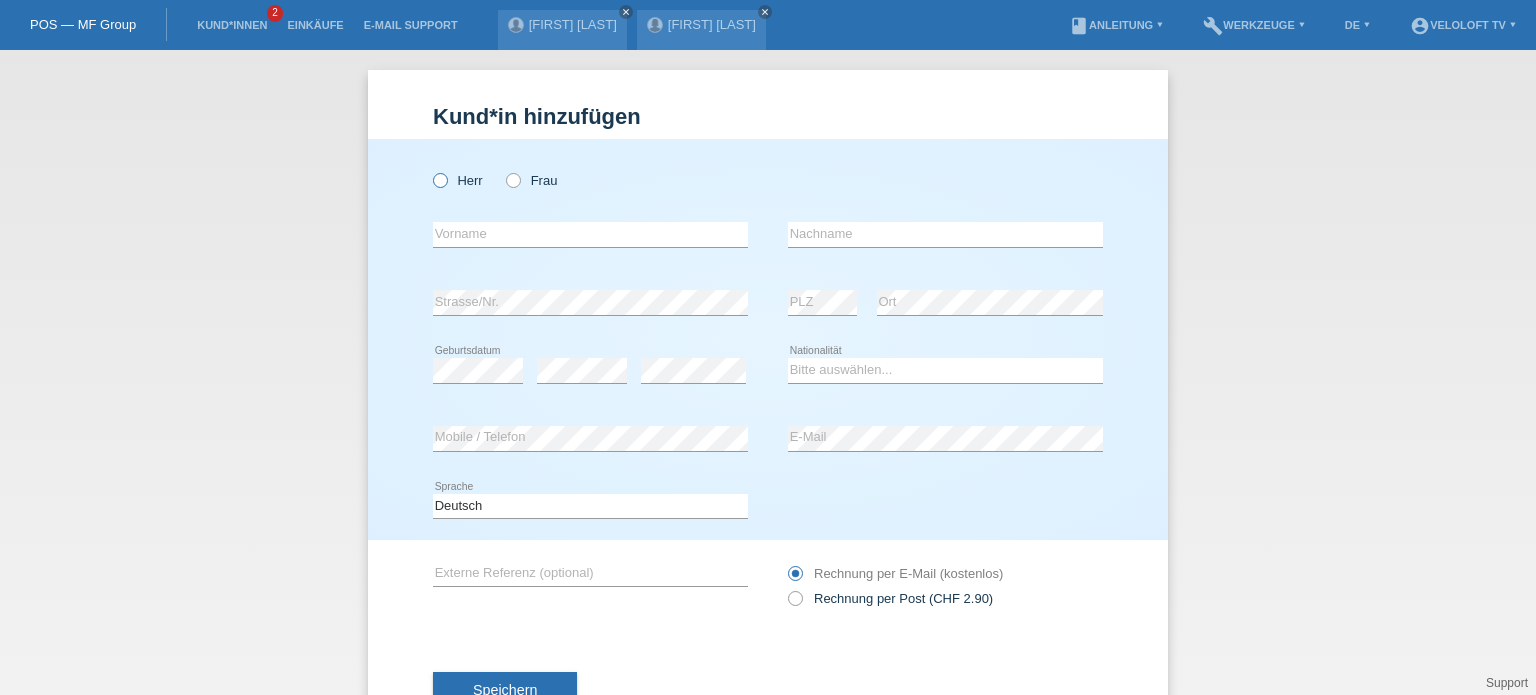 click at bounding box center [430, 170] 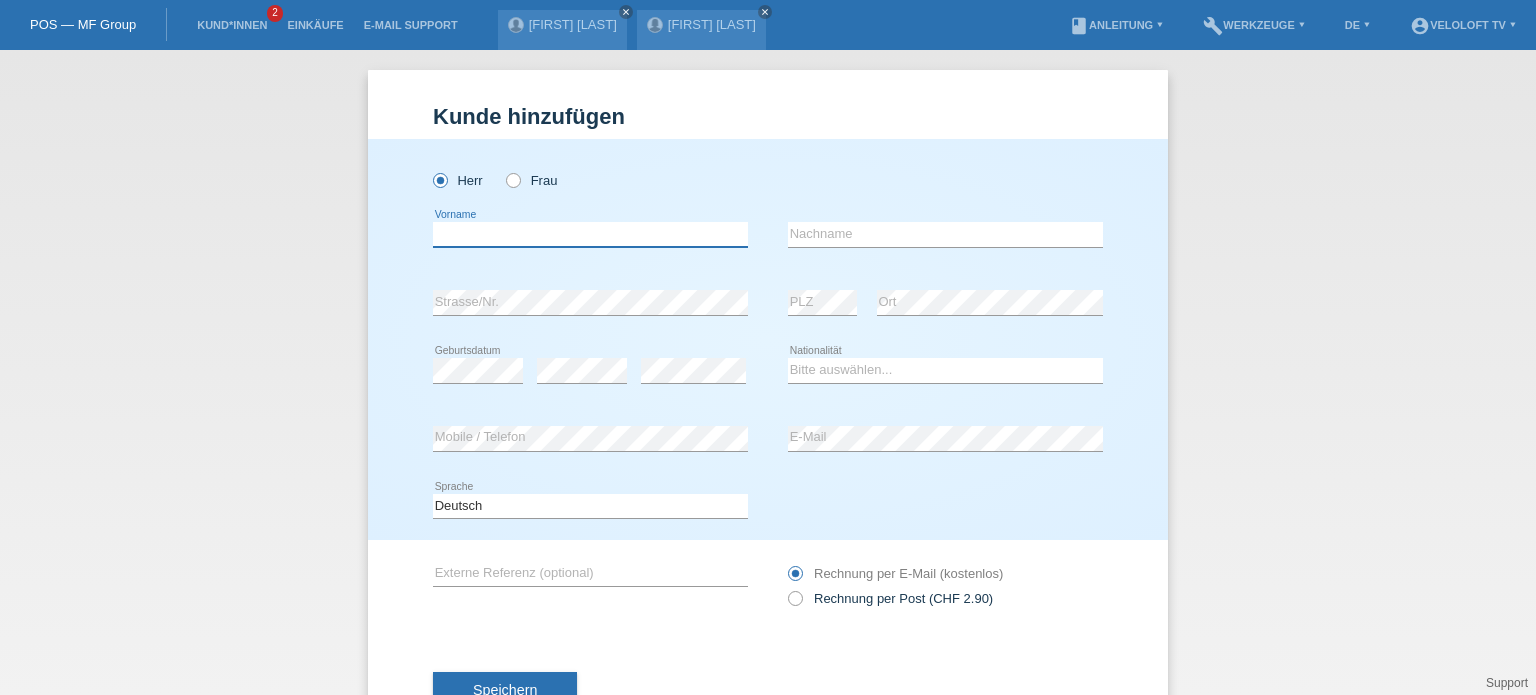 click at bounding box center (590, 234) 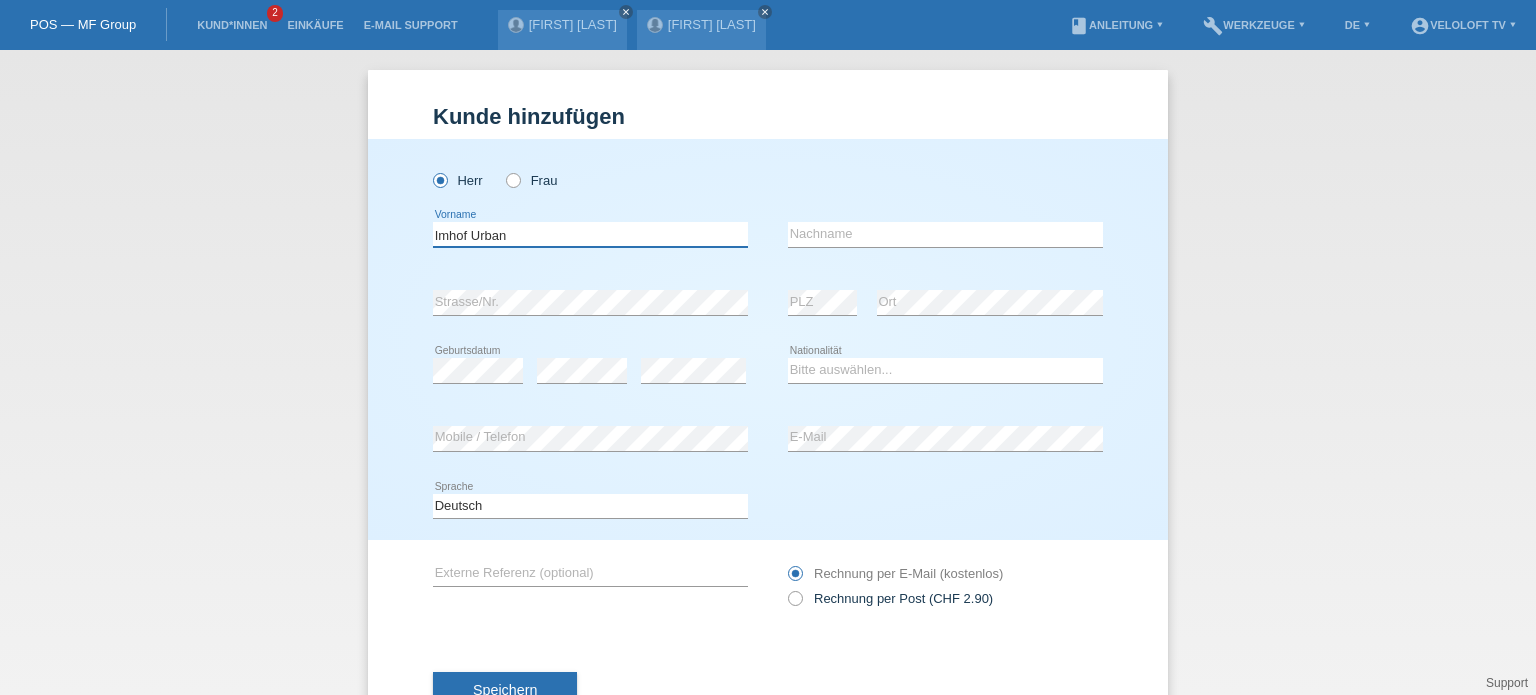 click on "Imhof Urban" at bounding box center [590, 234] 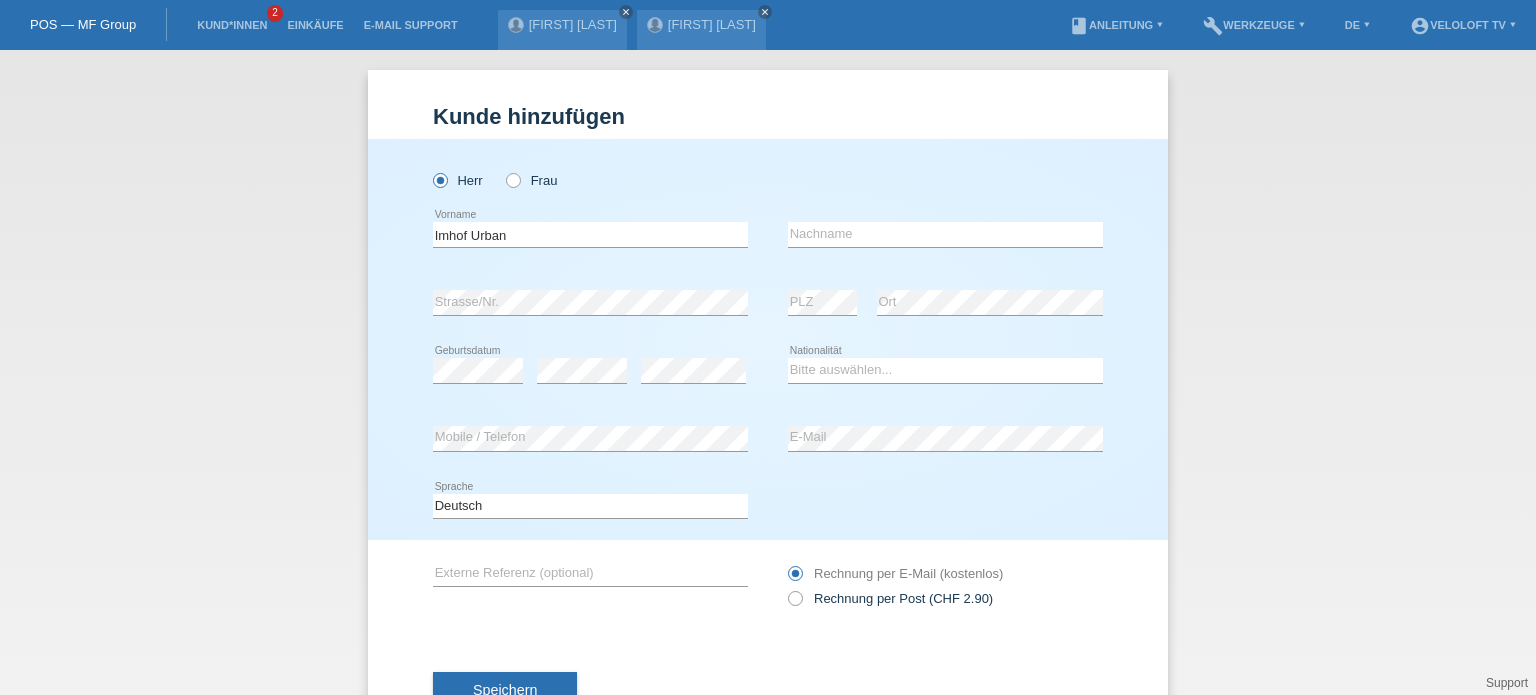 drag, startPoint x: 428, startPoint y: 235, endPoint x: 253, endPoint y: 241, distance: 175.10283 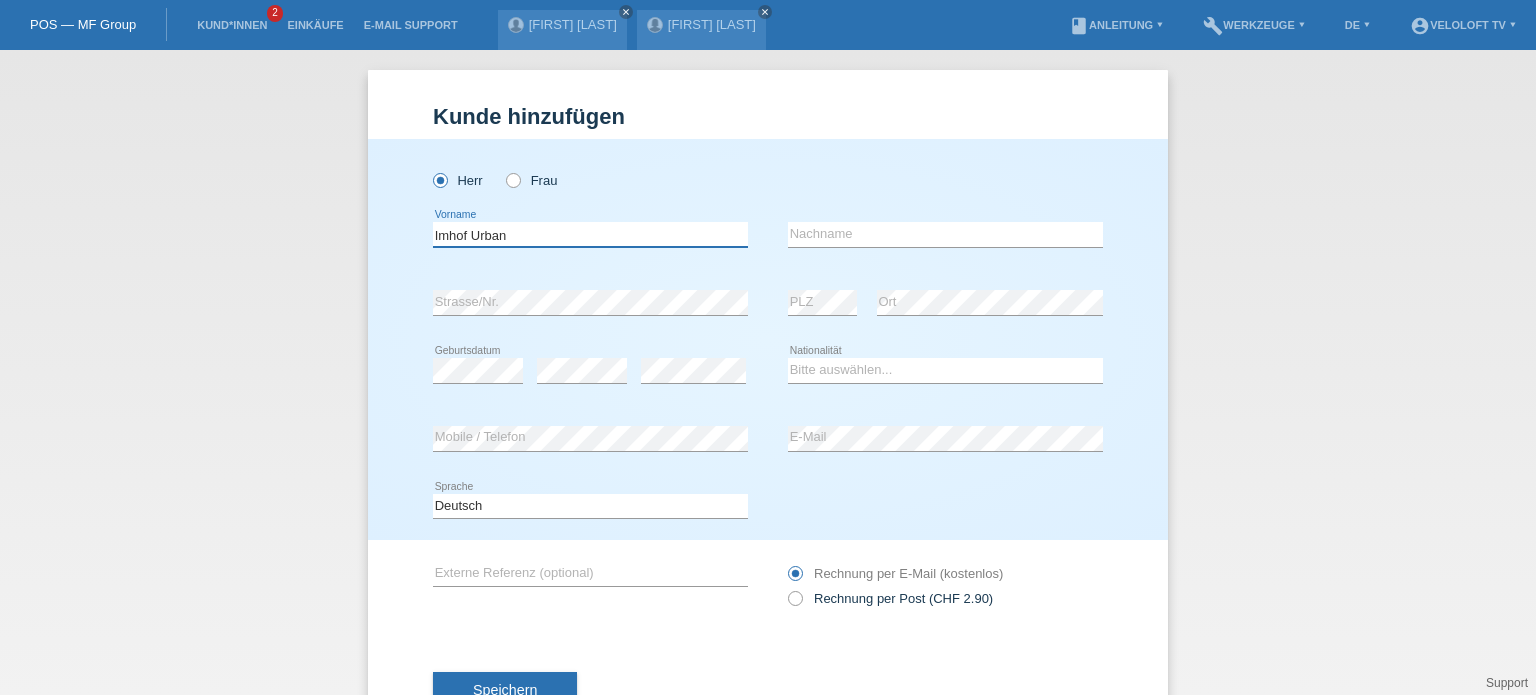 click on "Imhof Urban" at bounding box center [590, 234] 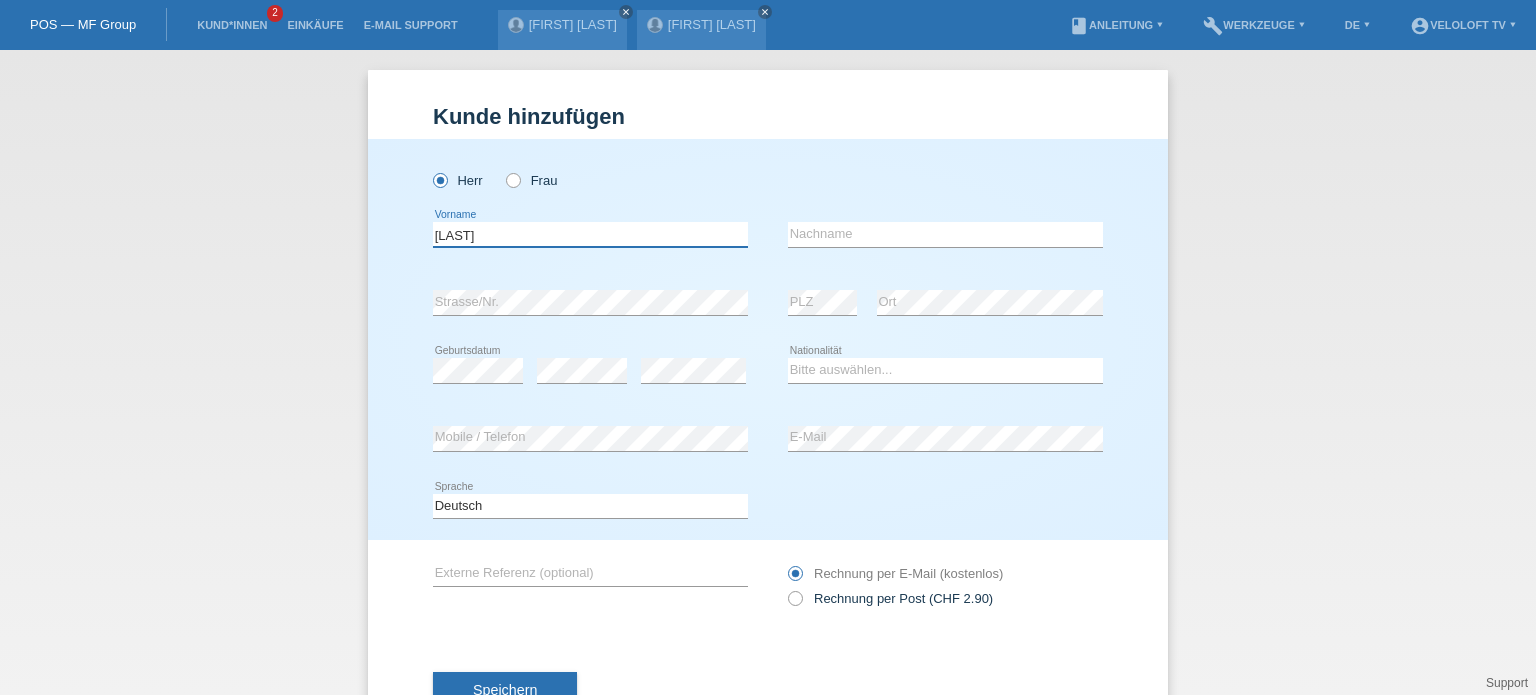 type on "[LAST]" 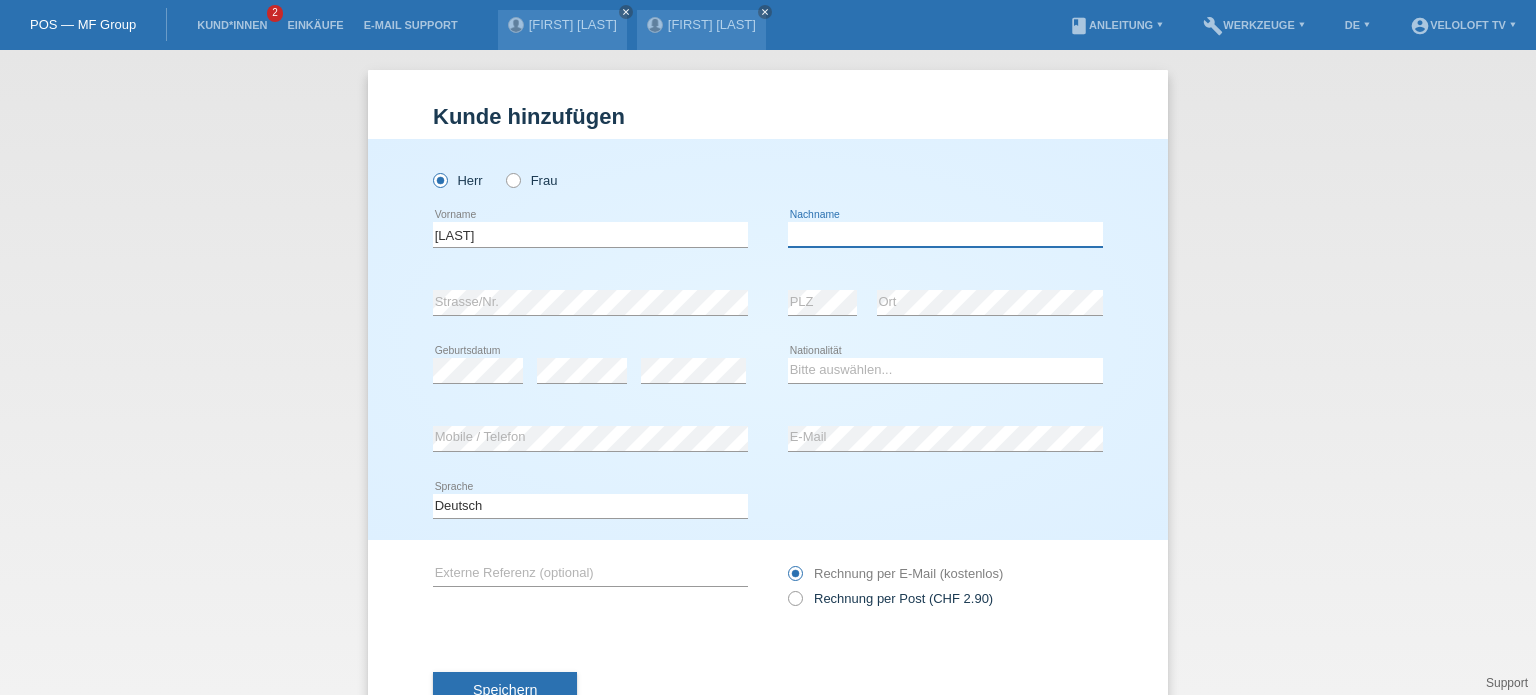 click at bounding box center (945, 234) 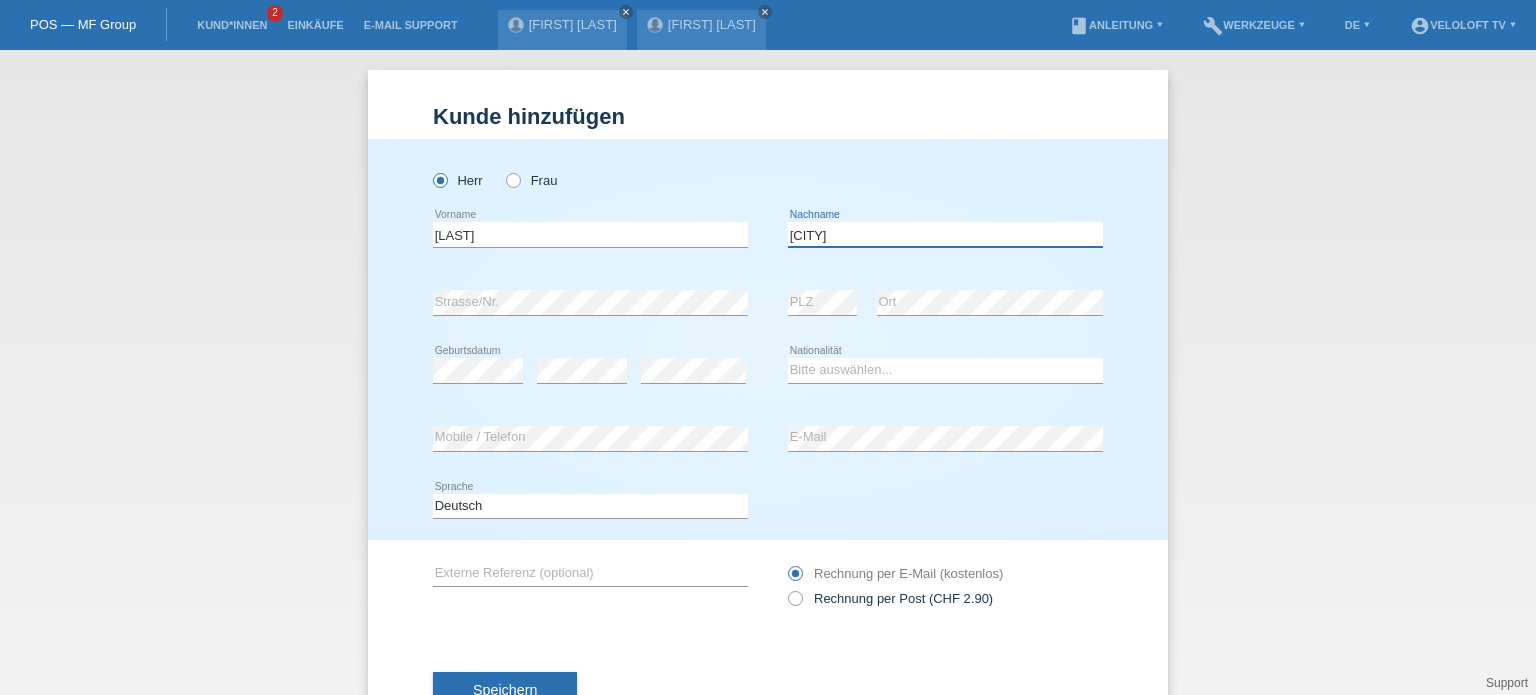 type on "Urban" 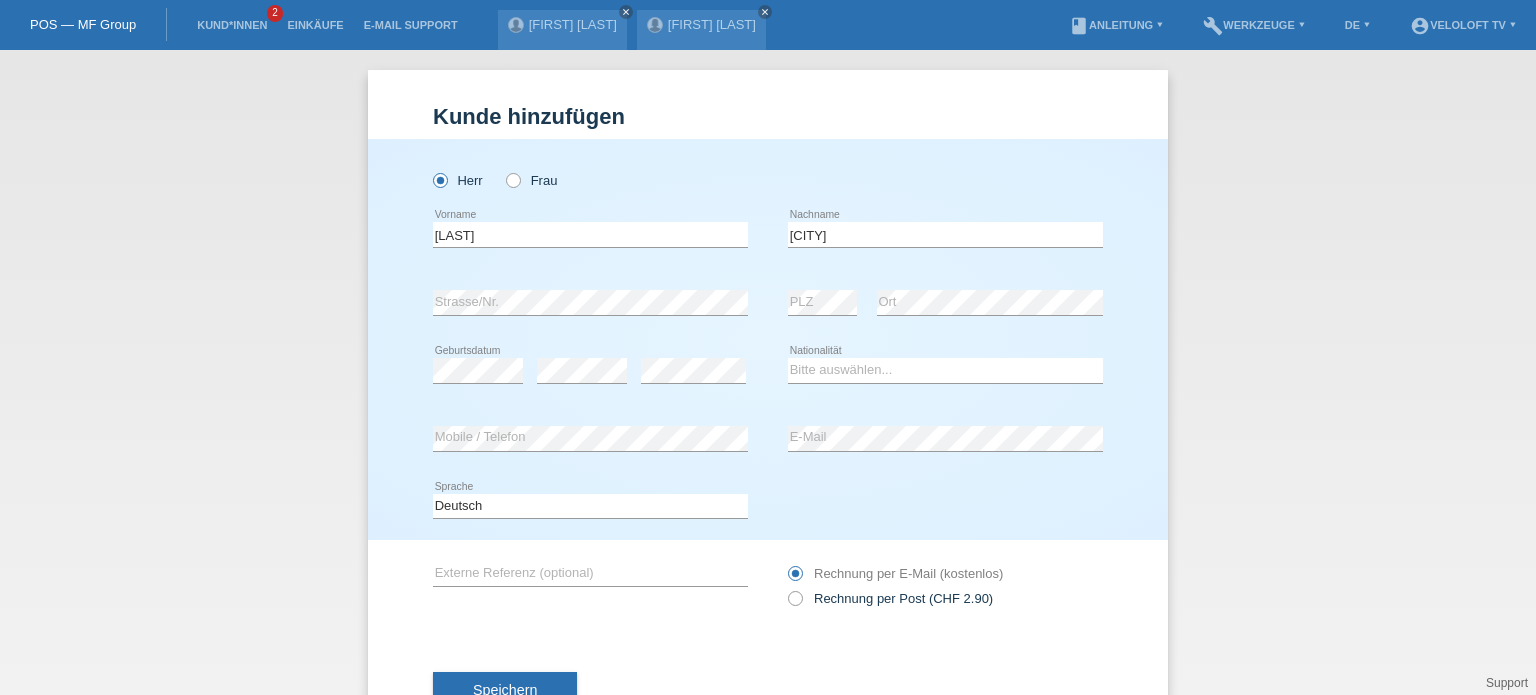 click on "Speichern" at bounding box center (768, 691) 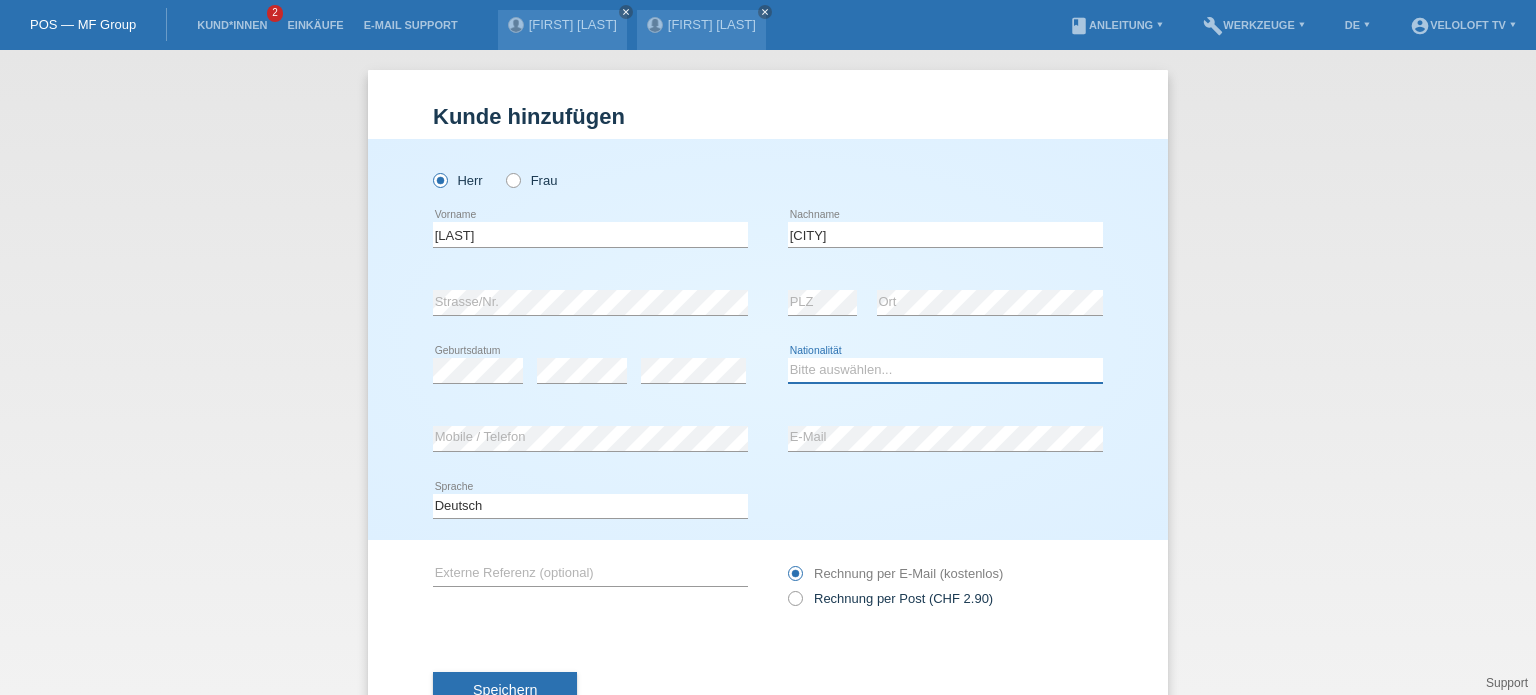 click on "Bitte auswählen...
Schweiz
Deutschland
Liechtenstein
Österreich
------------
Afghanistan
Ägypten
Åland
Albanien
Algerien" at bounding box center (945, 370) 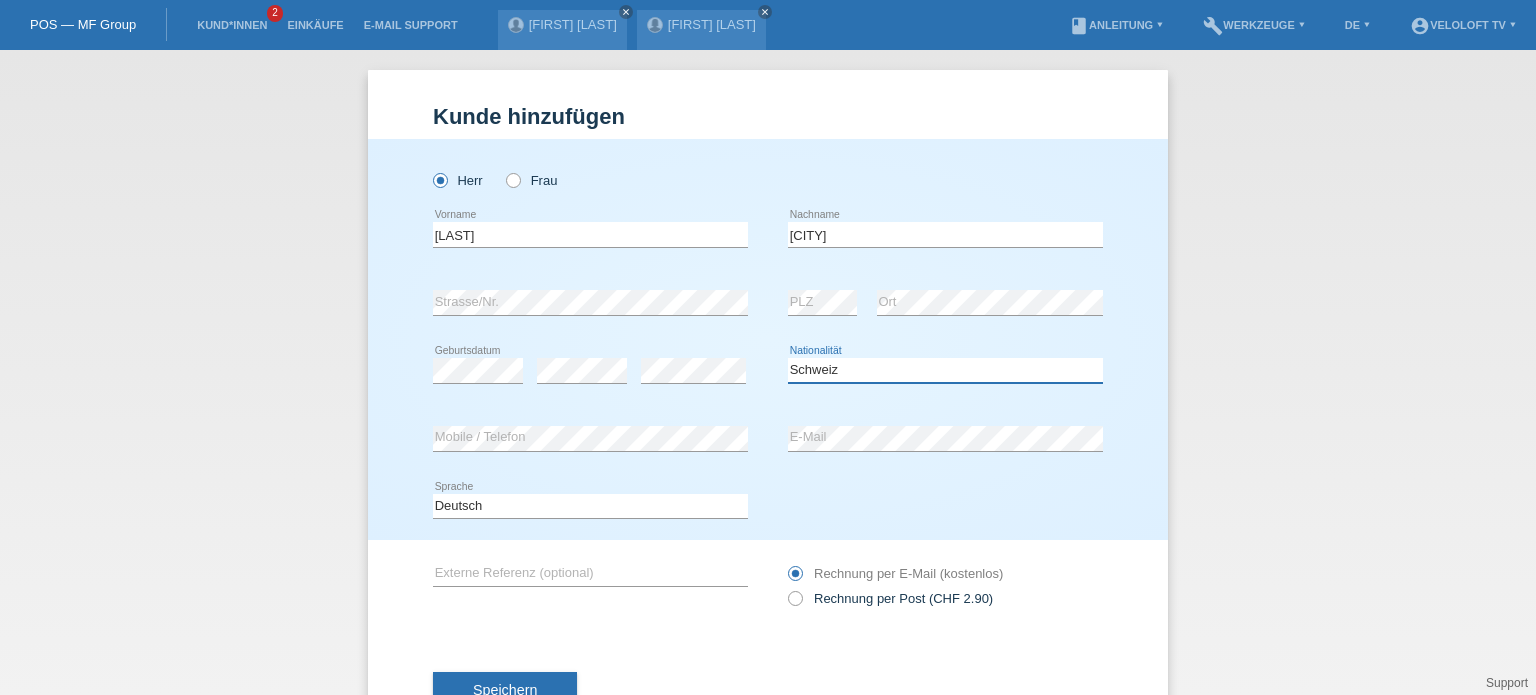 click on "Bitte auswählen...
Schweiz
Deutschland
Liechtenstein
Österreich
------------
Afghanistan
Ägypten
Åland
Albanien
Algerien" at bounding box center [945, 370] 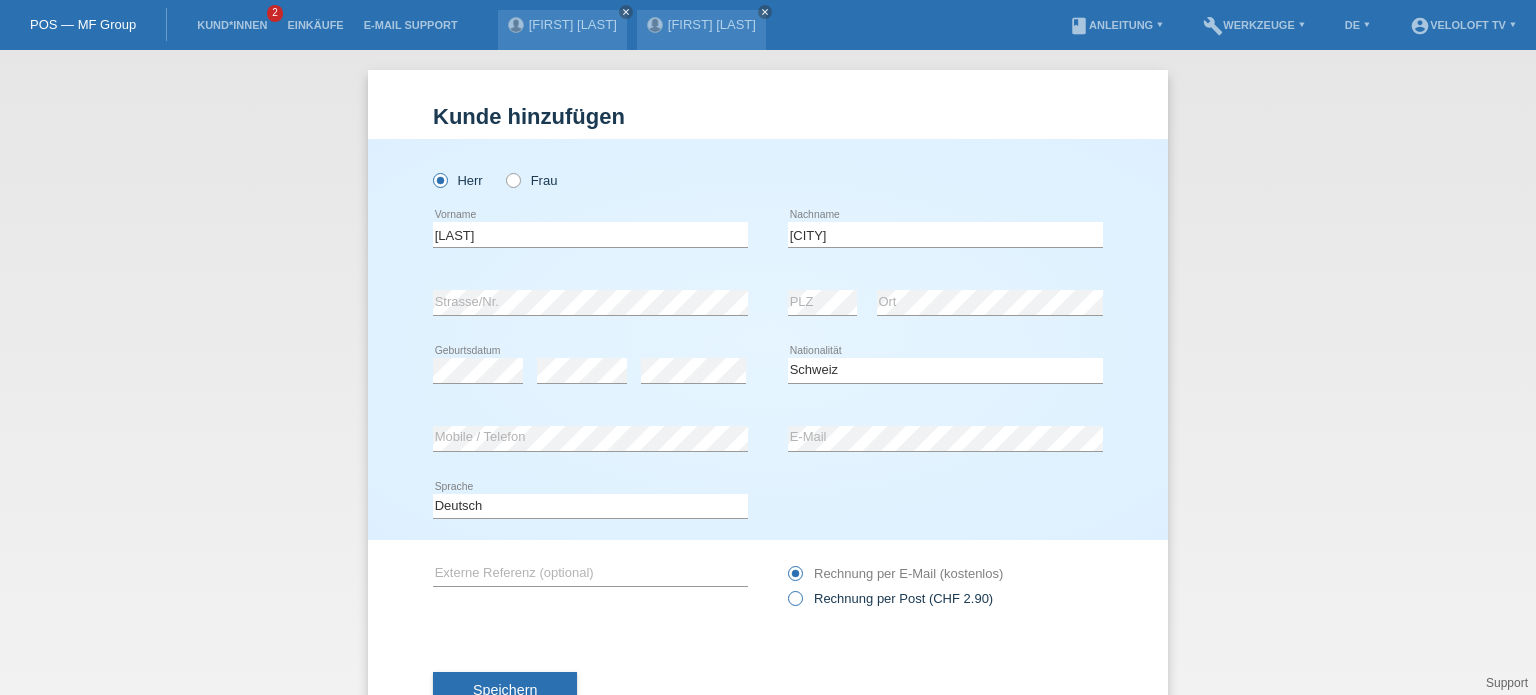 click at bounding box center (785, 588) 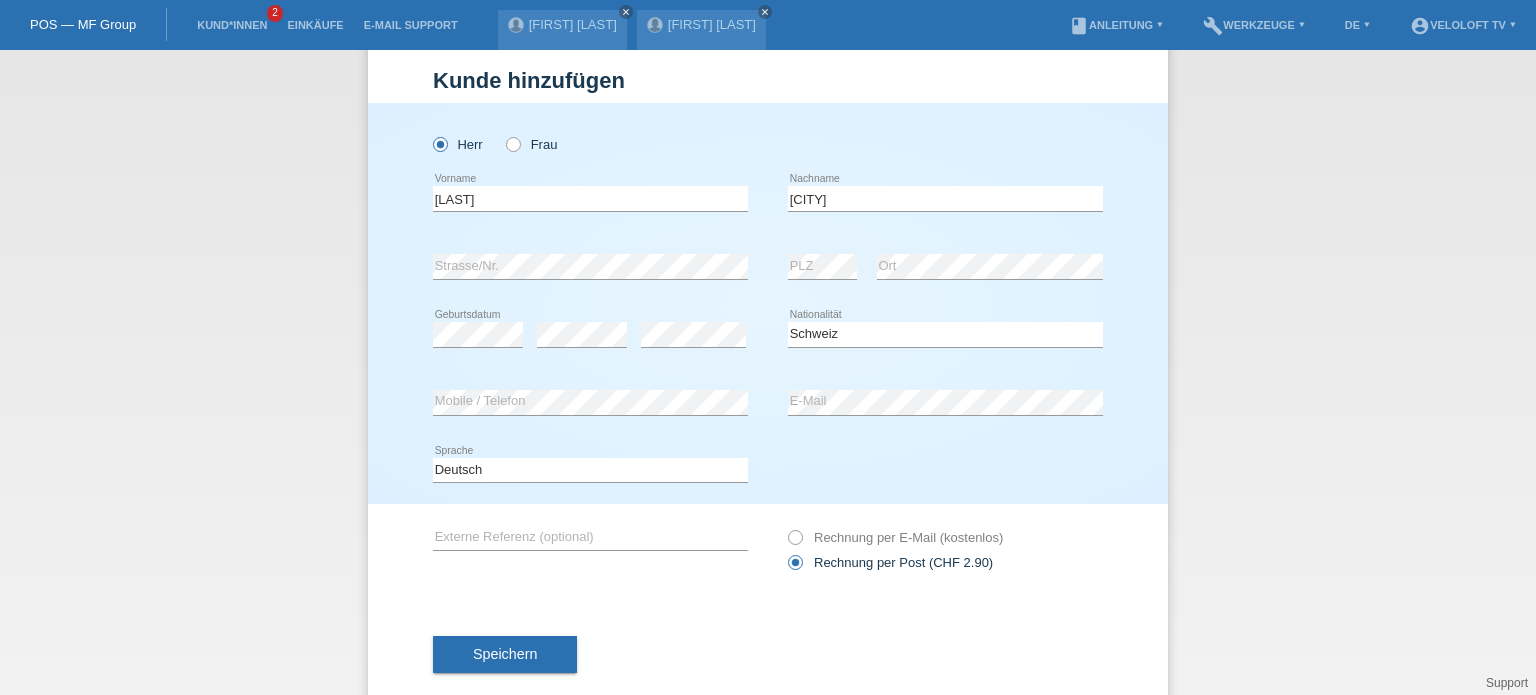 scroll, scrollTop: 72, scrollLeft: 0, axis: vertical 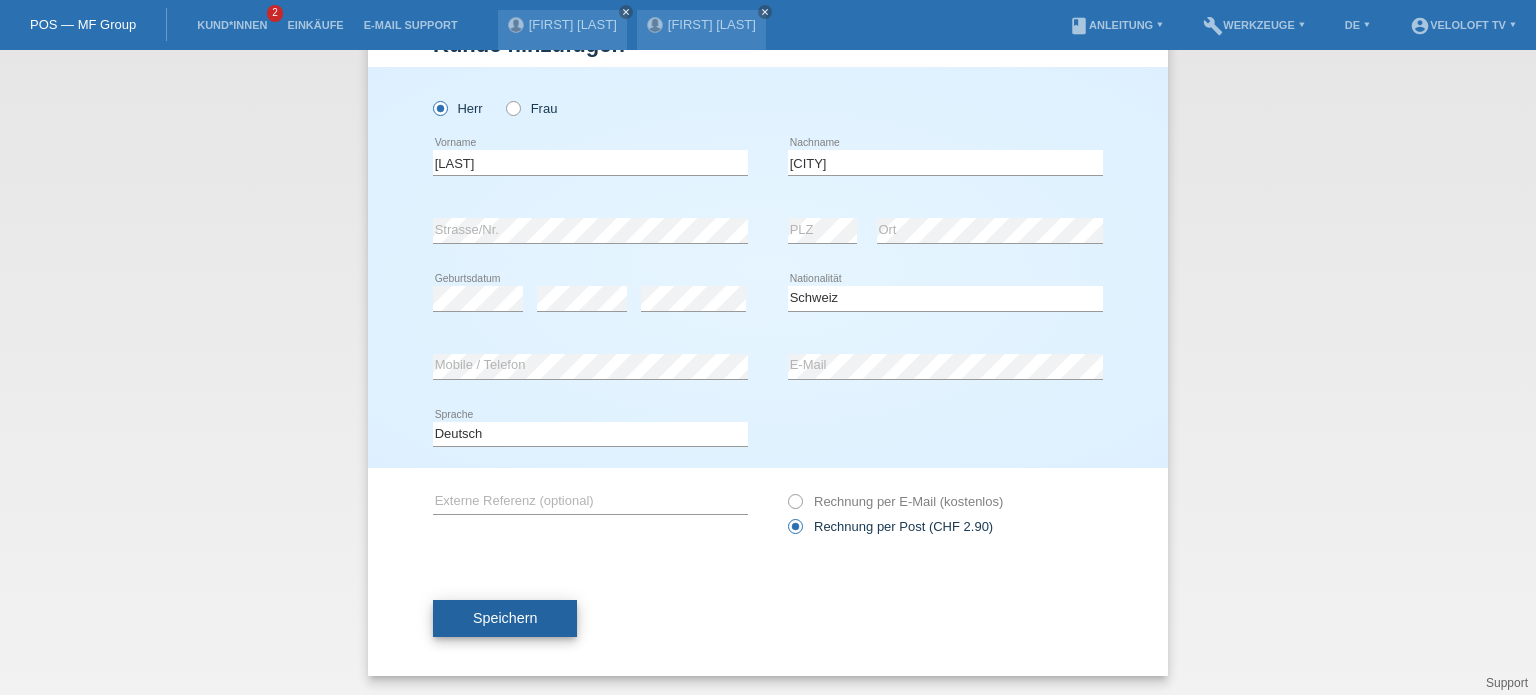 click on "Speichern" at bounding box center (505, 619) 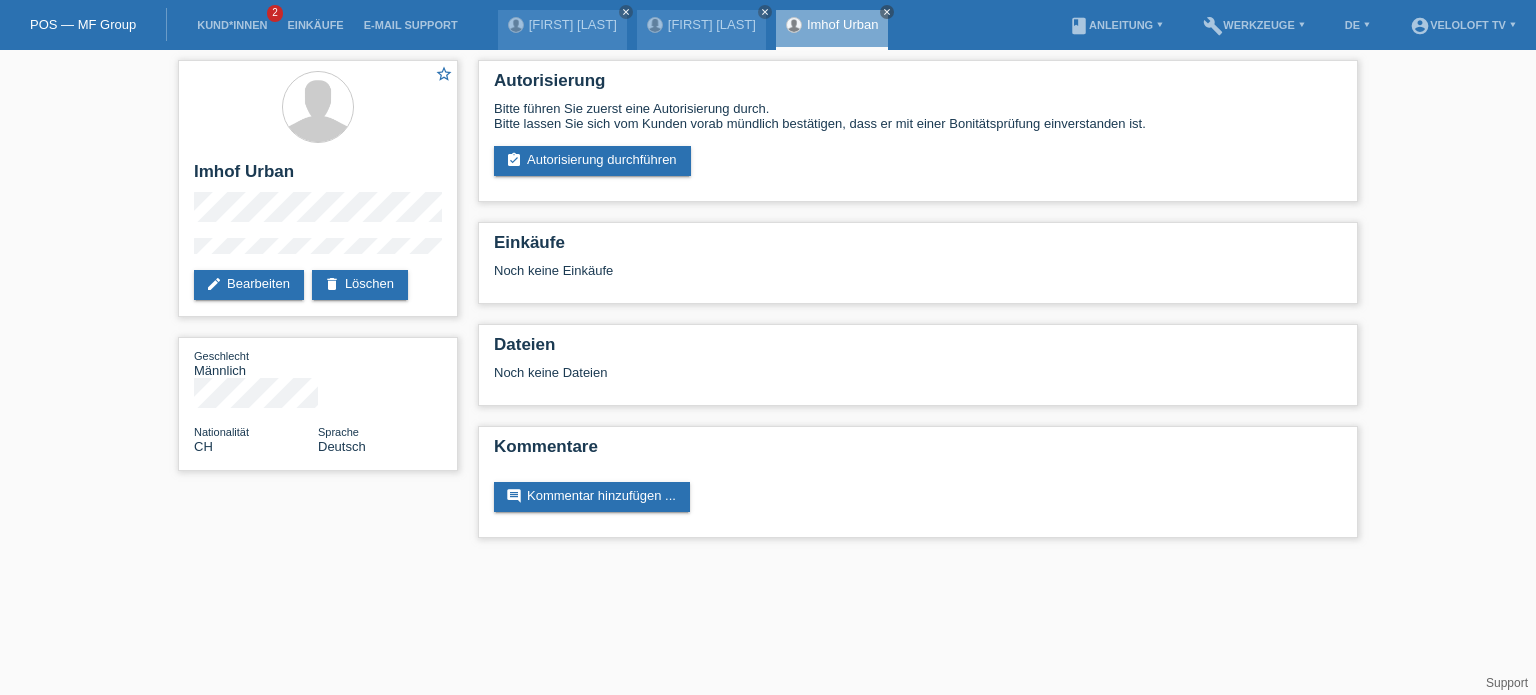 scroll, scrollTop: 0, scrollLeft: 0, axis: both 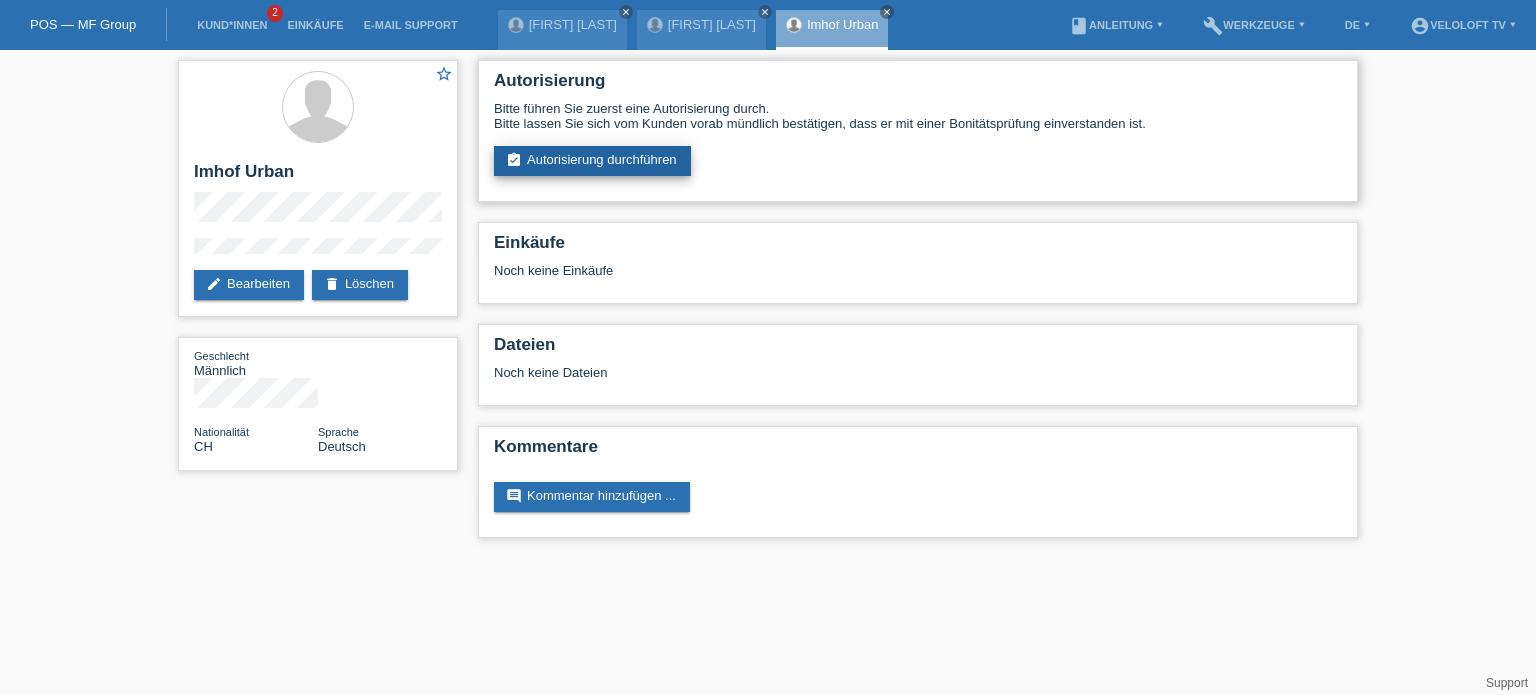 click on "assignment_turned_in  Autorisierung durchführen" at bounding box center [592, 161] 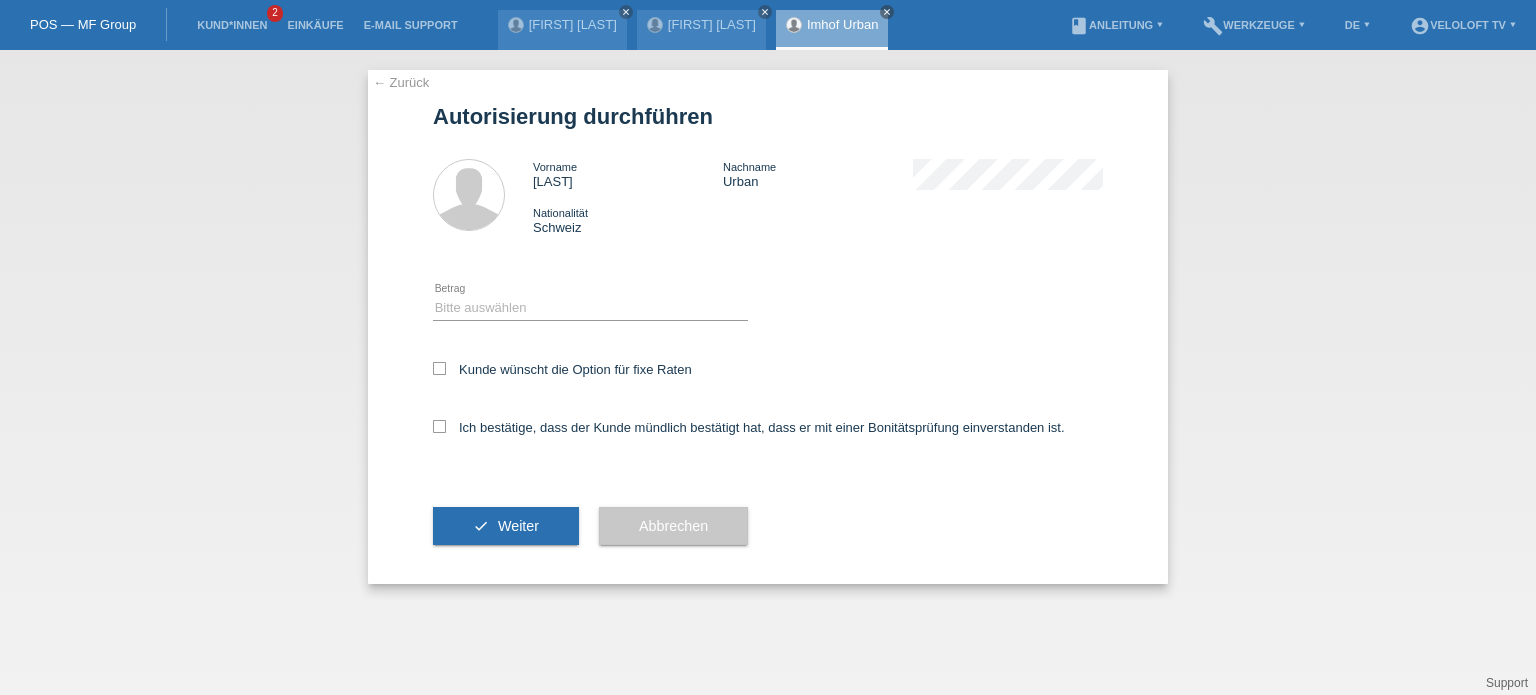 scroll, scrollTop: 0, scrollLeft: 0, axis: both 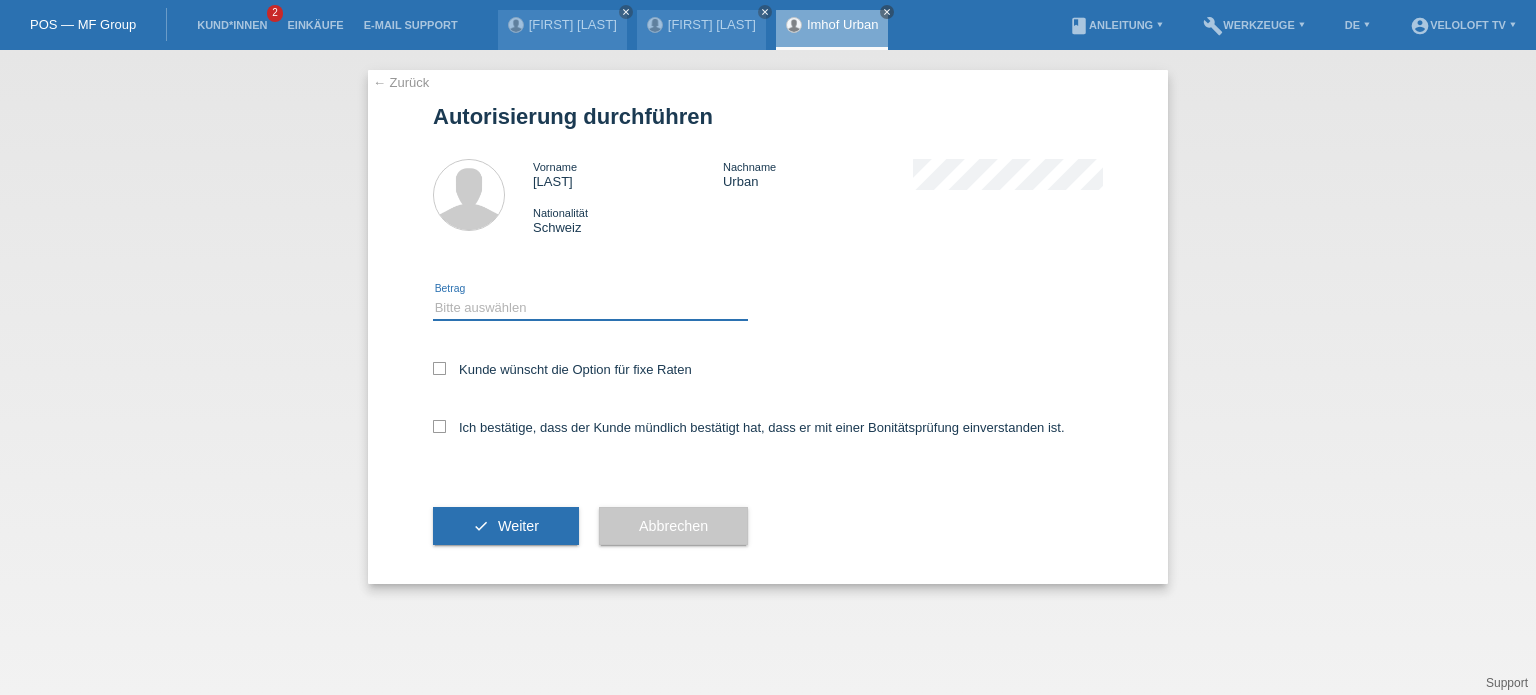 click on "Bitte auswählen
CHF 1.00 - CHF 499.00
CHF 500.00 - CHF 1'999.00
CHF 2'000.00 - CHF 15'000.00" at bounding box center [590, 308] 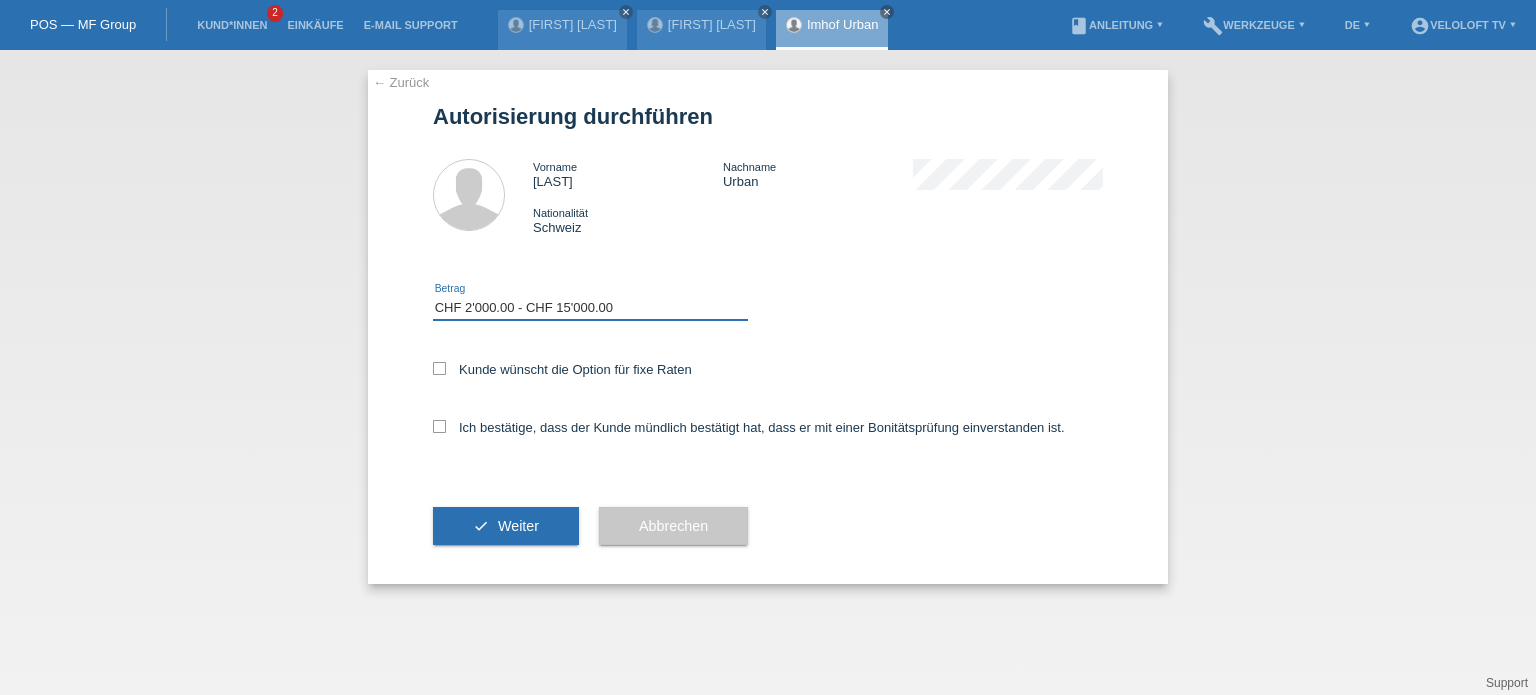 click on "Bitte auswählen
CHF 1.00 - CHF 499.00
CHF 500.00 - CHF 1'999.00
CHF 2'000.00 - CHF 15'000.00" at bounding box center [590, 308] 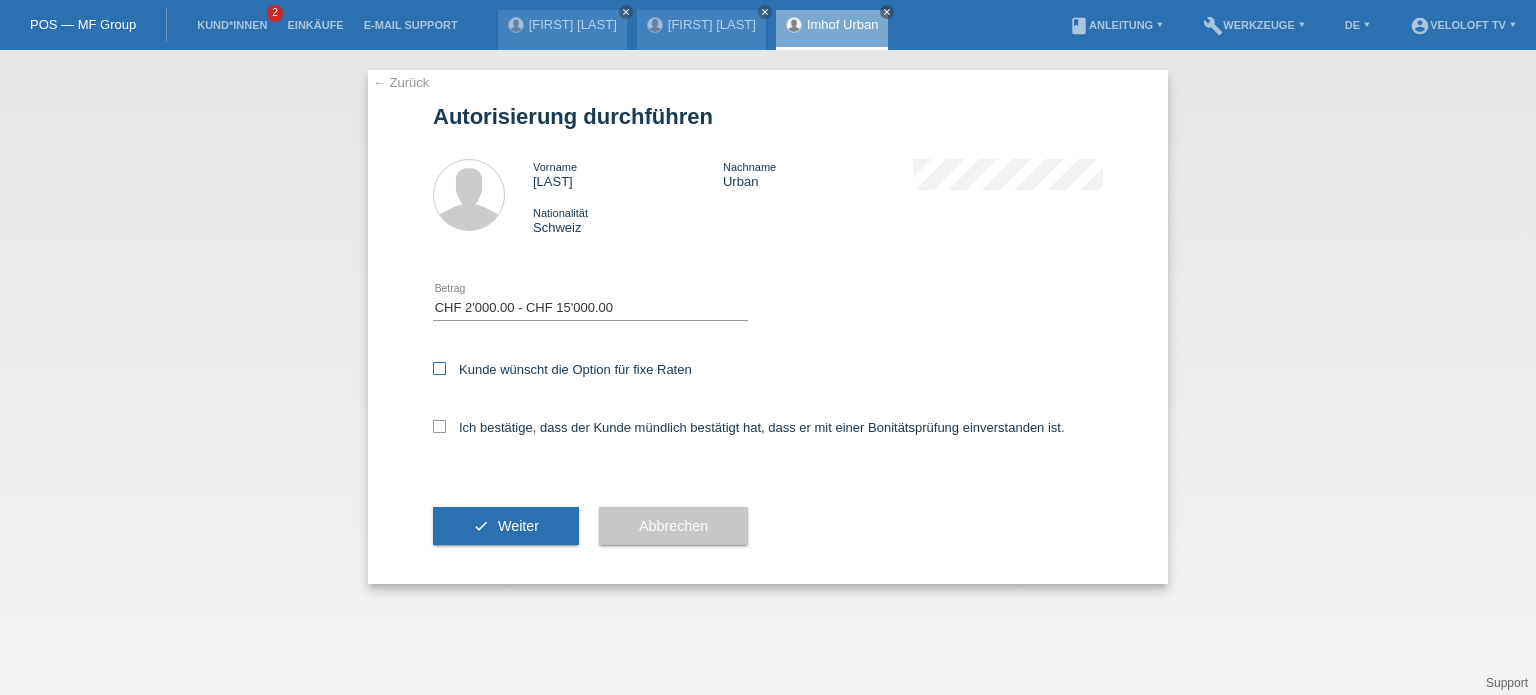 click at bounding box center (439, 368) 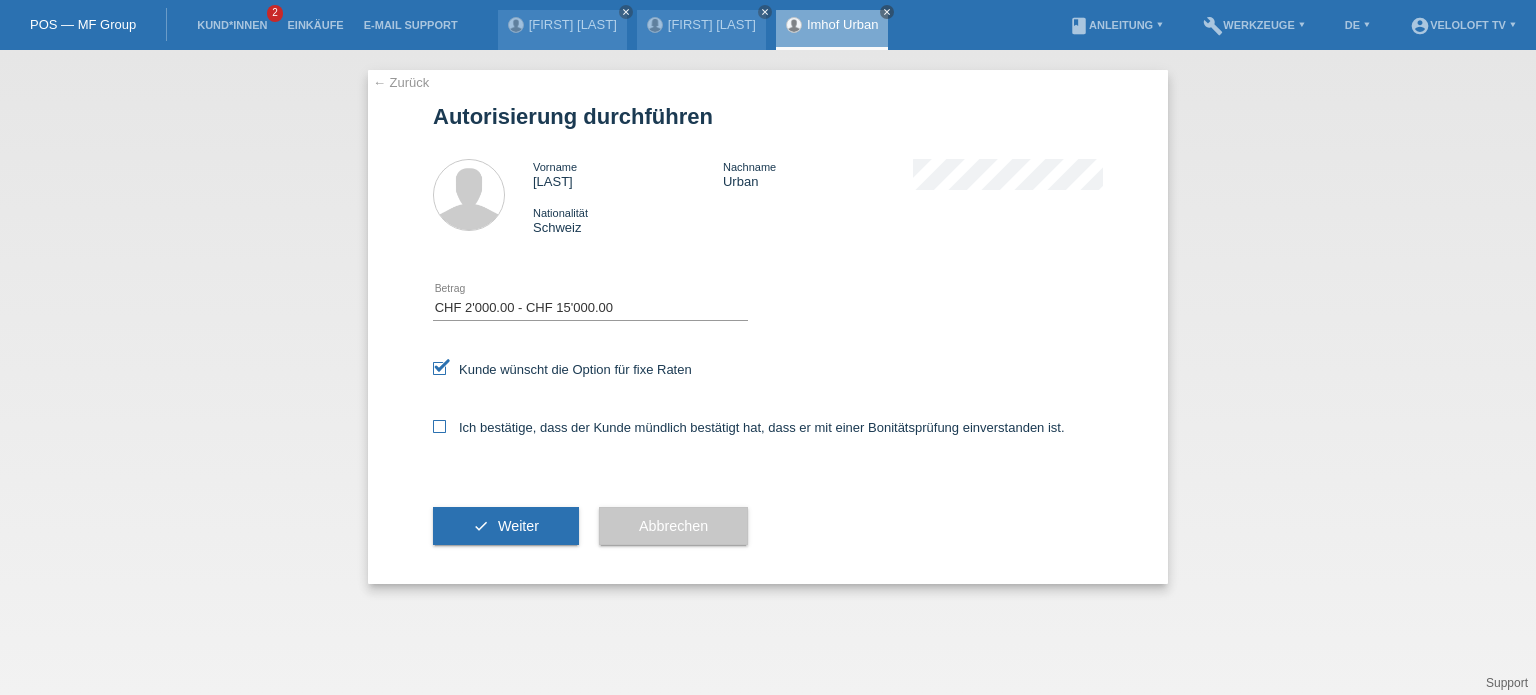 click at bounding box center [439, 426] 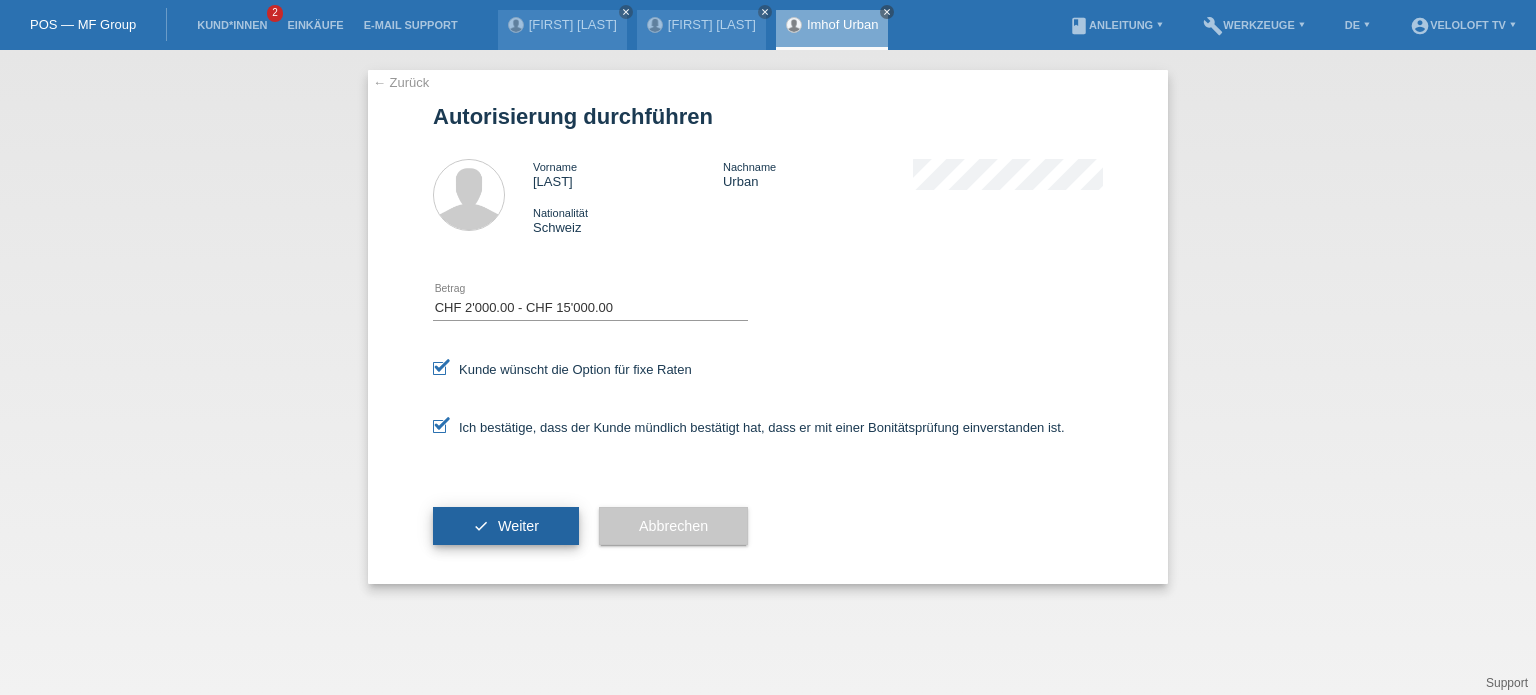 click on "Weiter" at bounding box center [518, 526] 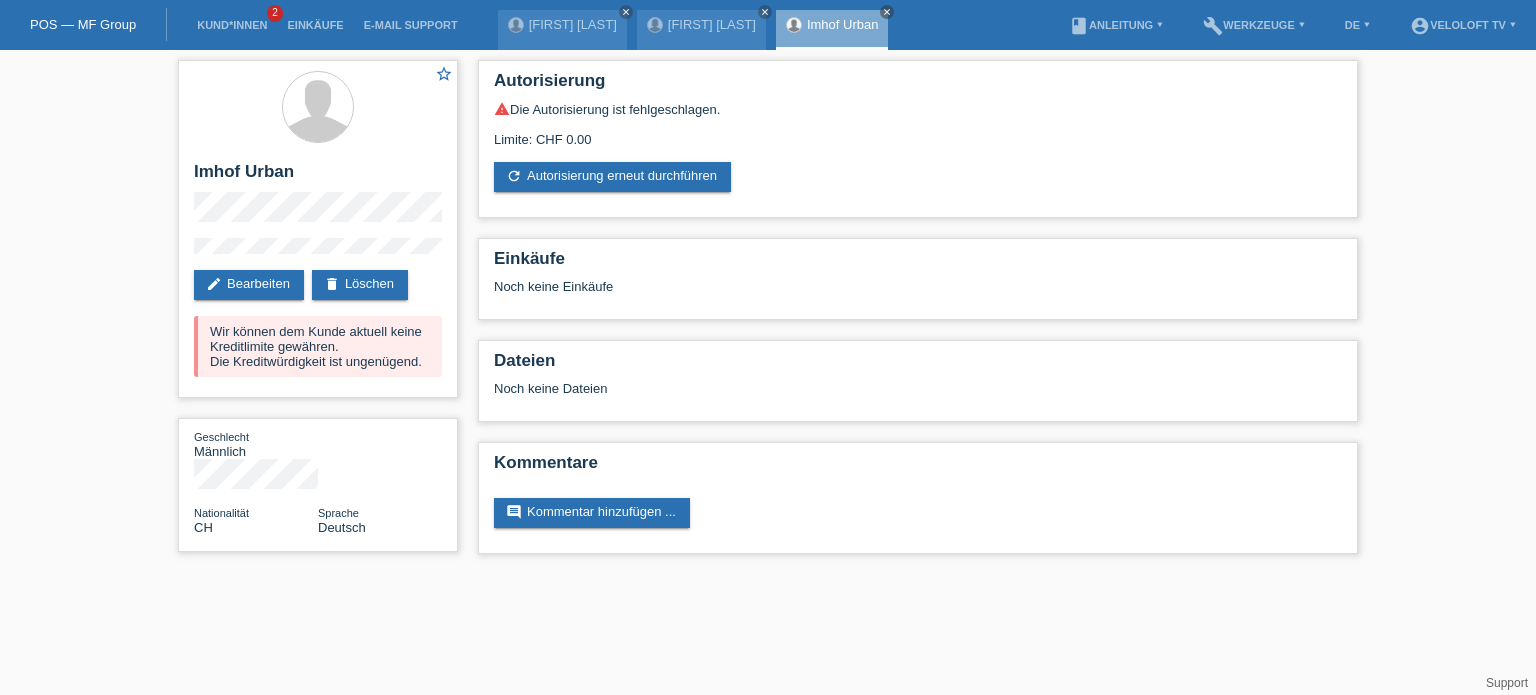 scroll, scrollTop: 0, scrollLeft: 0, axis: both 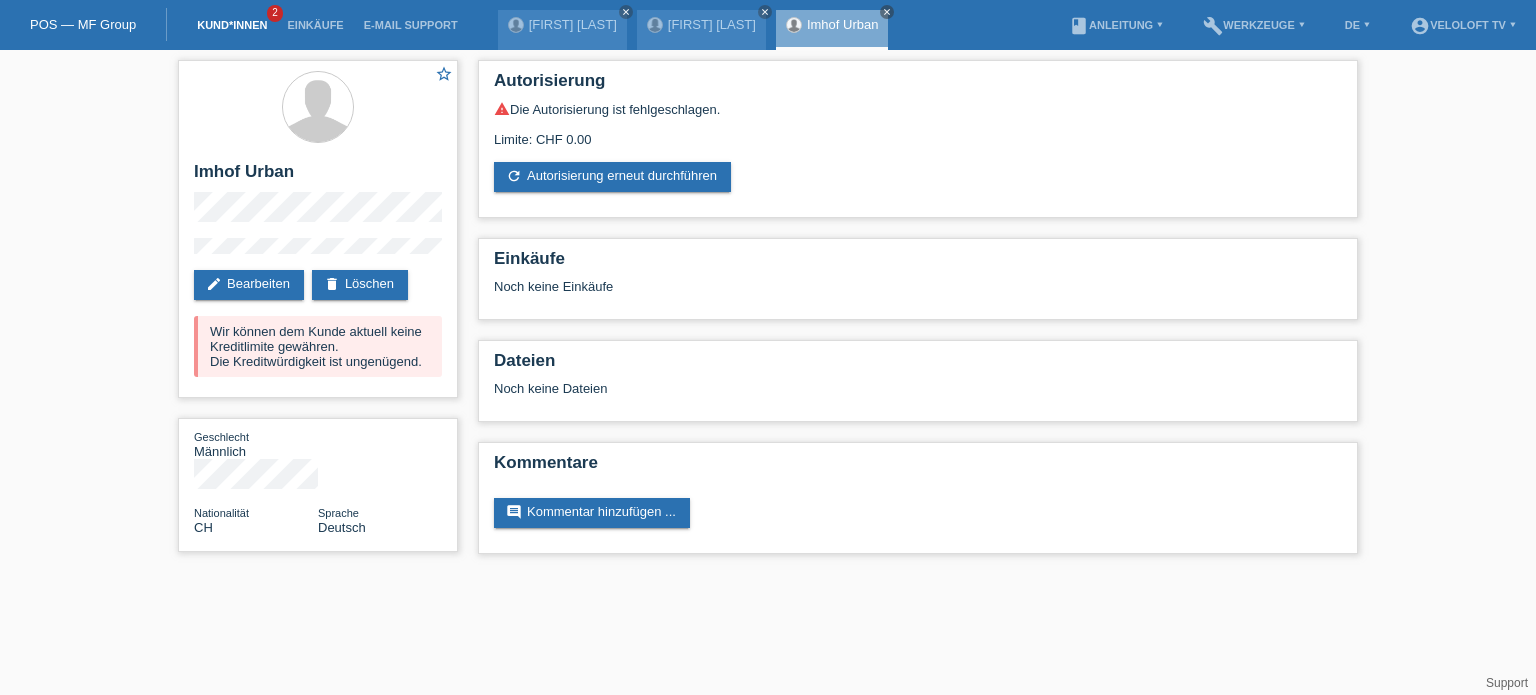 click on "Kund*innen" at bounding box center [232, 25] 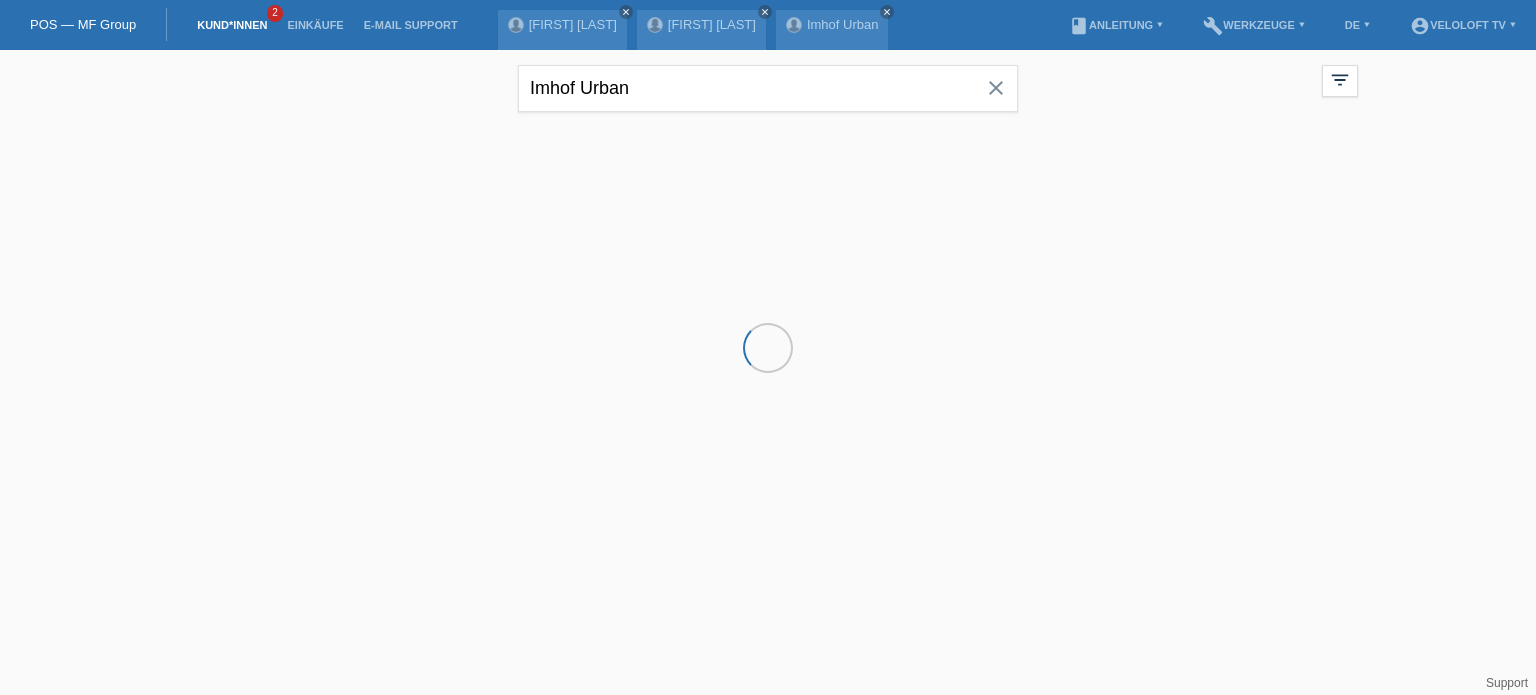 scroll, scrollTop: 0, scrollLeft: 0, axis: both 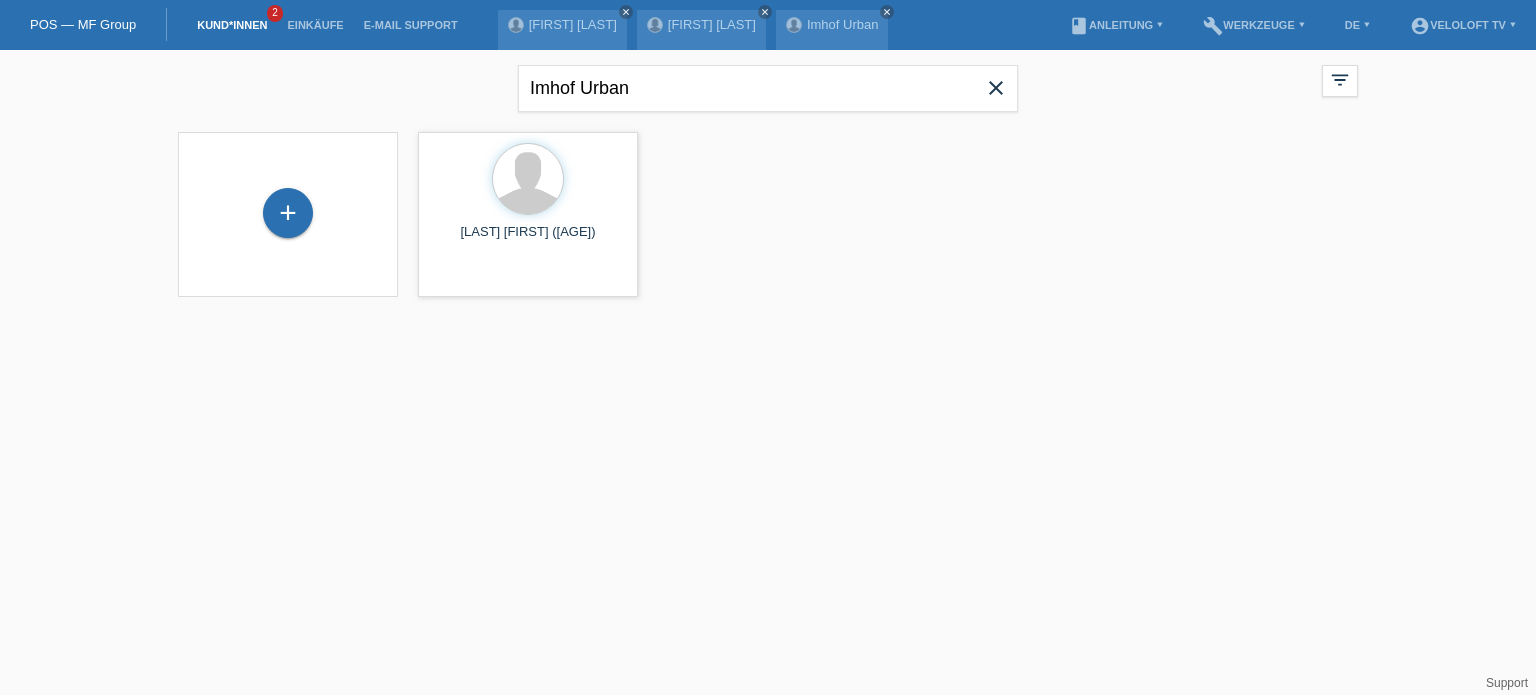 click on "close" at bounding box center (996, 88) 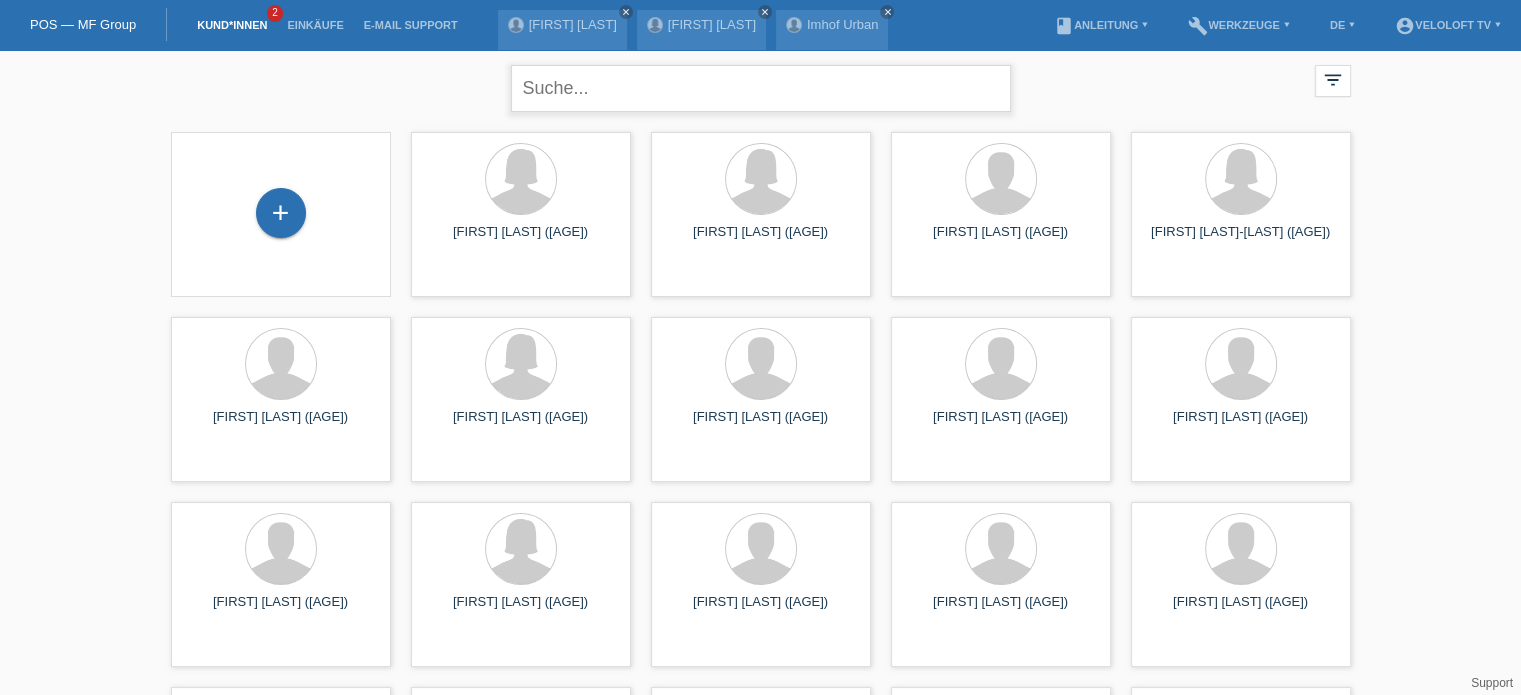 click at bounding box center [761, 88] 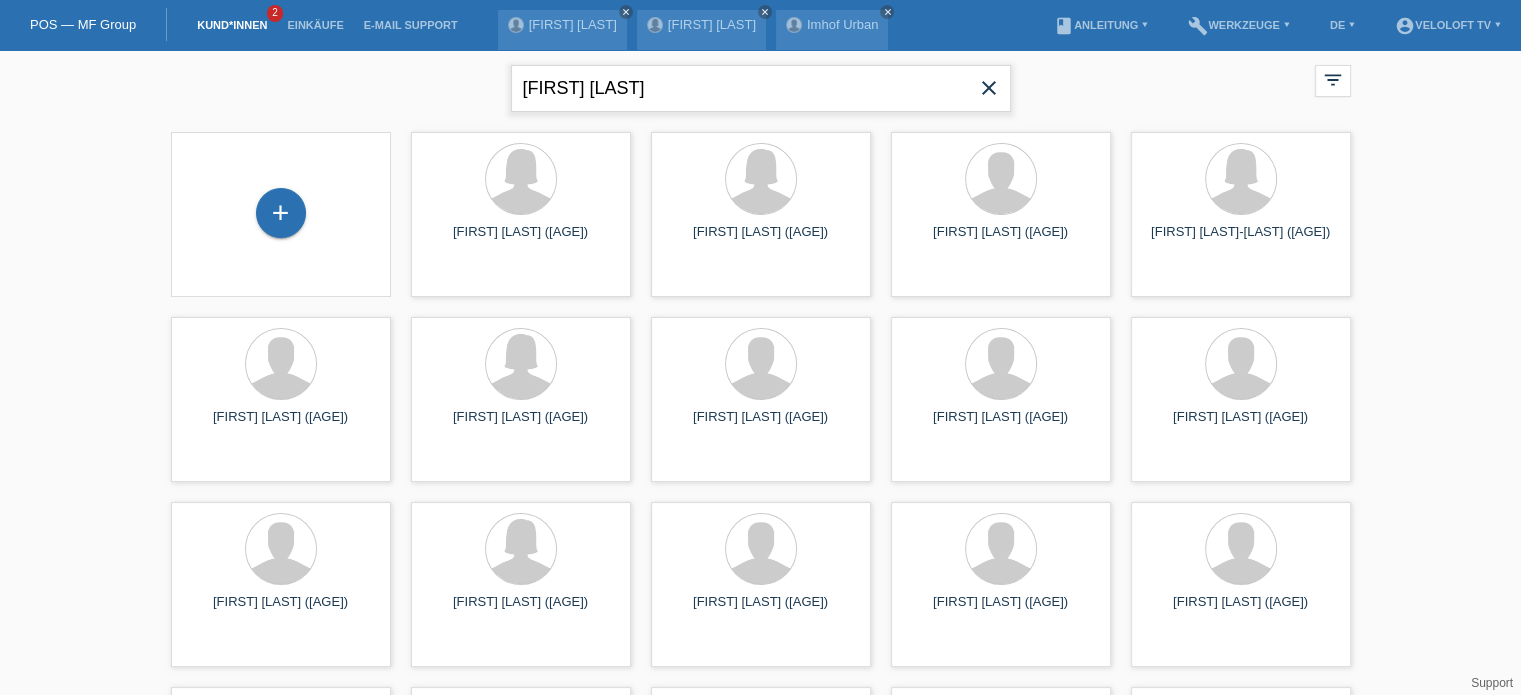 type on "Leipert Thomas" 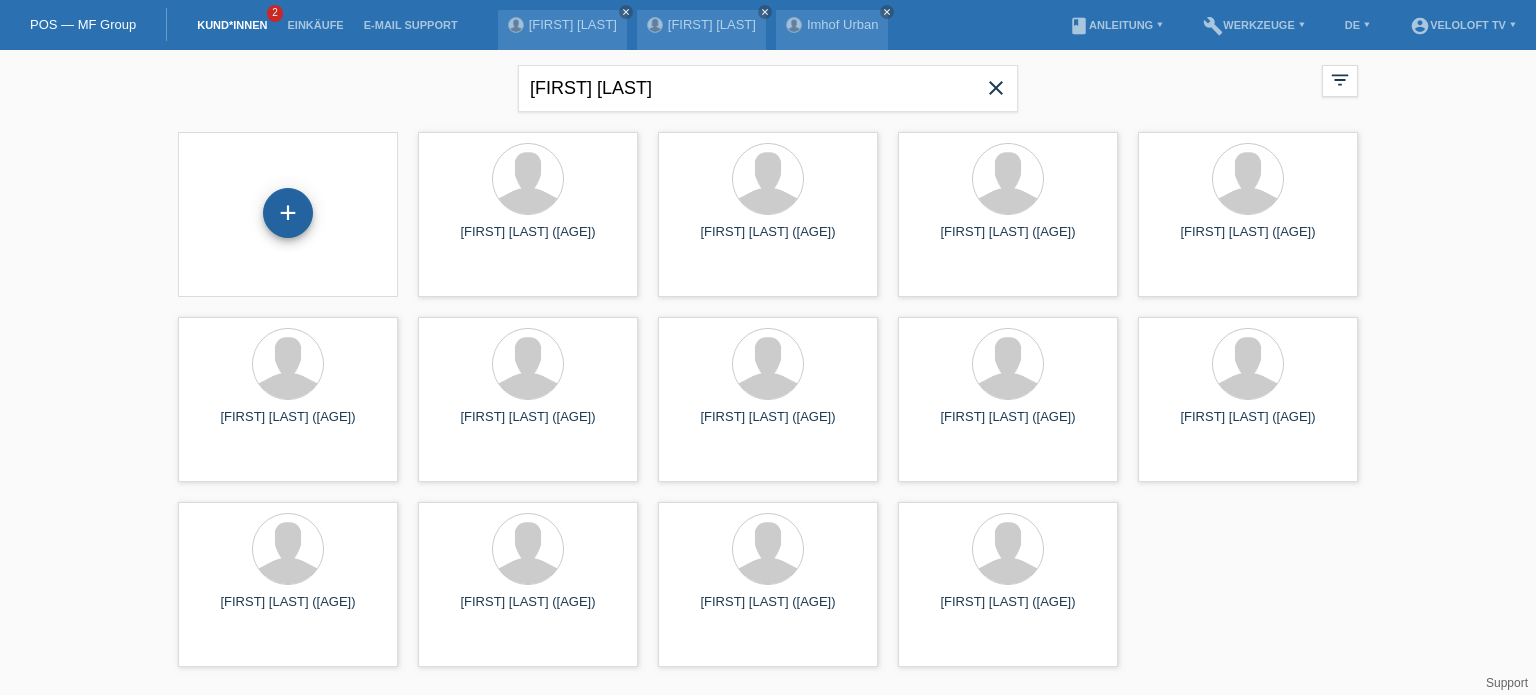 click on "+" at bounding box center [288, 213] 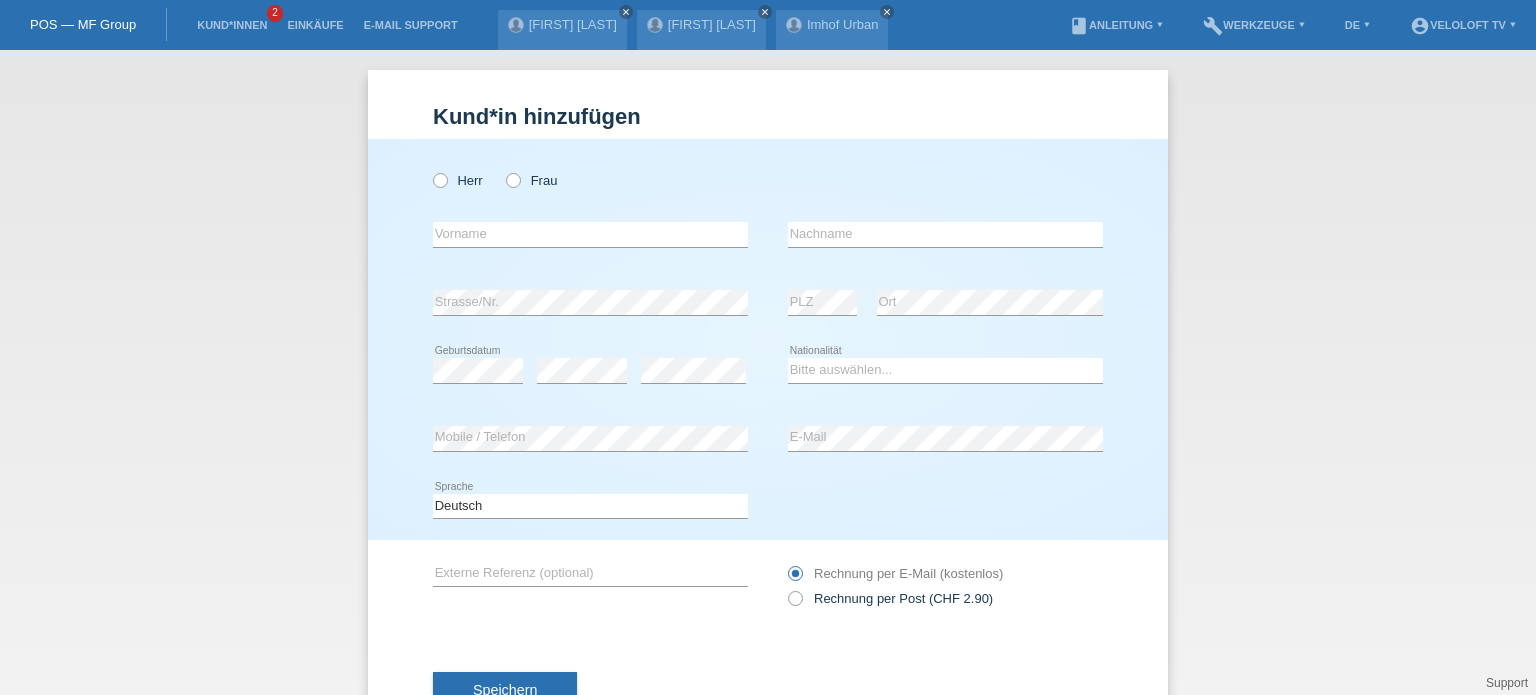scroll, scrollTop: 0, scrollLeft: 0, axis: both 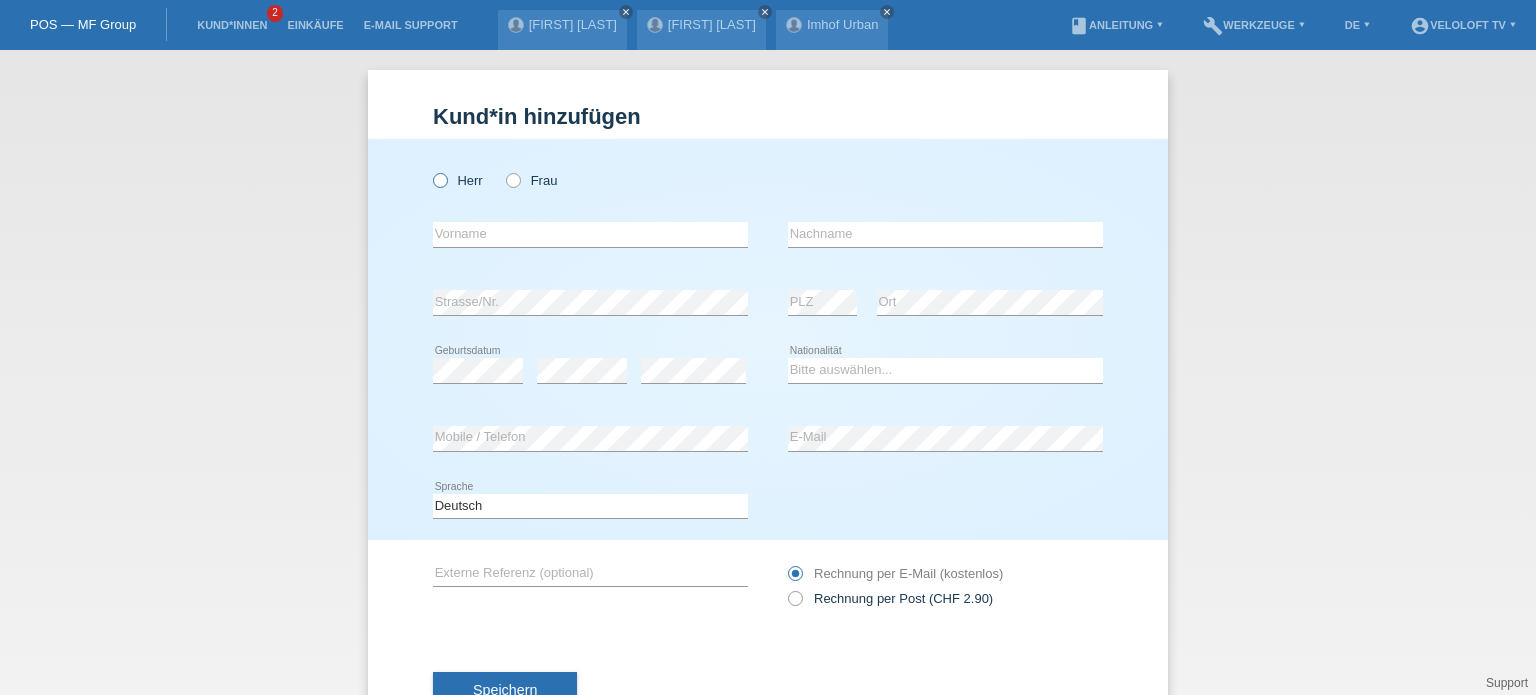 click at bounding box center [430, 170] 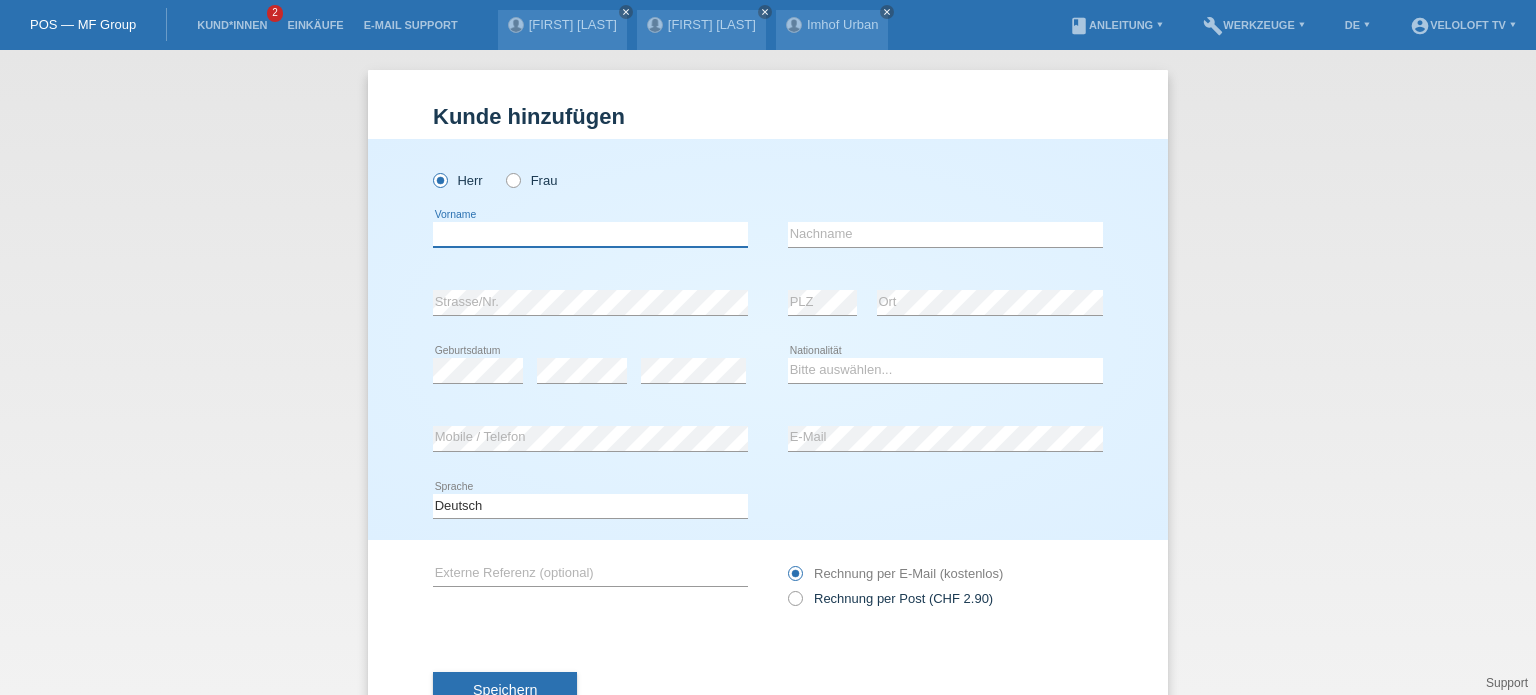 click at bounding box center (590, 234) 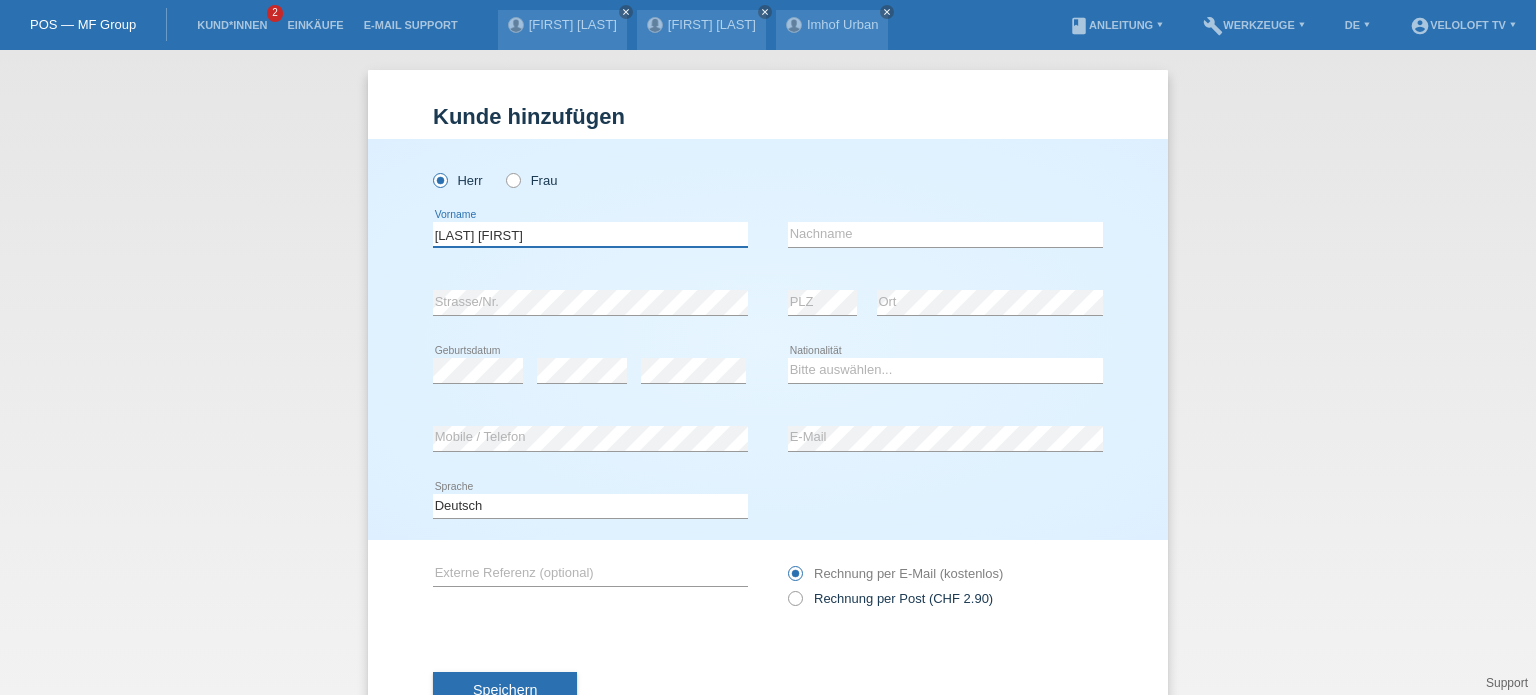 click on "Leipert Thomas" at bounding box center (590, 234) 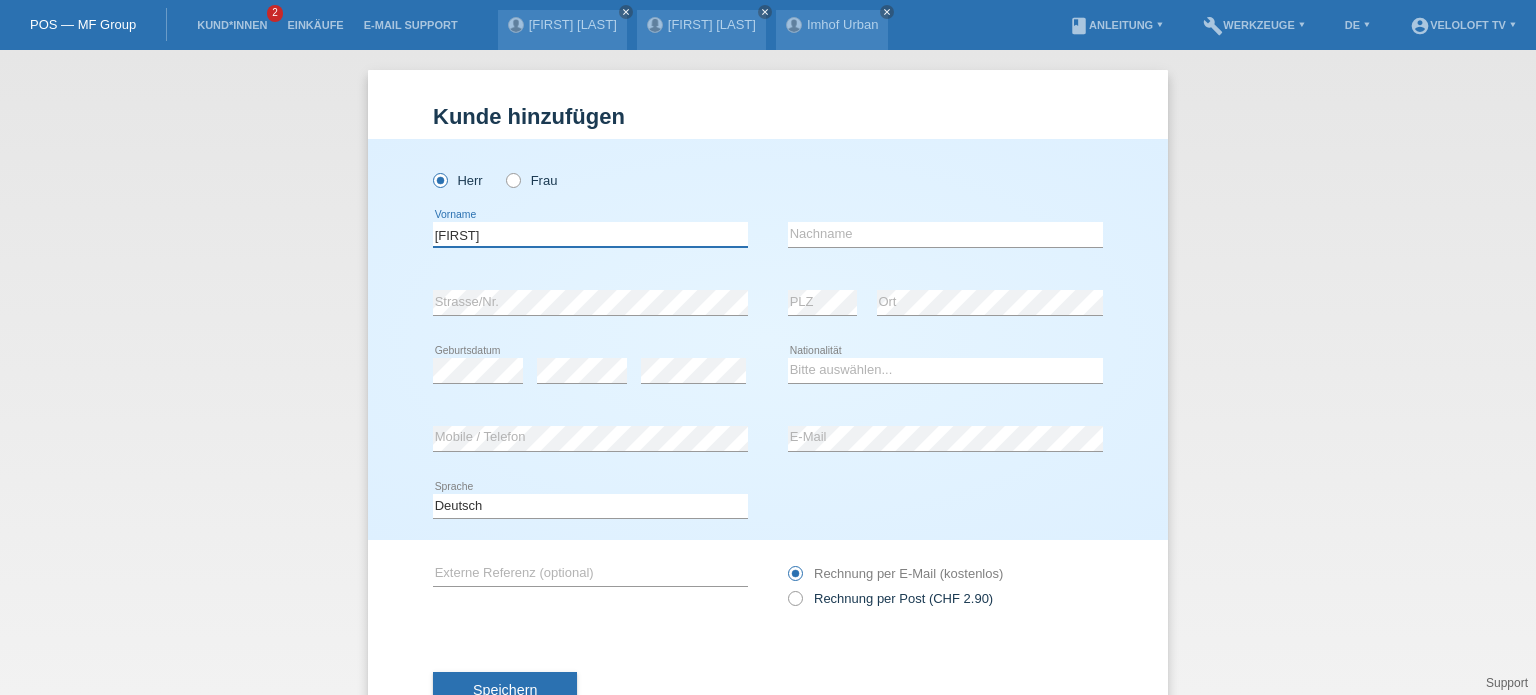 type on "[FIRST]" 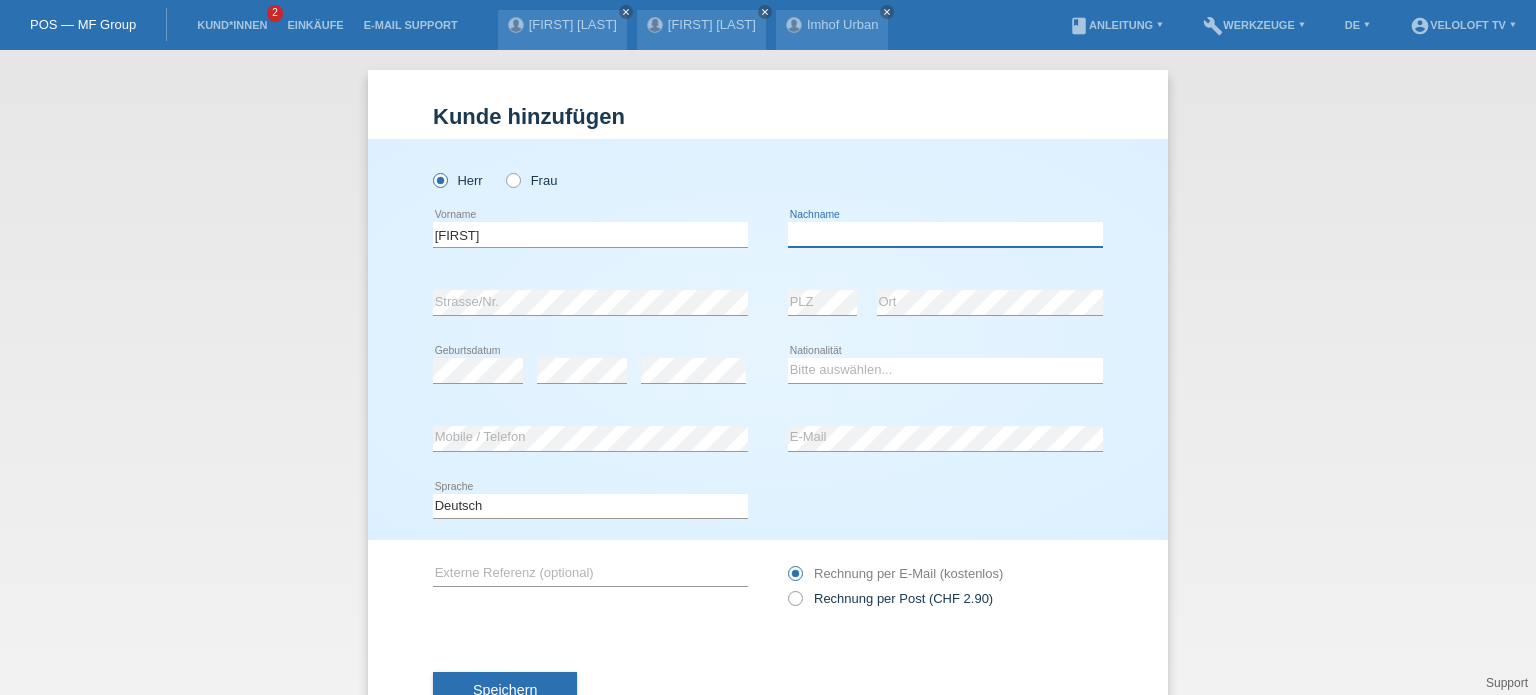 click at bounding box center [945, 234] 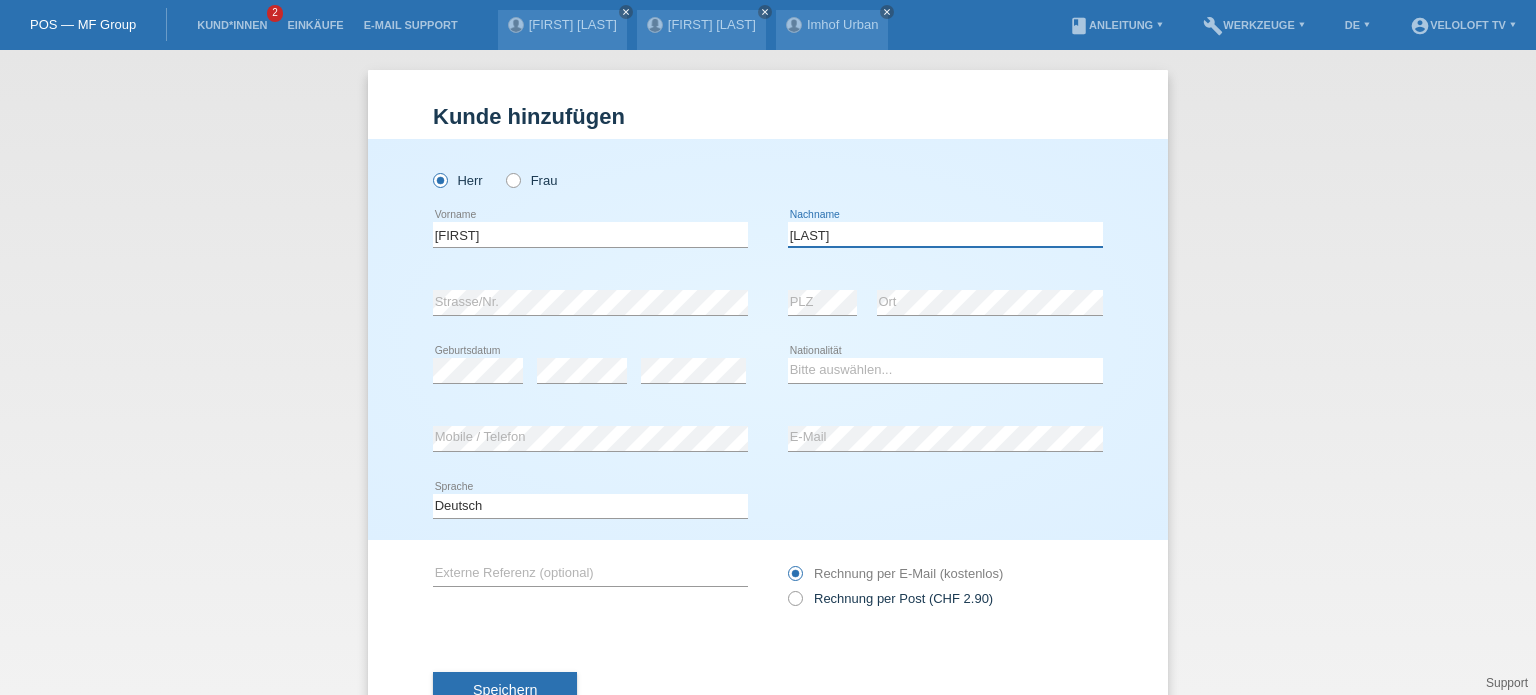 type on "[FIRST]" 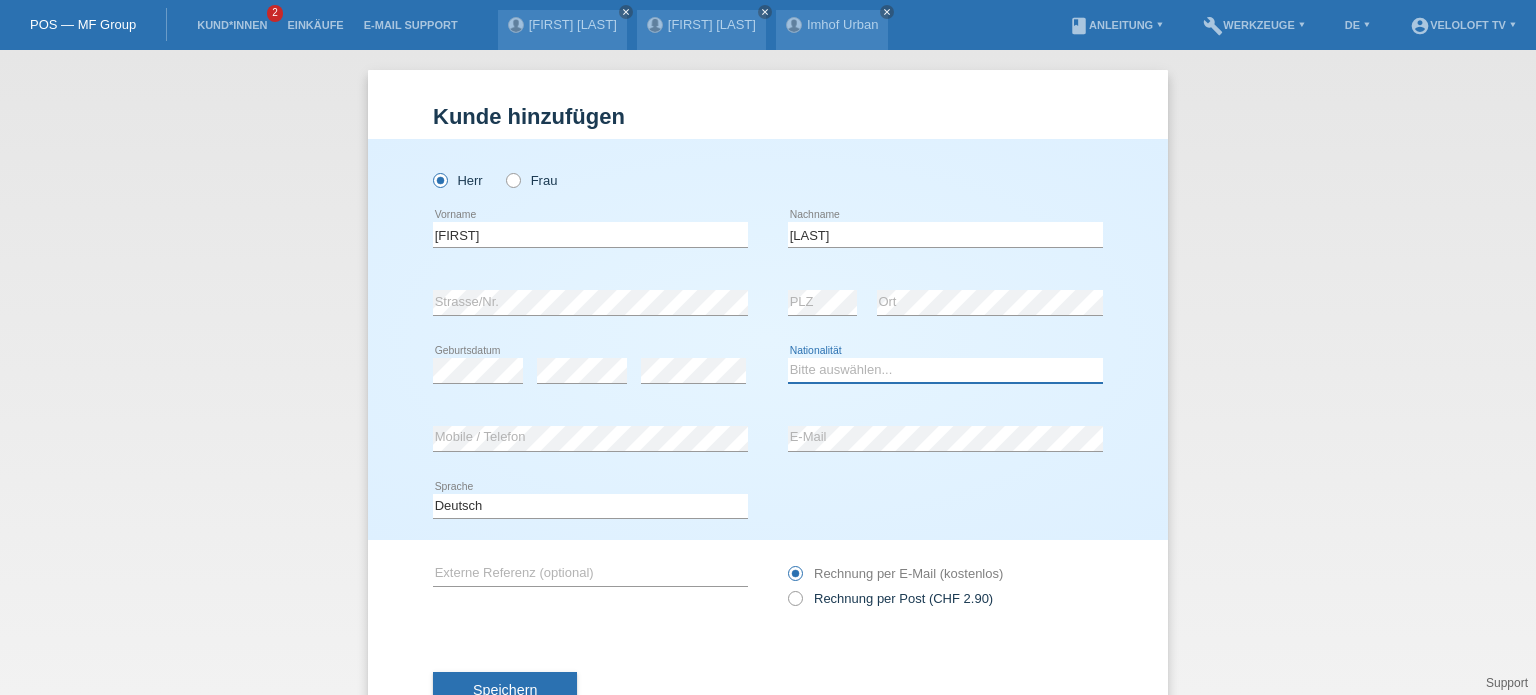 click on "Bitte auswählen...
Schweiz
Deutschland
Liechtenstein
Österreich
------------
Afghanistan
Ägypten
Åland
Albanien
Algerien" at bounding box center (945, 370) 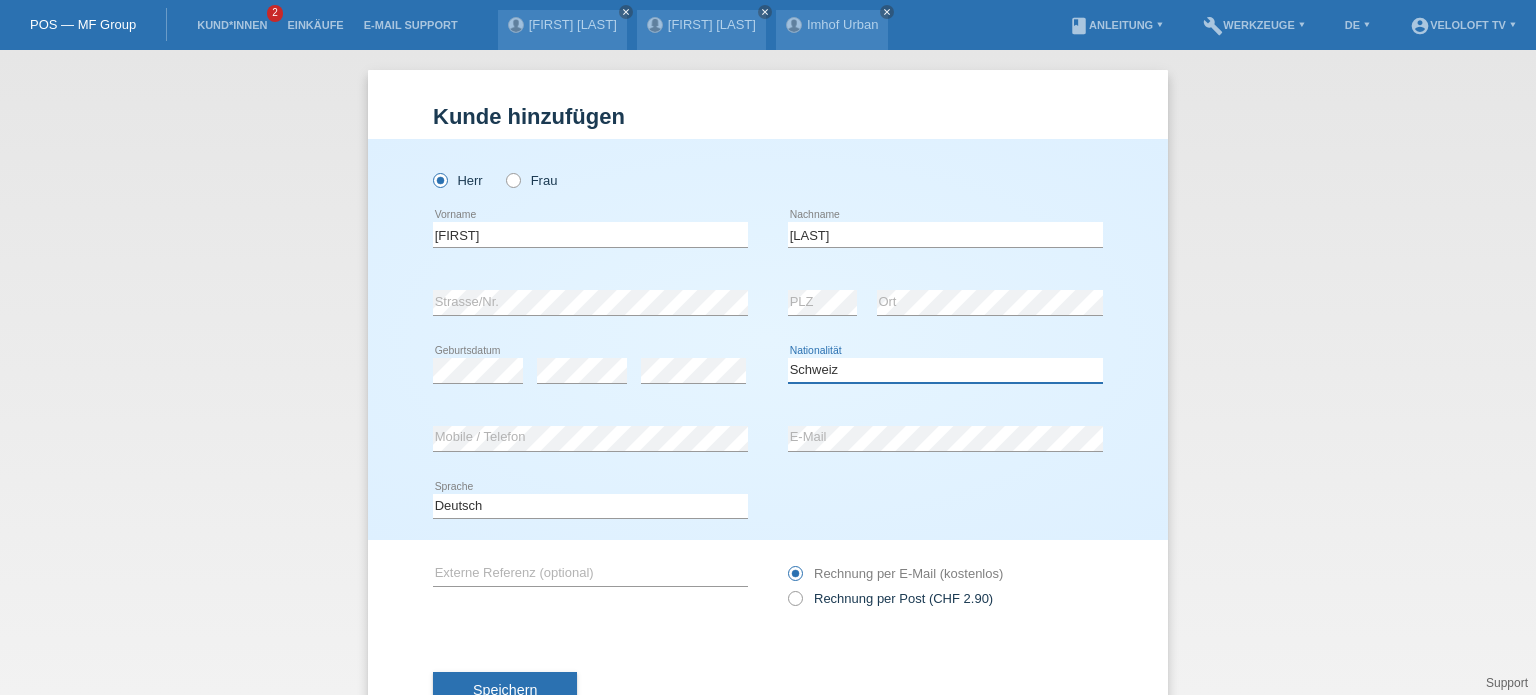 click on "Bitte auswählen...
Schweiz
Deutschland
Liechtenstein
Österreich
------------
Afghanistan
Ägypten
Åland
Albanien
Algerien" at bounding box center [945, 370] 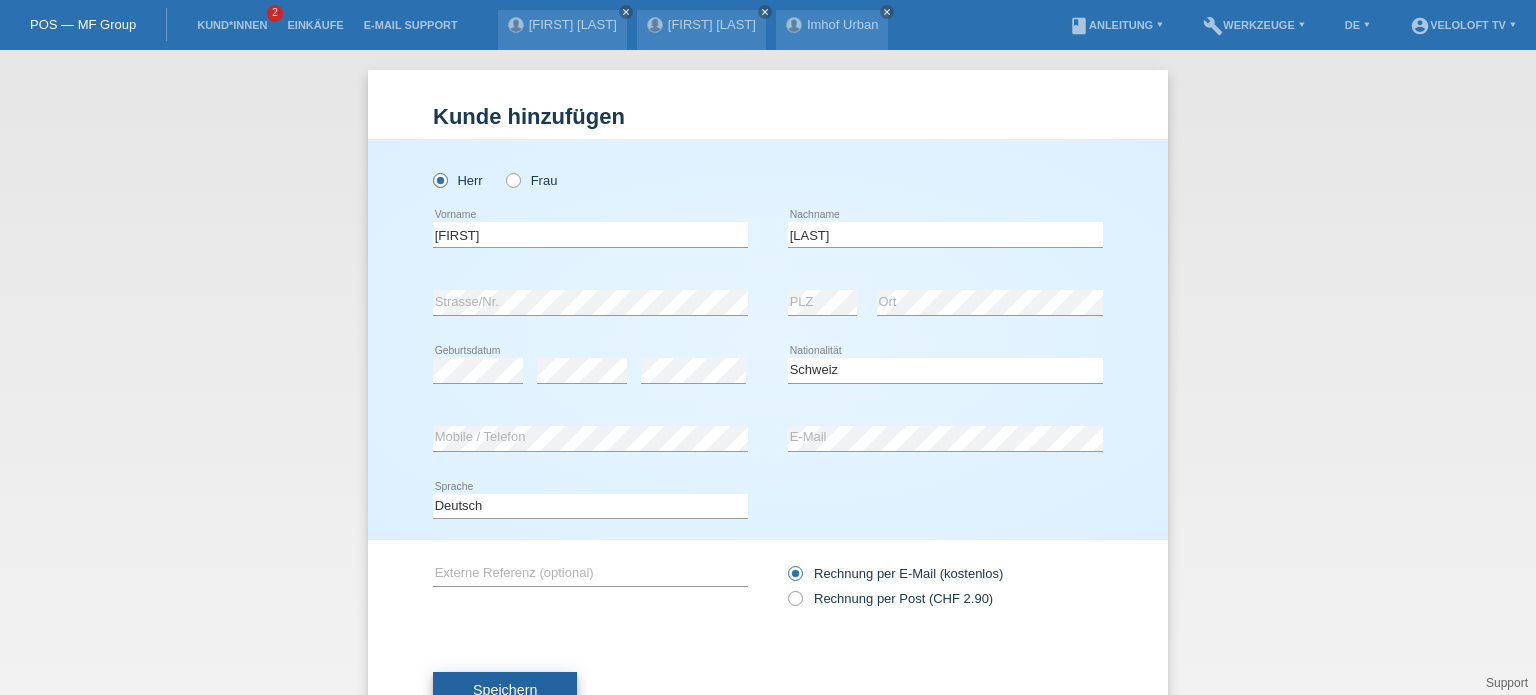 click on "Speichern" at bounding box center [505, 690] 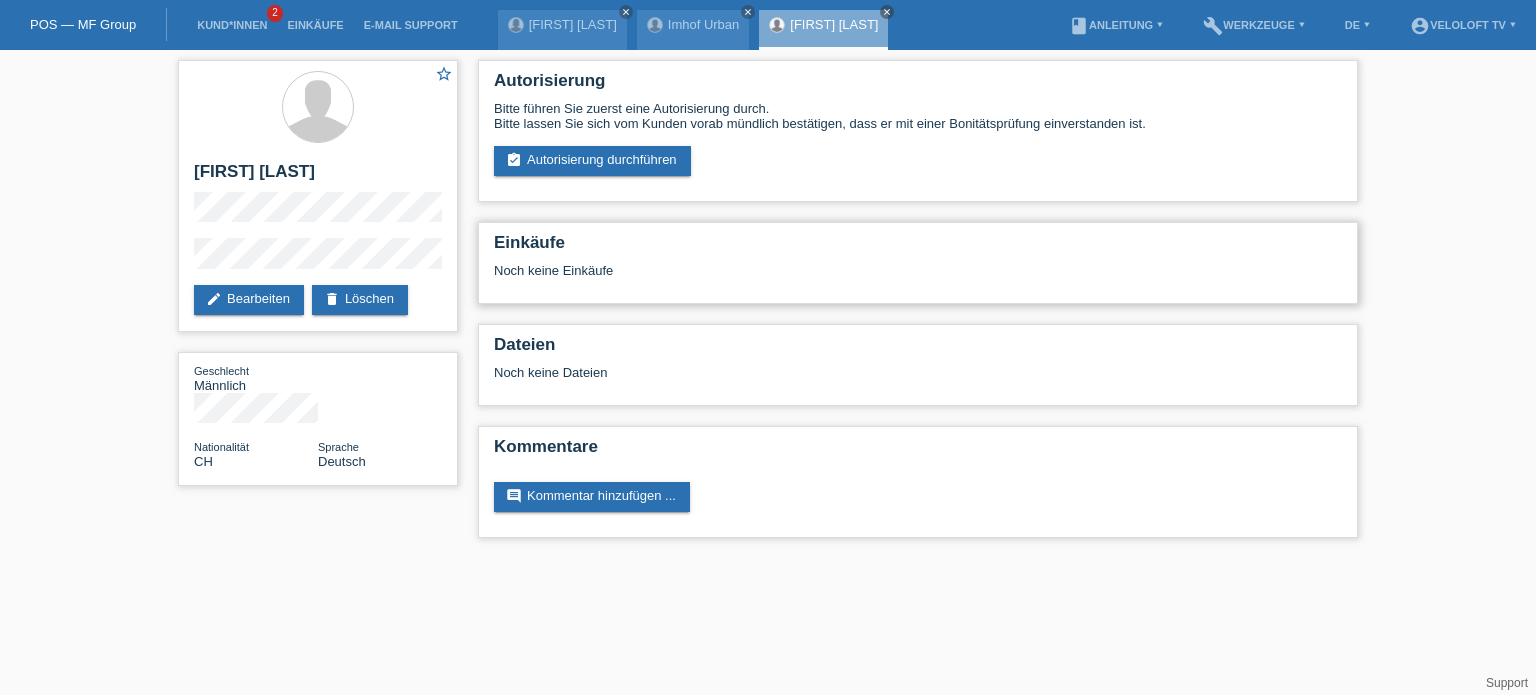 scroll, scrollTop: 0, scrollLeft: 0, axis: both 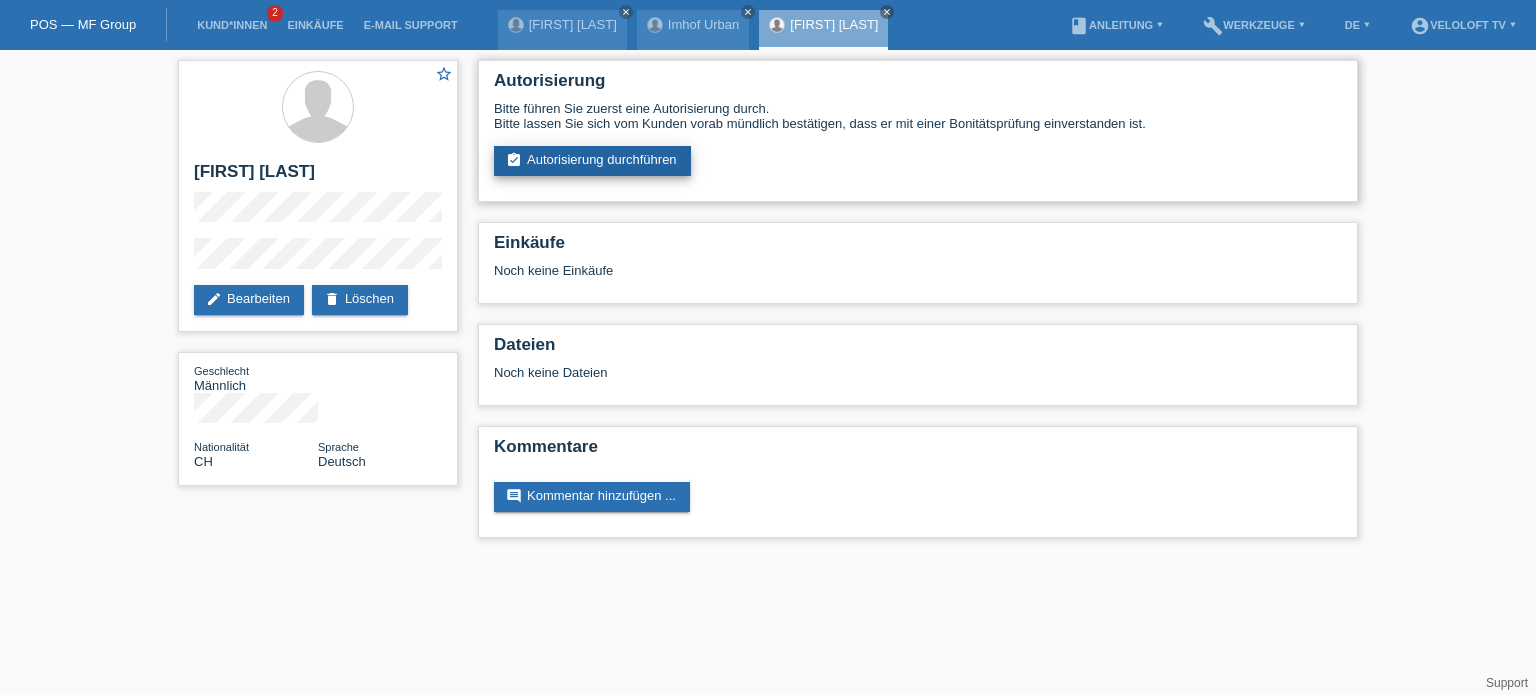click on "assignment_turned_in  Autorisierung durchführen" at bounding box center (592, 161) 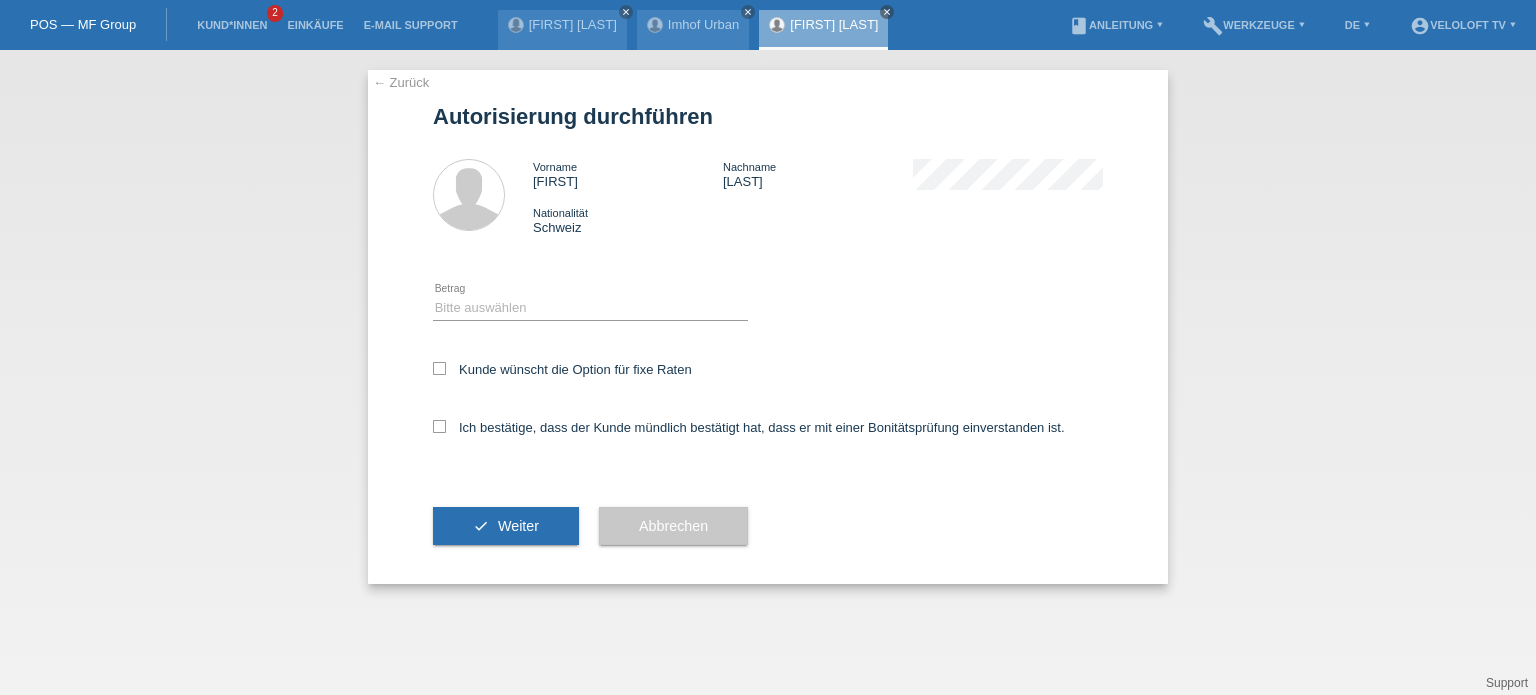 scroll, scrollTop: 0, scrollLeft: 0, axis: both 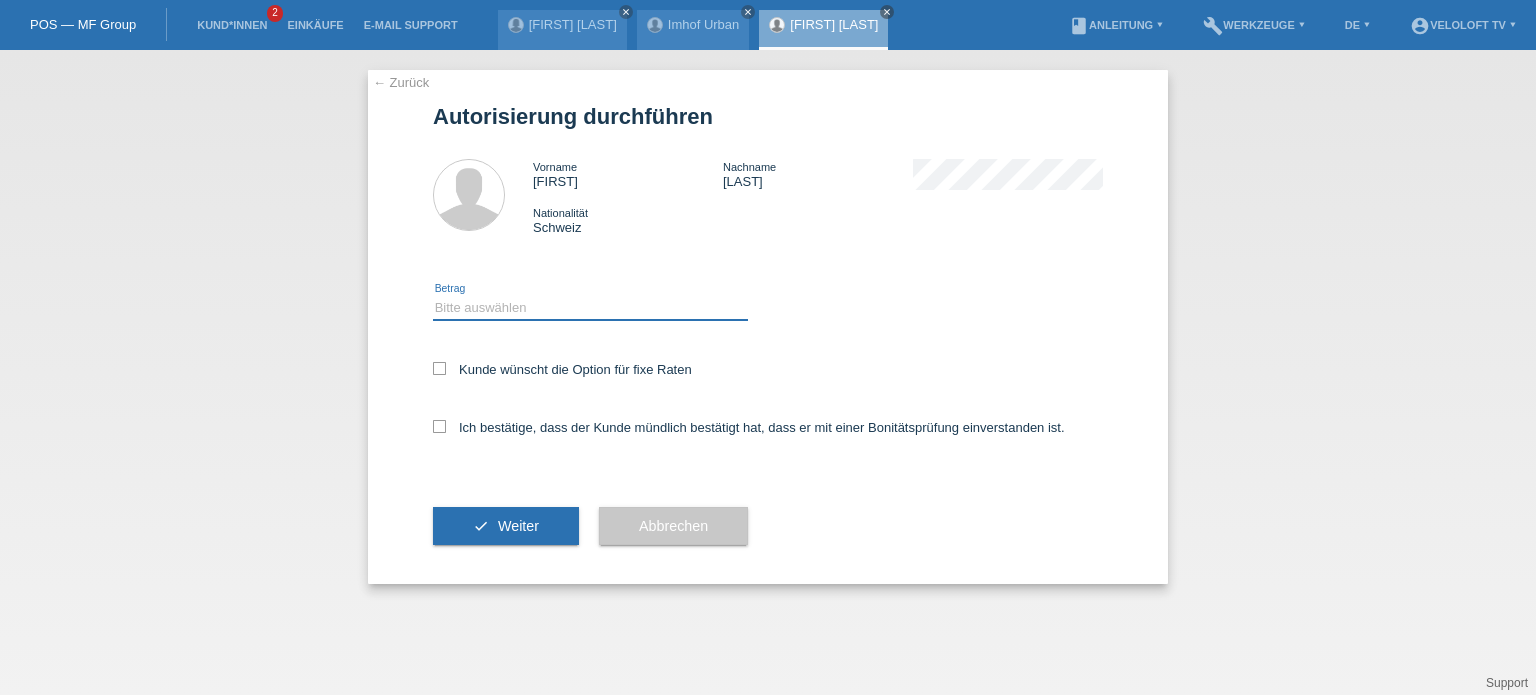 click on "Bitte auswählen
CHF 1.00 - CHF 499.00
CHF 500.00 - CHF 1'999.00
CHF 2'000.00 - CHF 15'000.00" at bounding box center [590, 308] 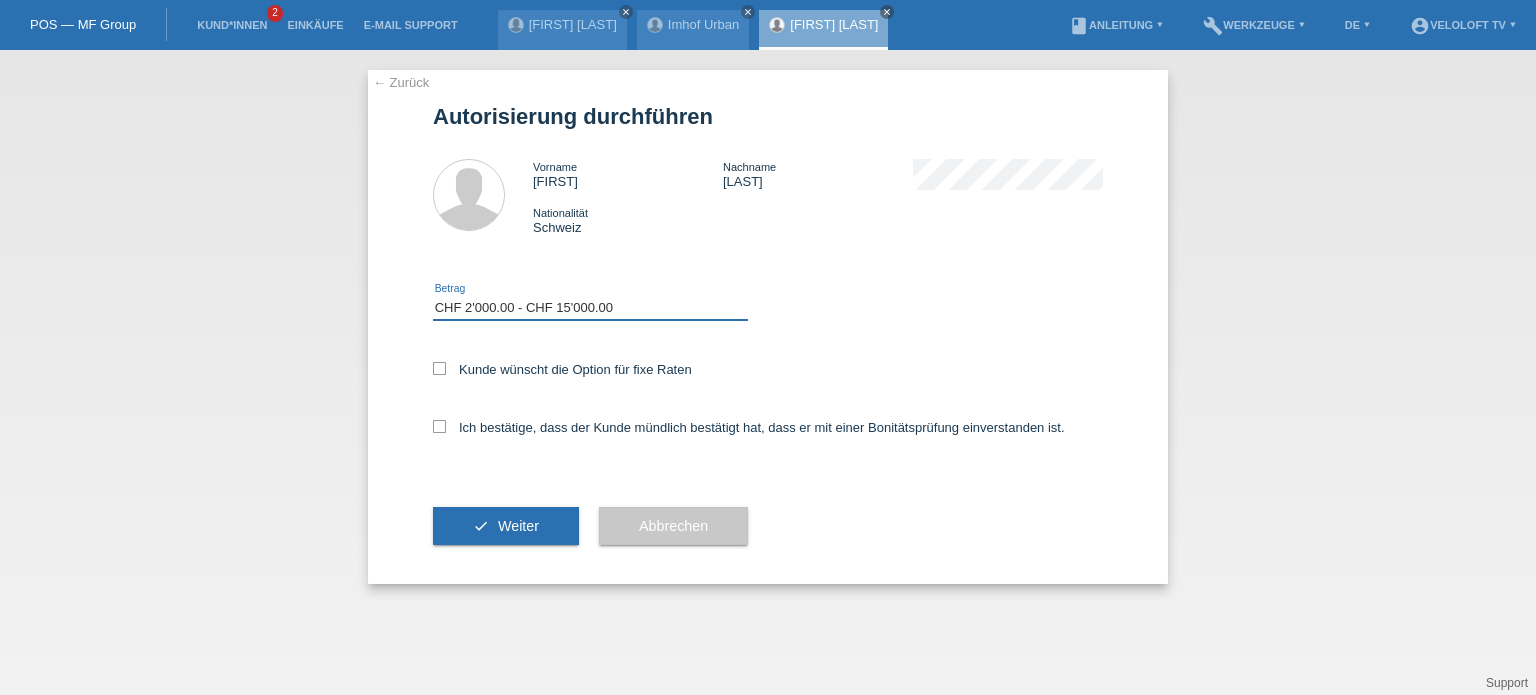 click on "Bitte auswählen
CHF 1.00 - CHF 499.00
CHF 500.00 - CHF 1'999.00
CHF 2'000.00 - CHF 15'000.00" at bounding box center (590, 308) 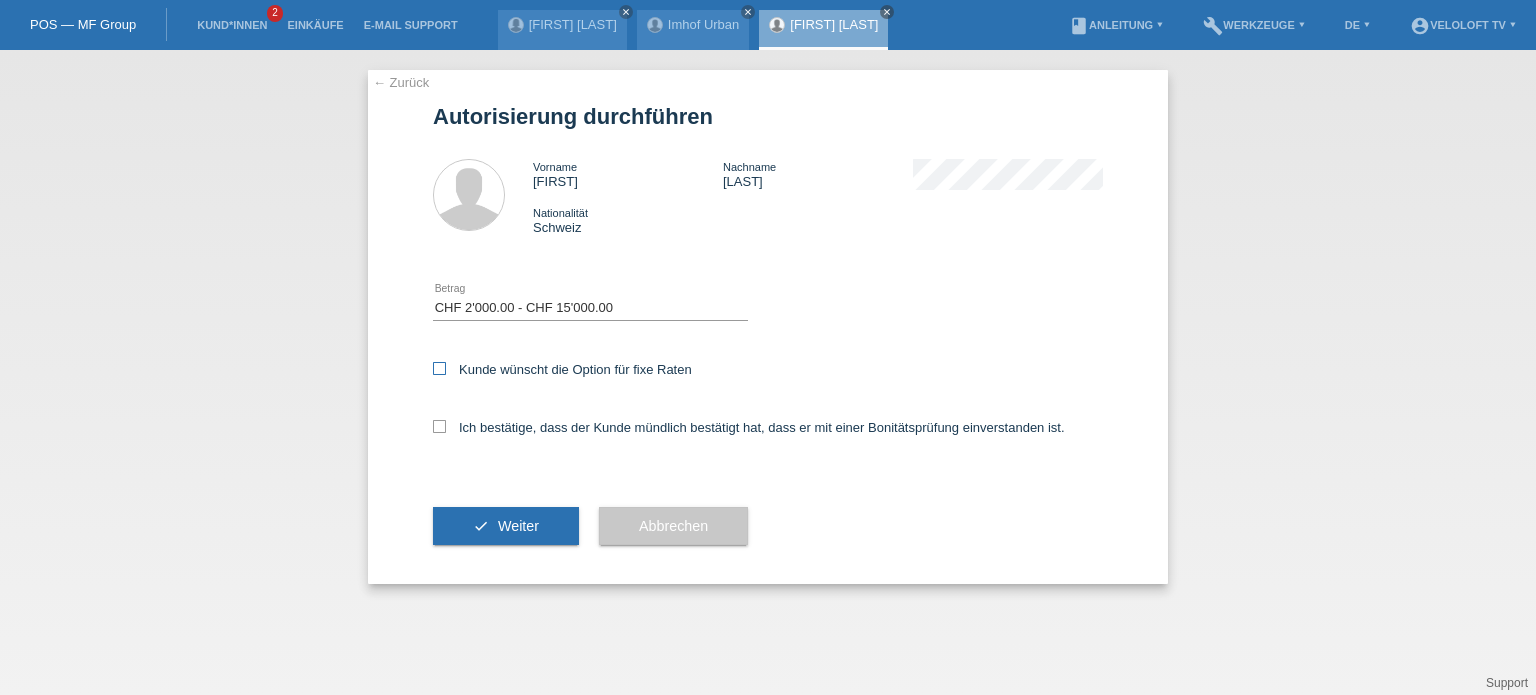 click at bounding box center [439, 368] 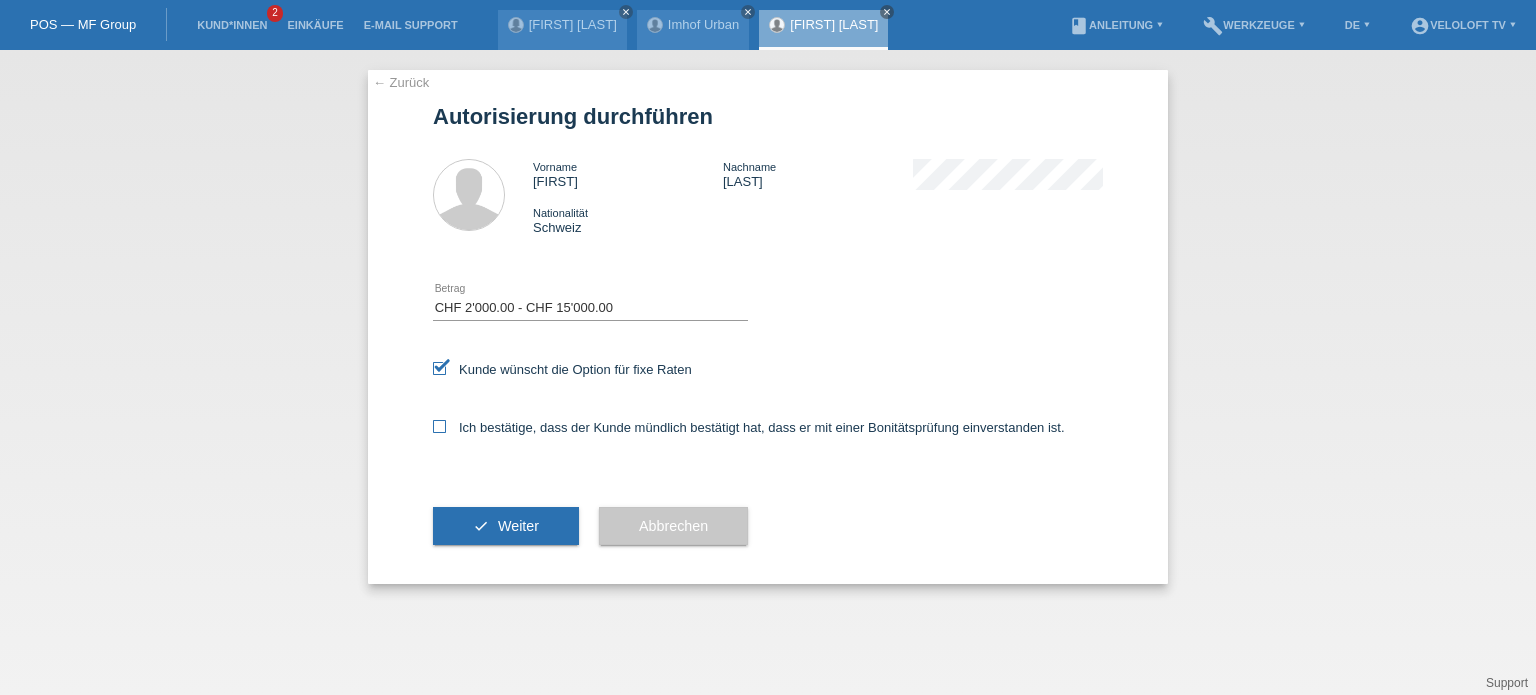 click at bounding box center (439, 426) 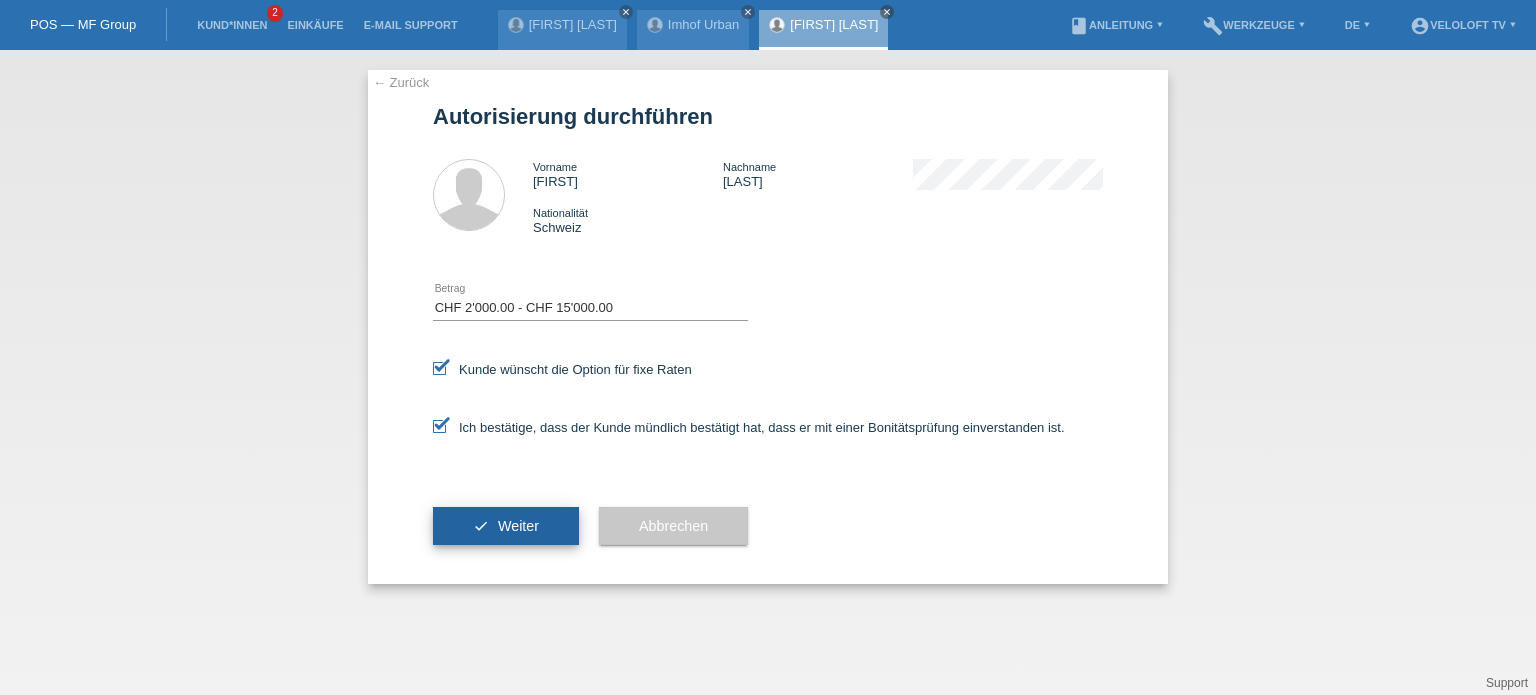 click on "check   Weiter" at bounding box center (506, 526) 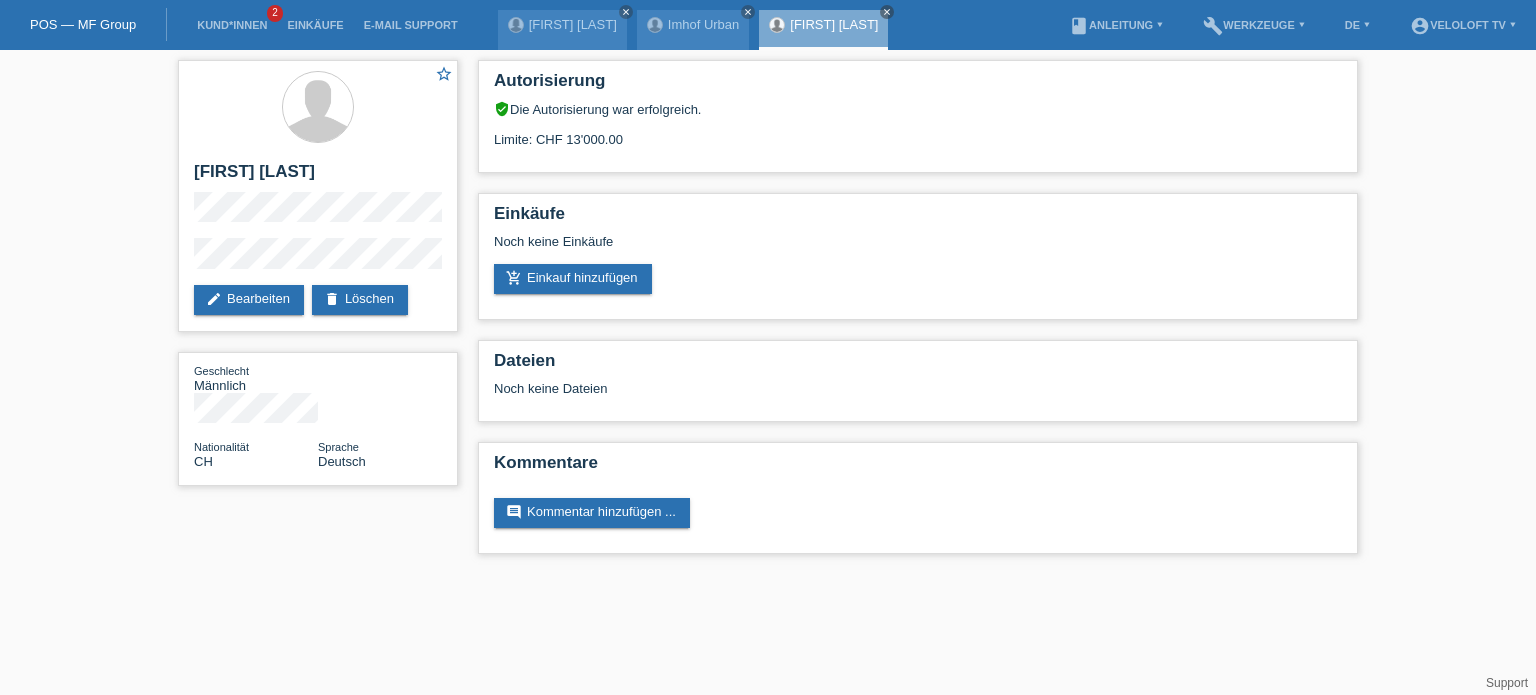 scroll, scrollTop: 0, scrollLeft: 0, axis: both 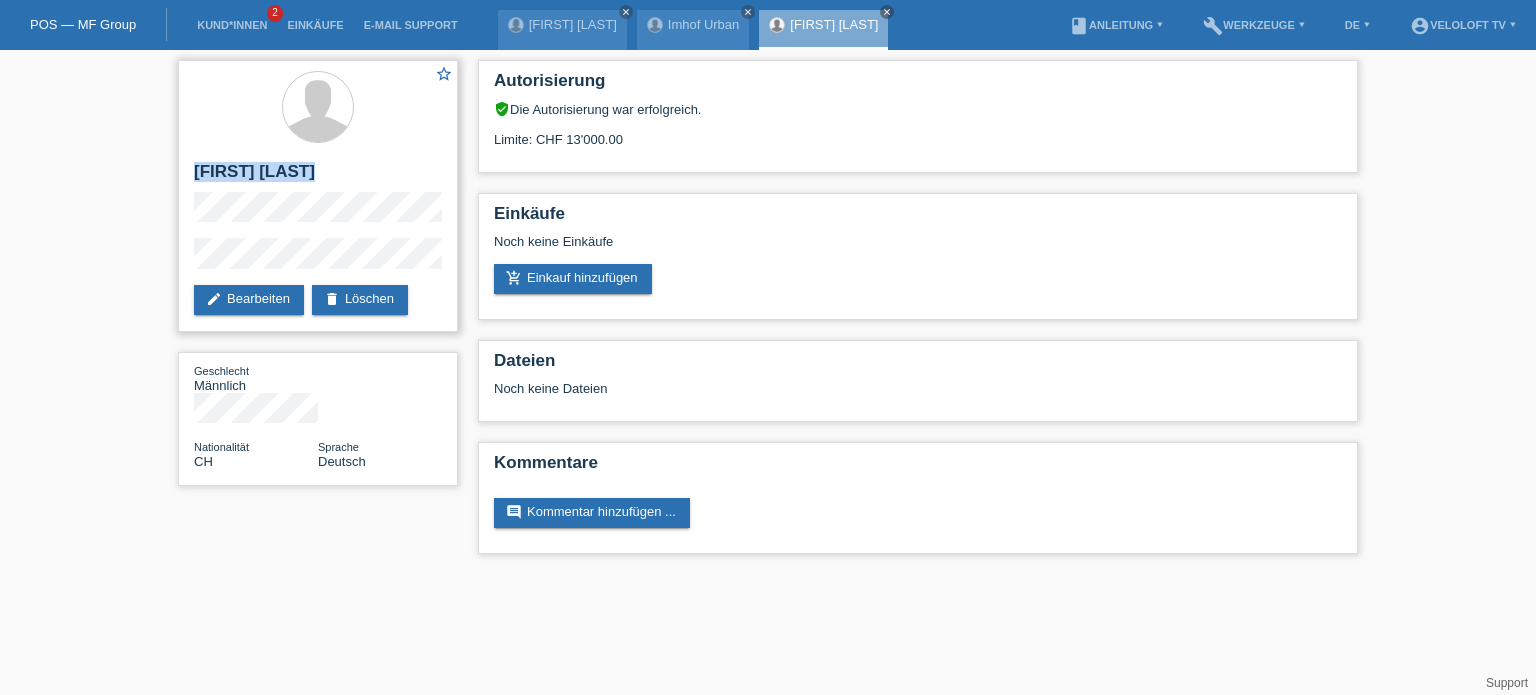 drag, startPoint x: 192, startPoint y: 171, endPoint x: 331, endPoint y: 170, distance: 139.0036 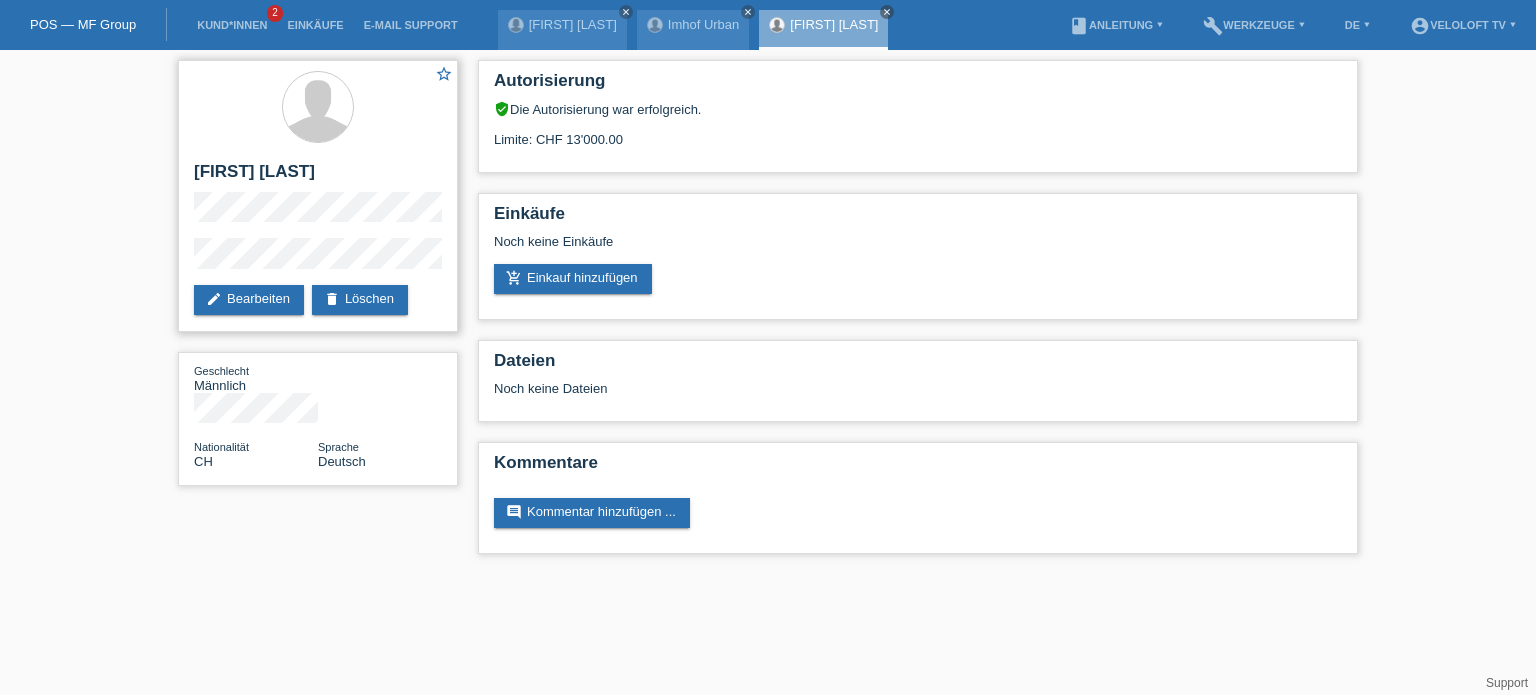 click on "[FIRST] [LAST]" at bounding box center (318, 196) 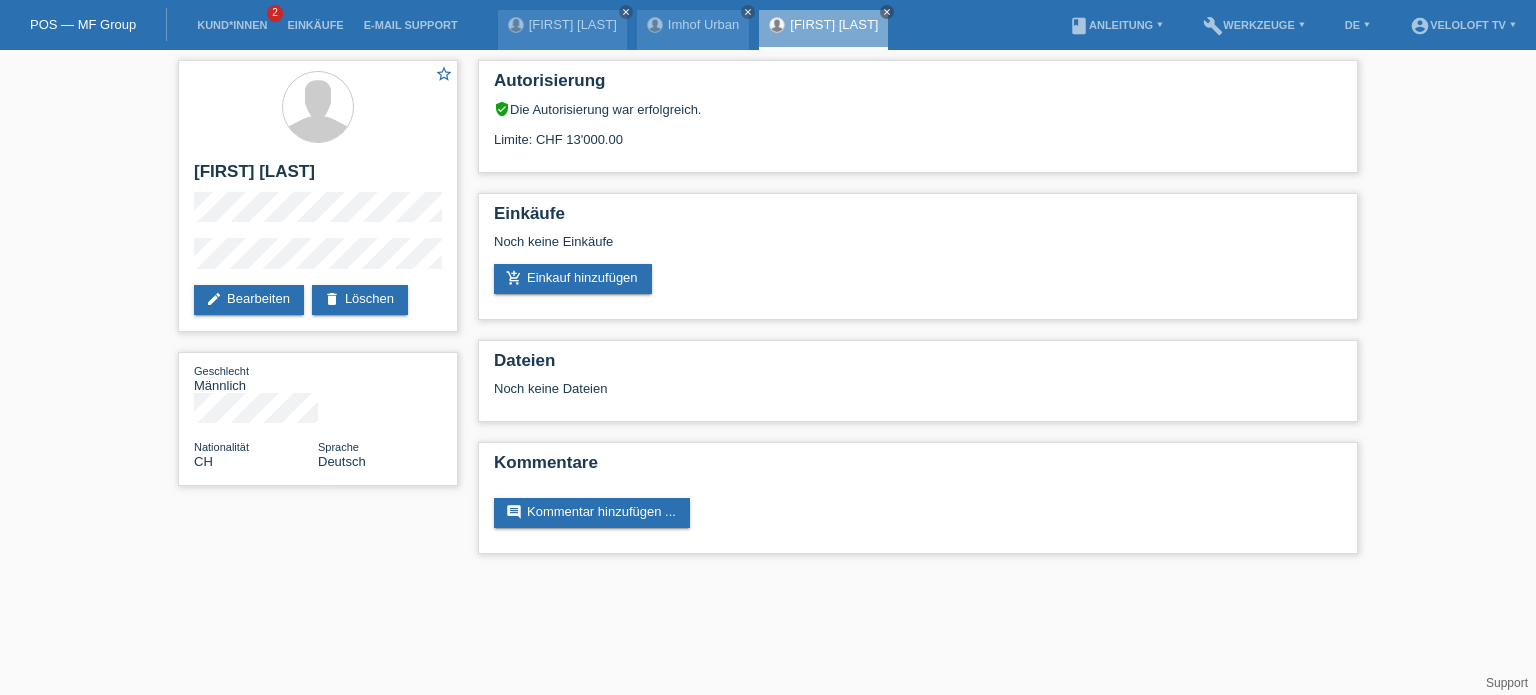 drag, startPoint x: 348, startPoint y: 231, endPoint x: 172, endPoint y: 234, distance: 176.02557 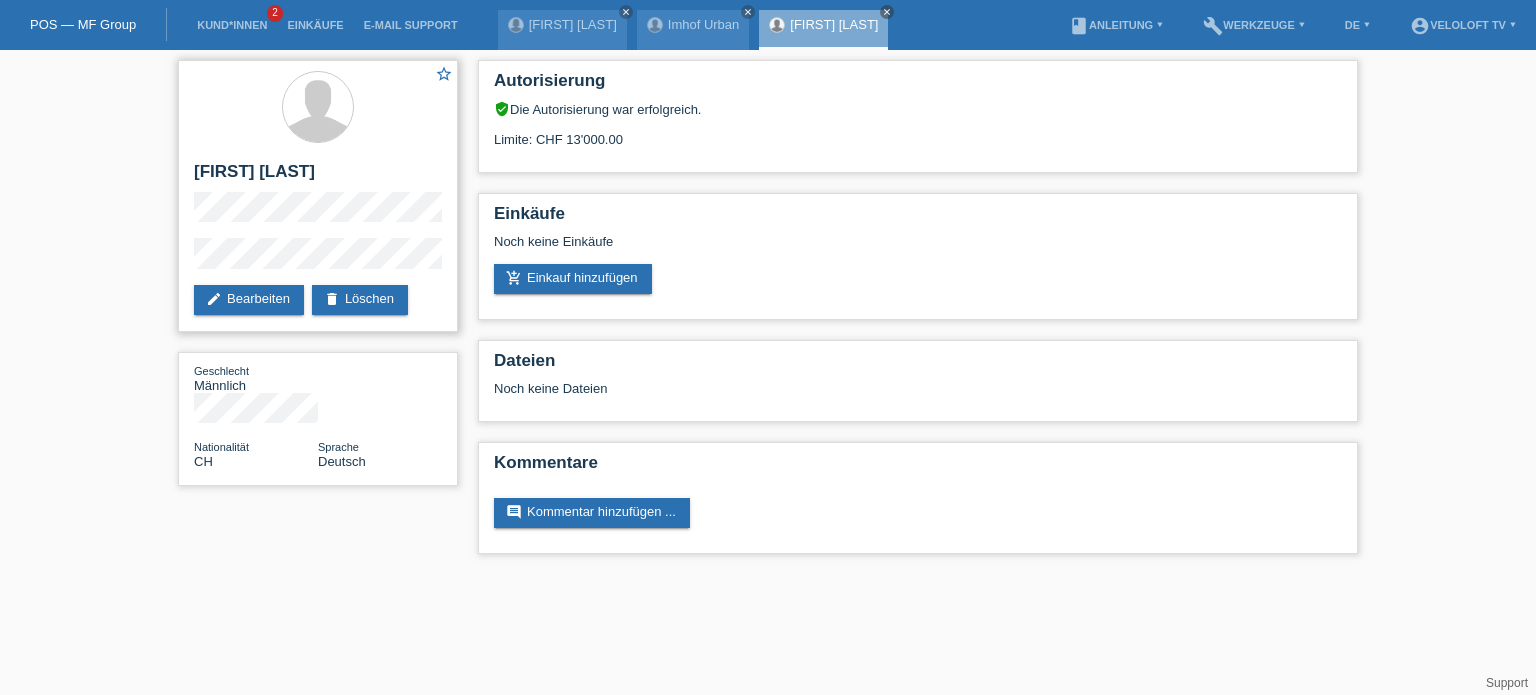click on "[FIRST] [LAST]" at bounding box center [318, 196] 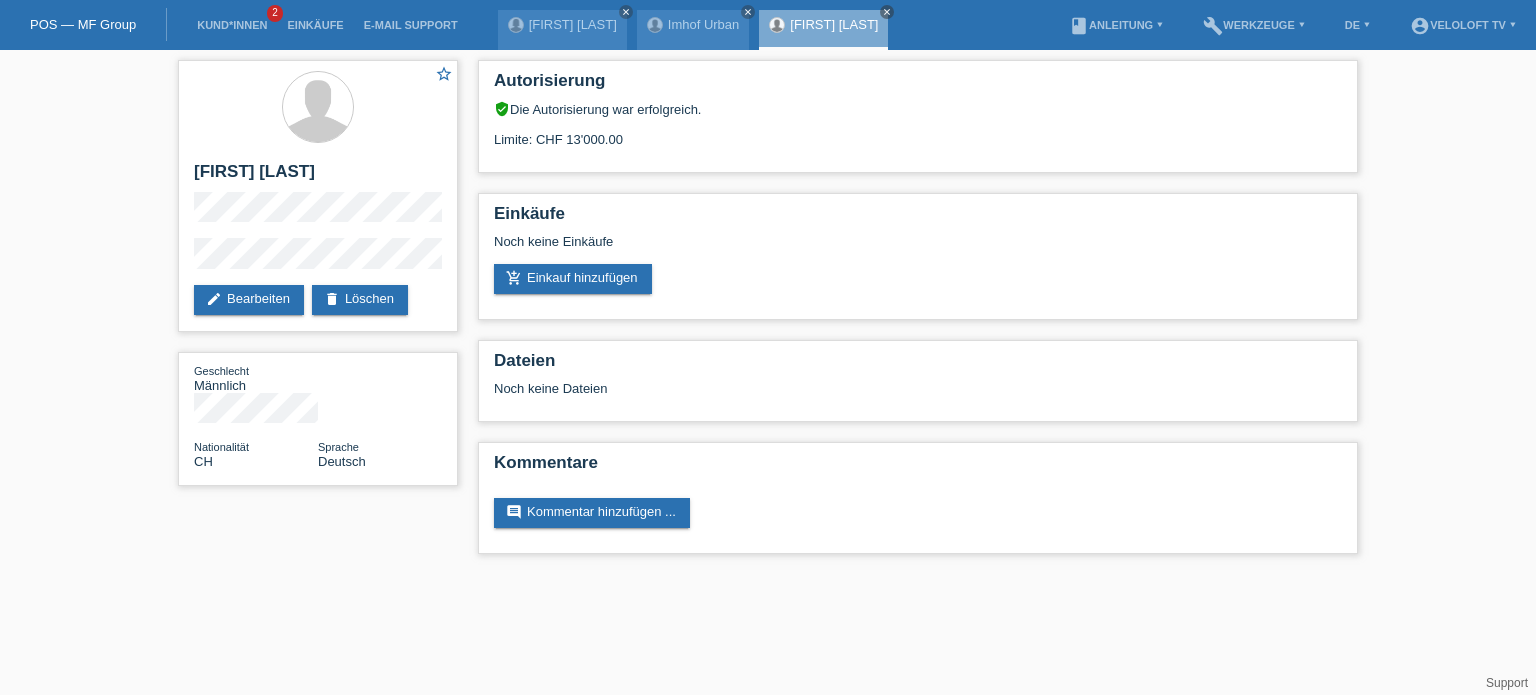 click on "[FIRST] [LAST]" at bounding box center (768, 287) 